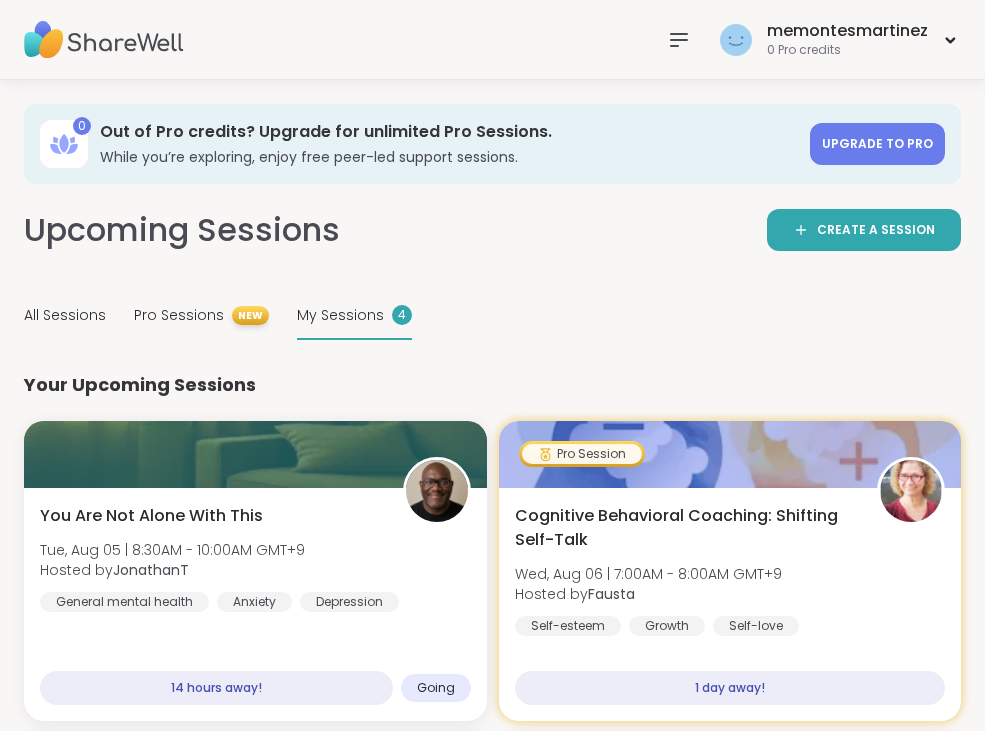 scroll, scrollTop: 188, scrollLeft: 0, axis: vertical 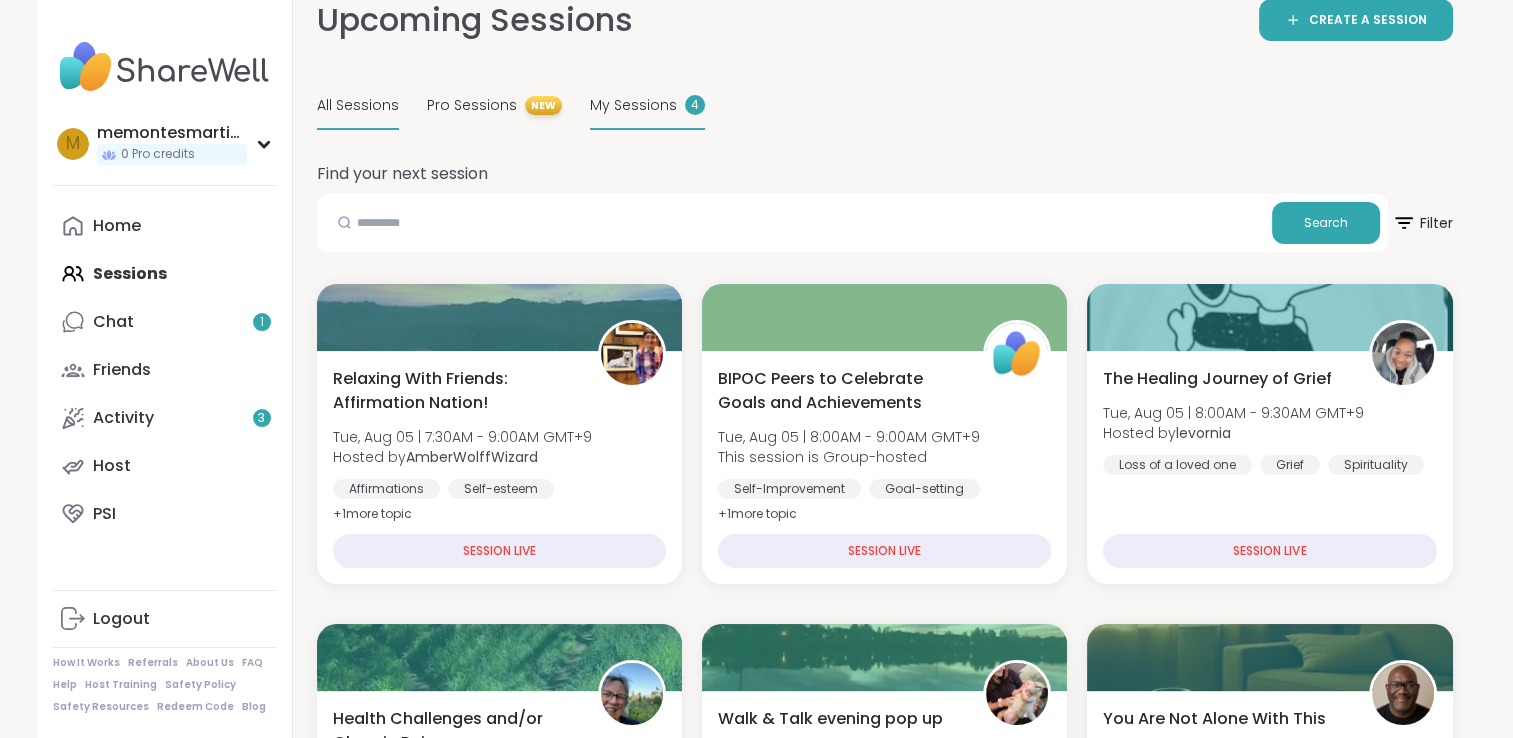 click on "My Sessions 4" at bounding box center (647, 106) 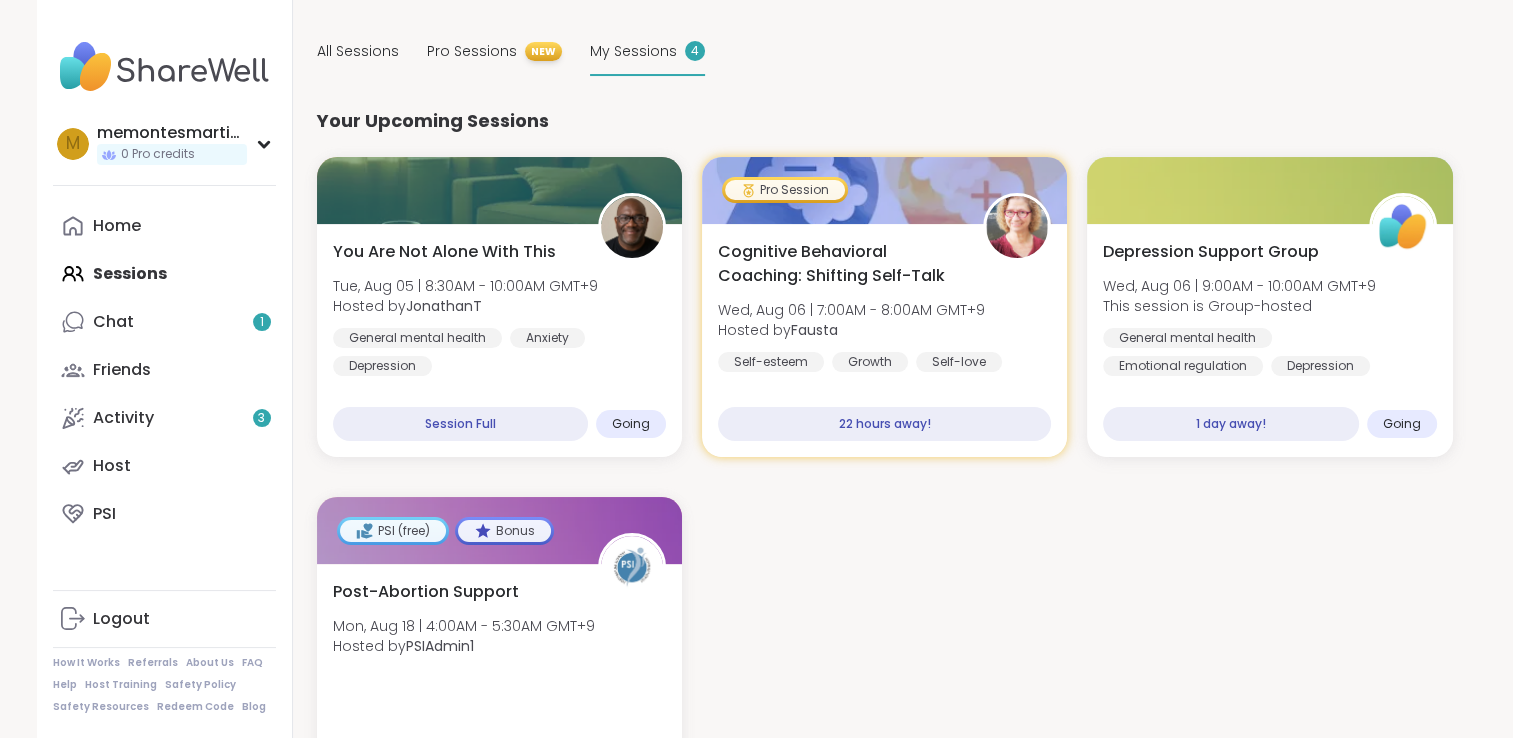 scroll, scrollTop: 186, scrollLeft: 0, axis: vertical 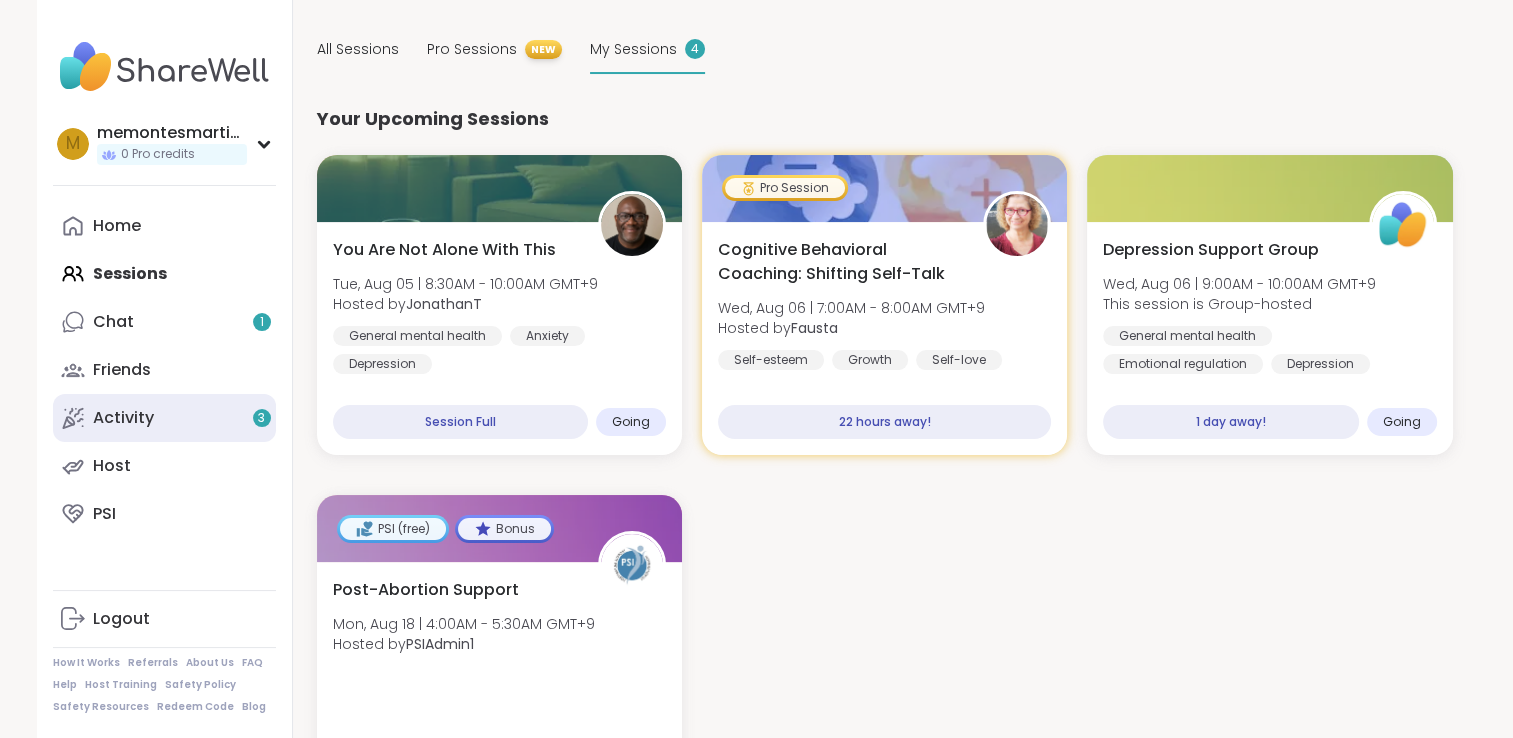 click on "Activity 3" at bounding box center [164, 418] 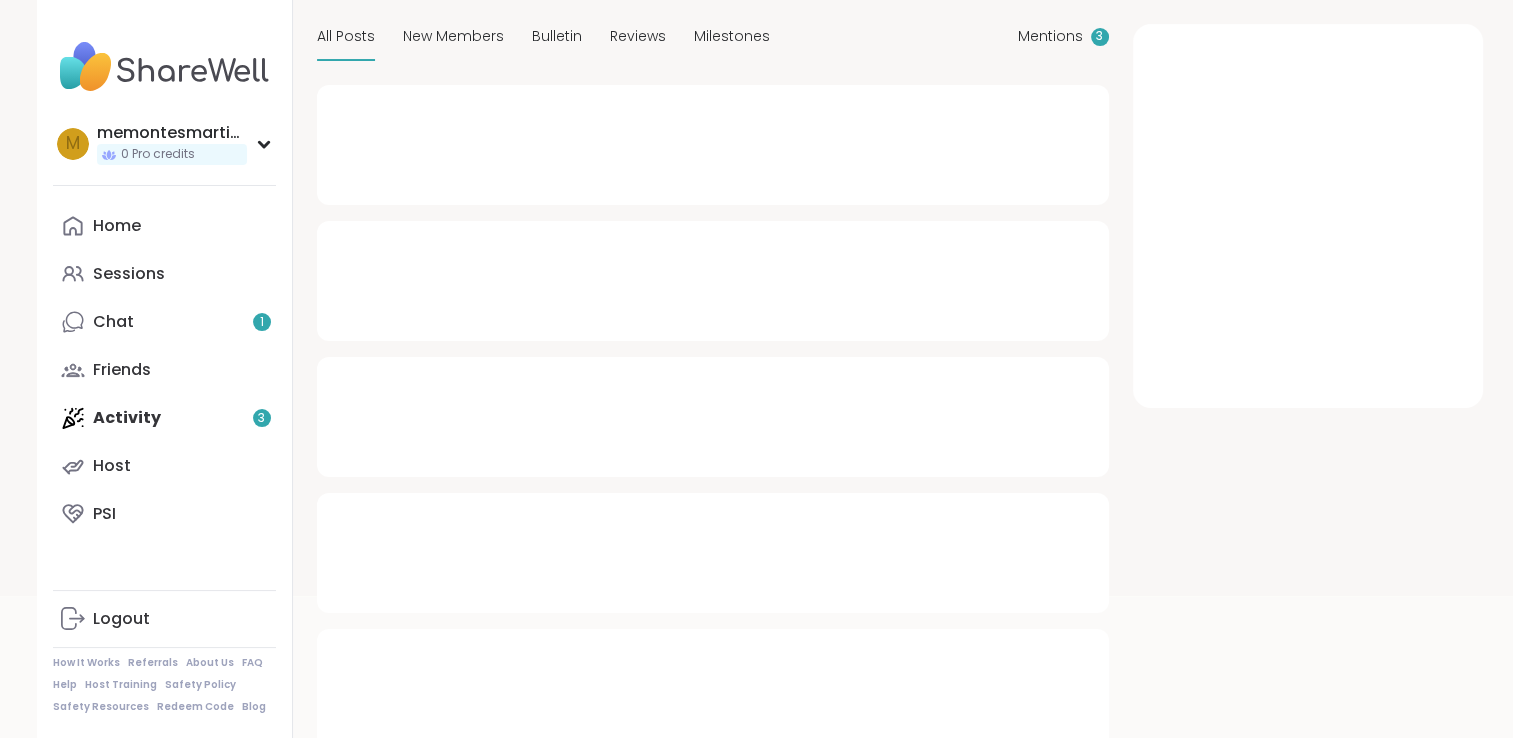 scroll, scrollTop: 0, scrollLeft: 0, axis: both 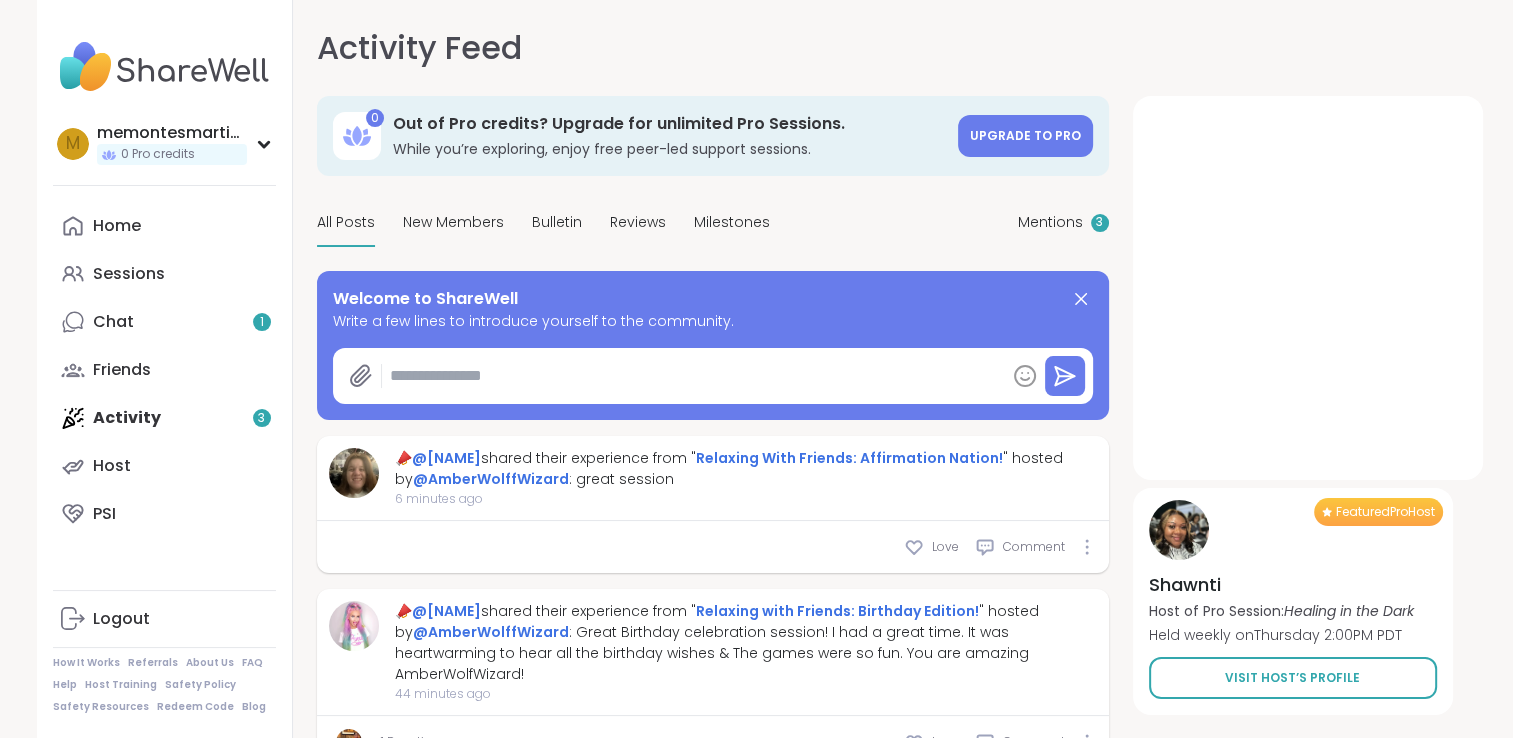 type on "*" 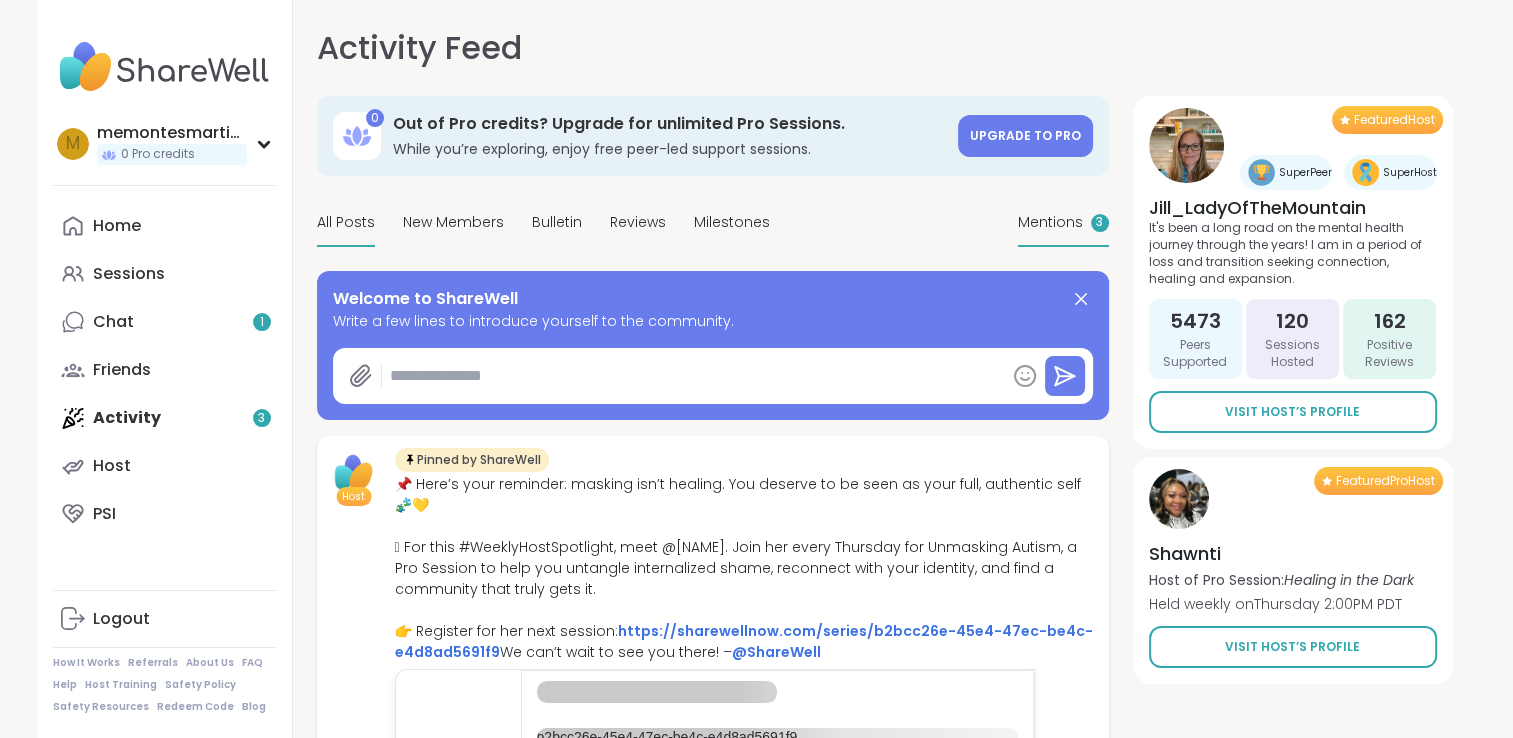 click on "Mentions 3" at bounding box center [1063, 223] 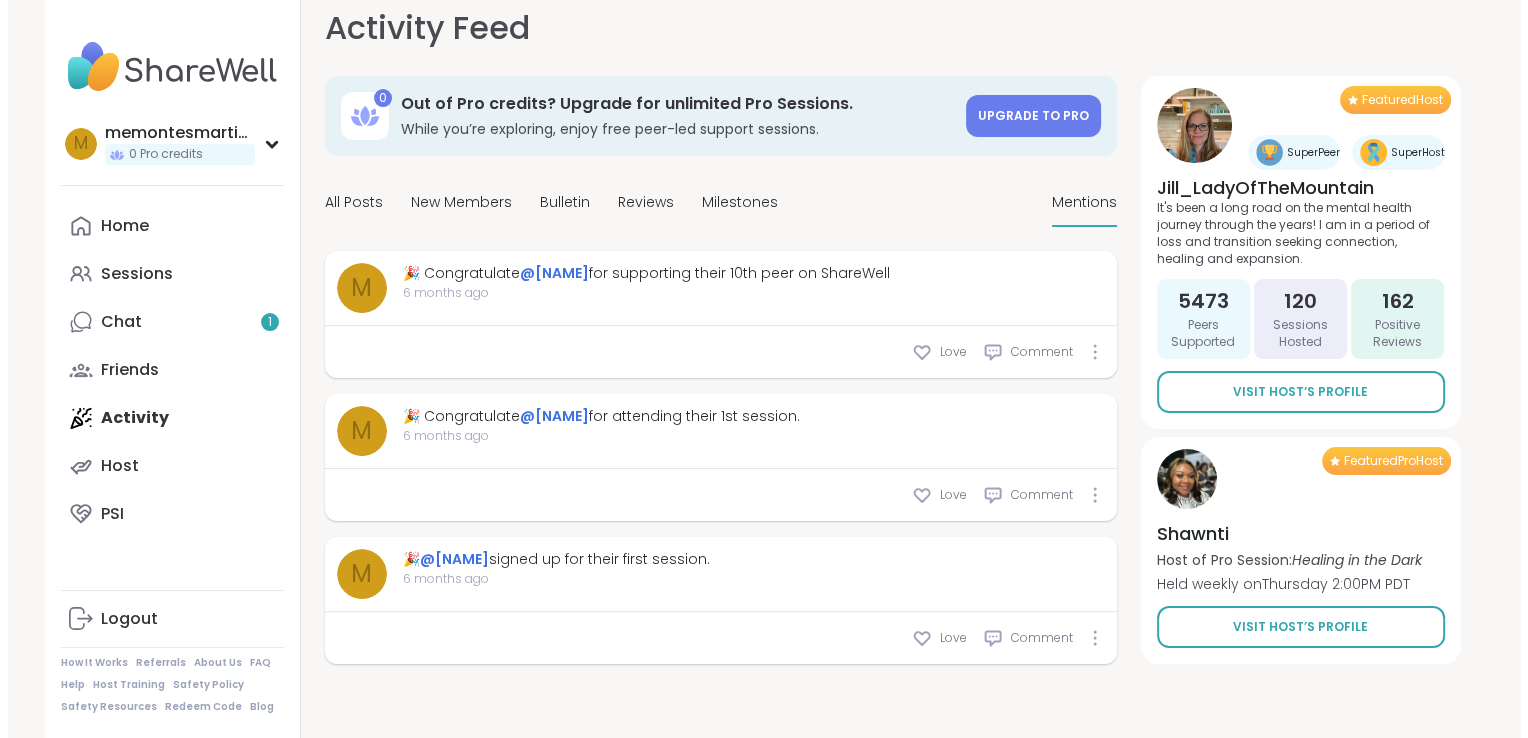 scroll, scrollTop: 0, scrollLeft: 0, axis: both 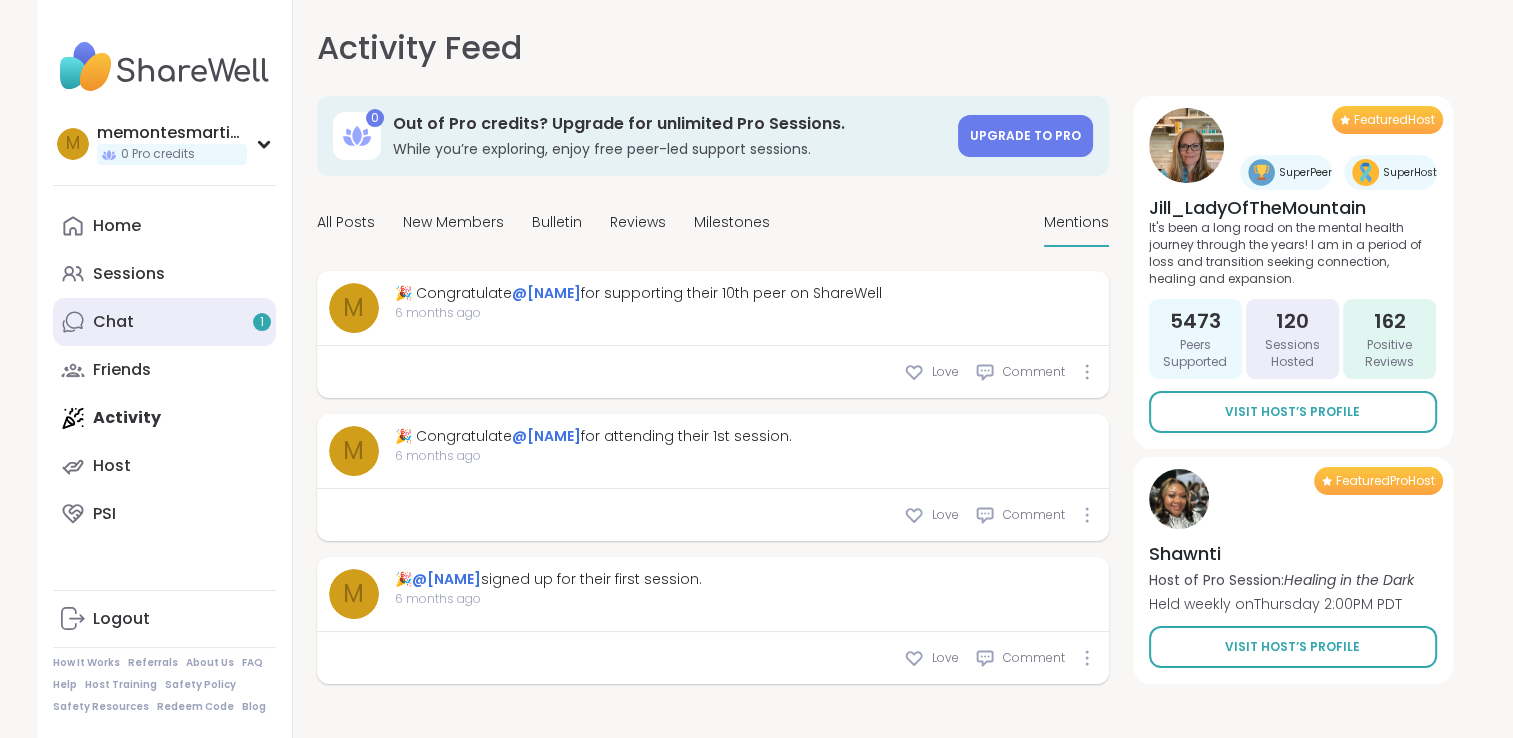 click on "Chat 1" at bounding box center [164, 322] 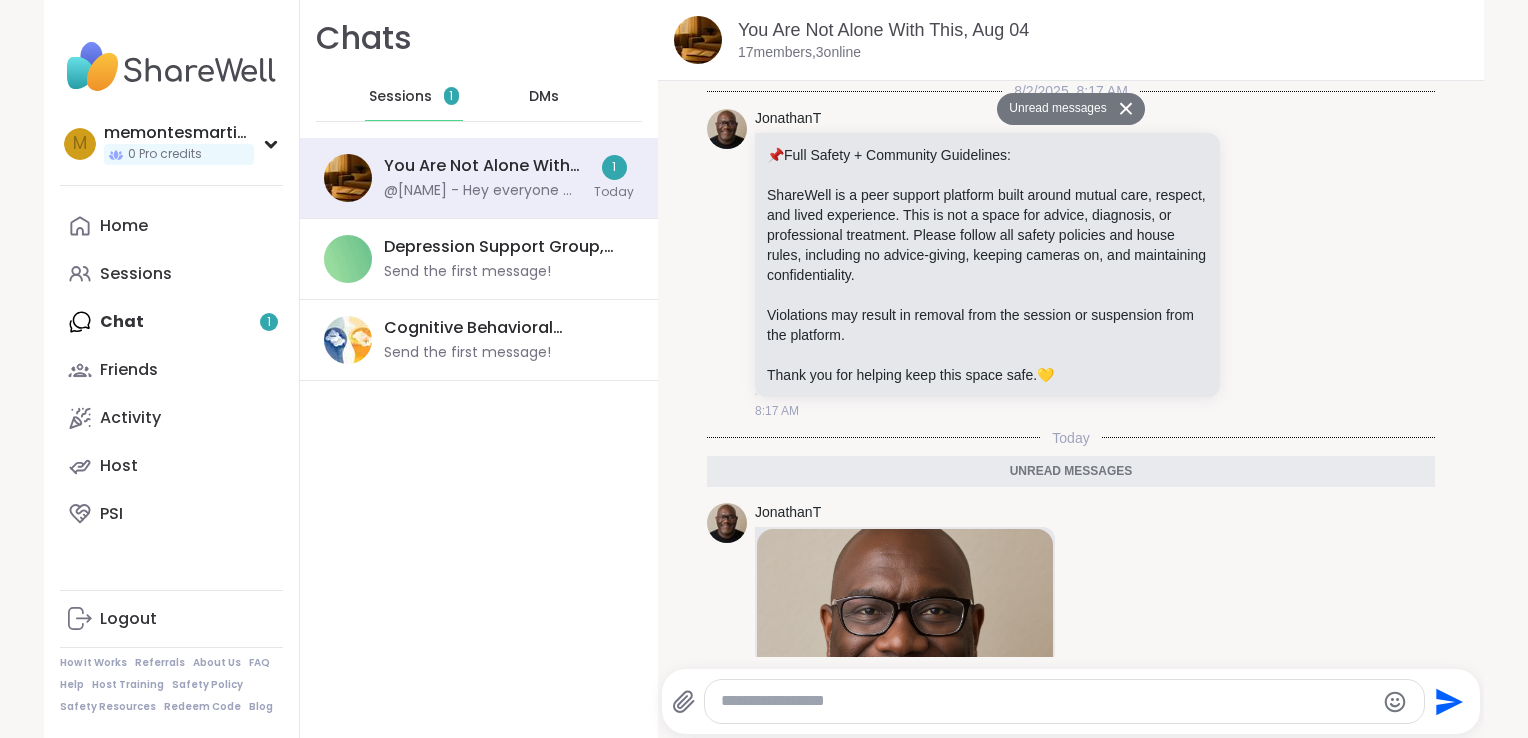 scroll, scrollTop: 578, scrollLeft: 0, axis: vertical 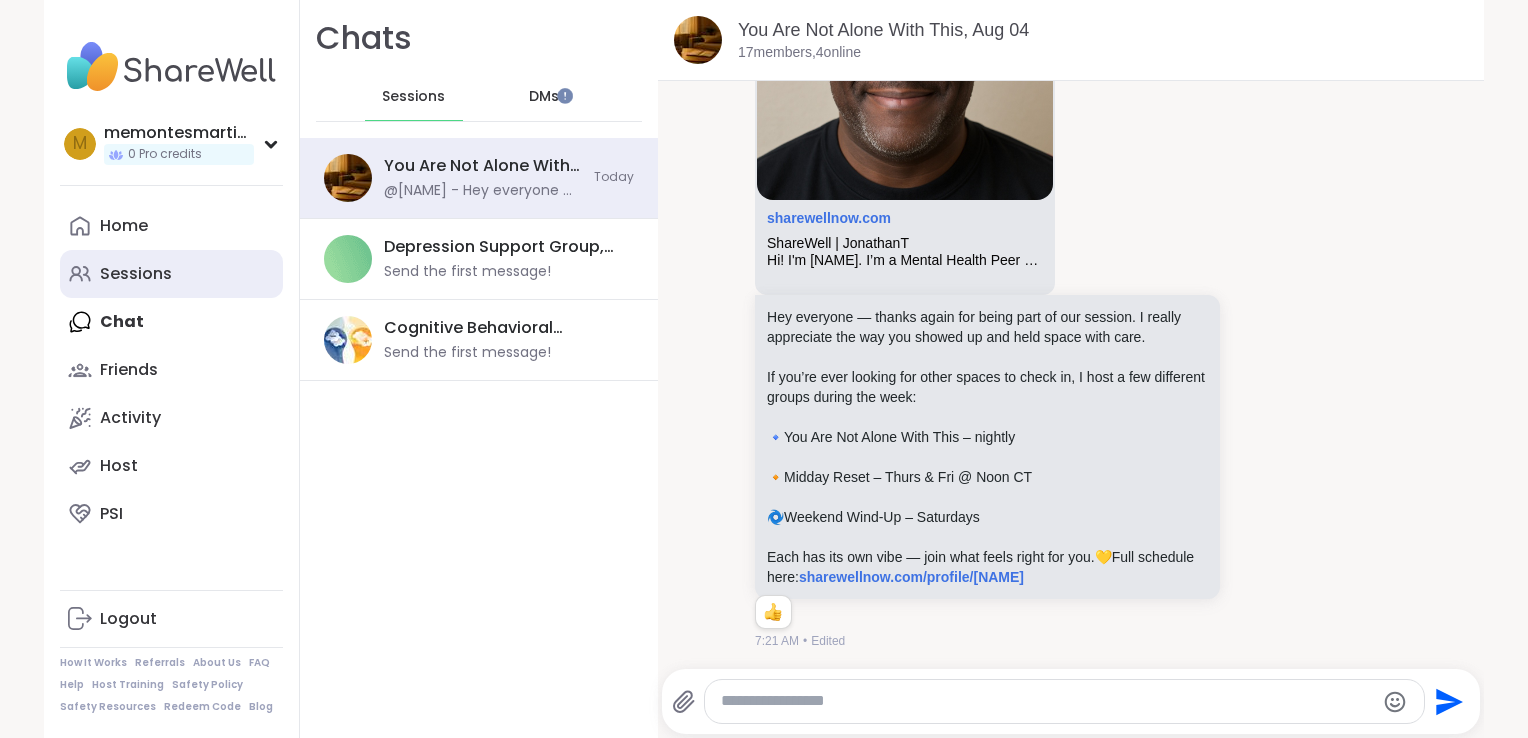click on "Sessions" at bounding box center [171, 274] 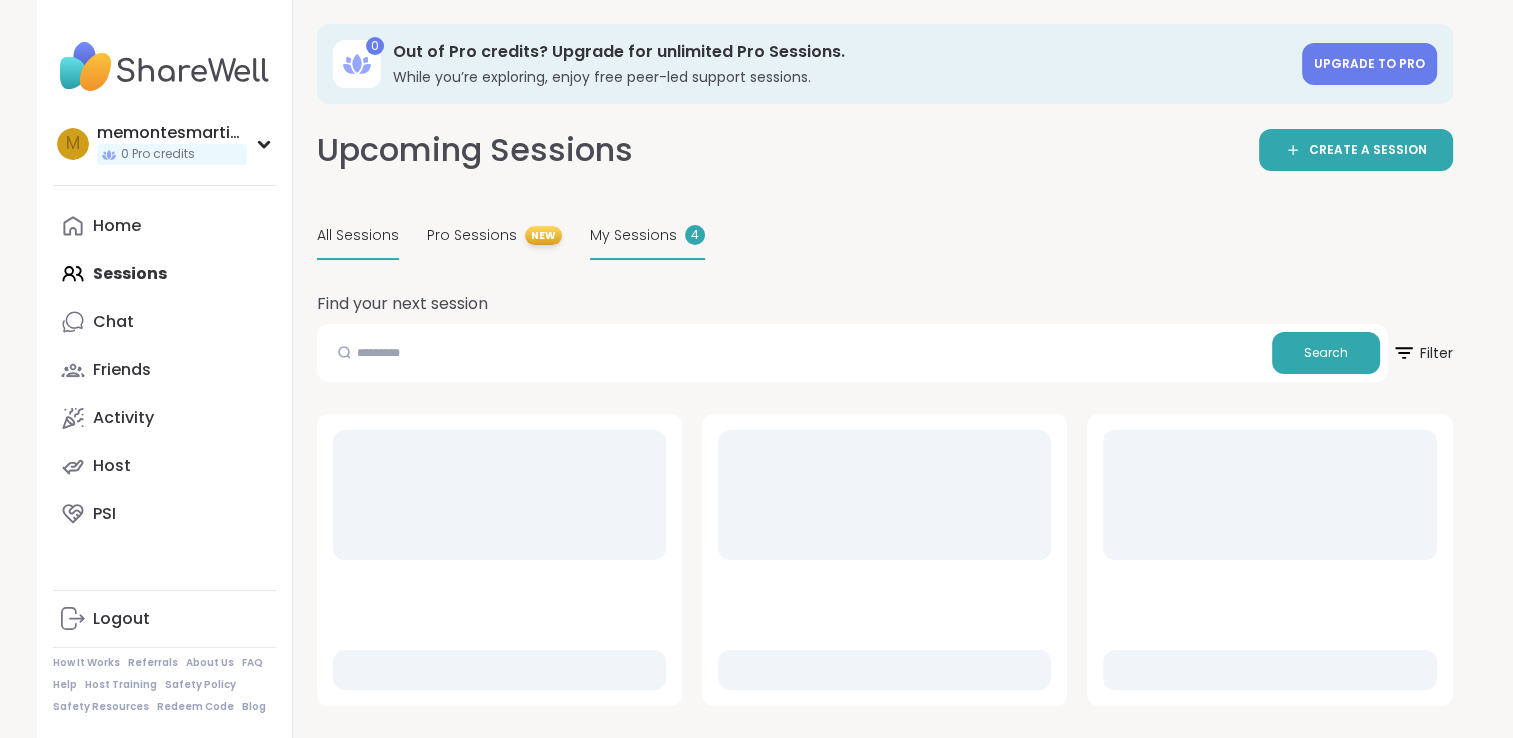 click on "4" at bounding box center (695, 235) 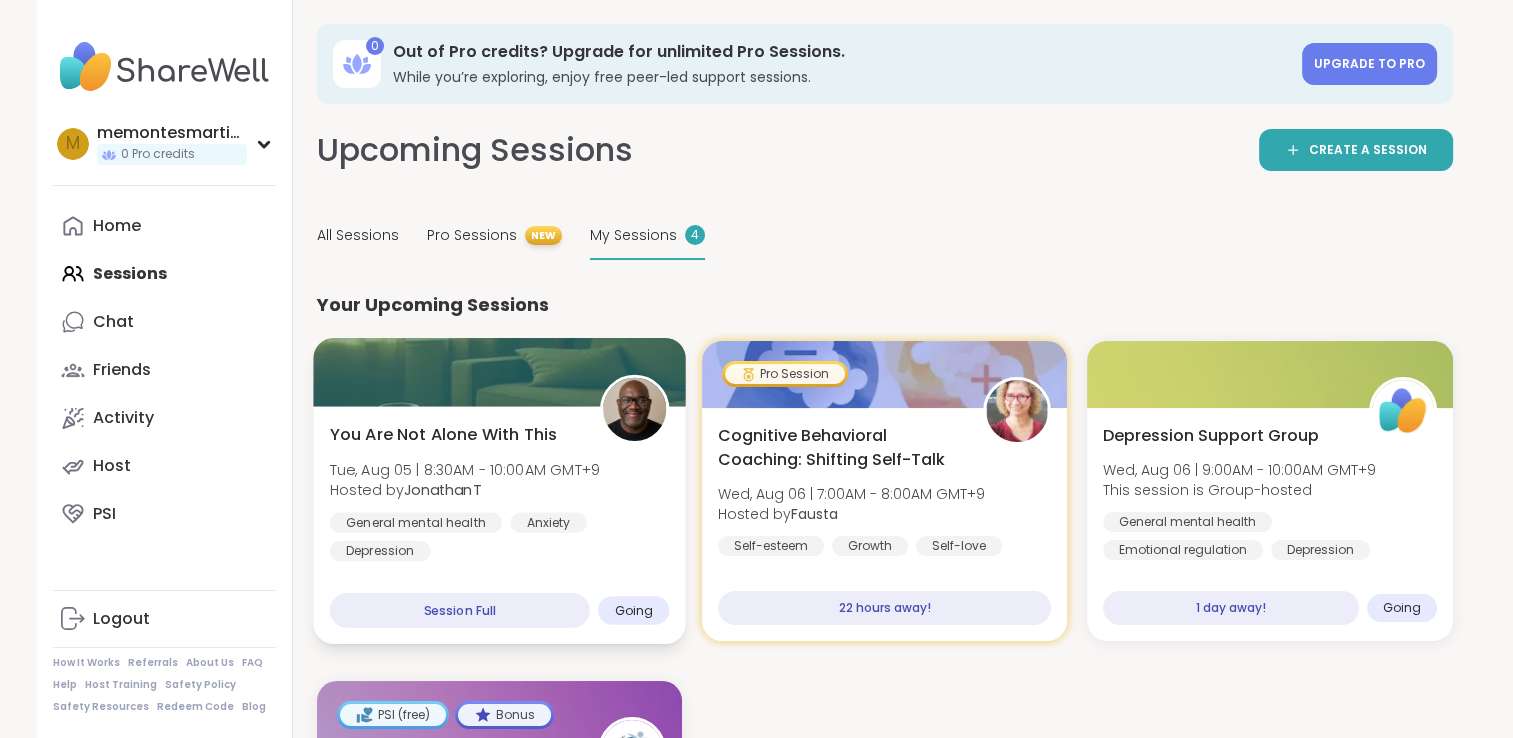 click at bounding box center [499, 372] 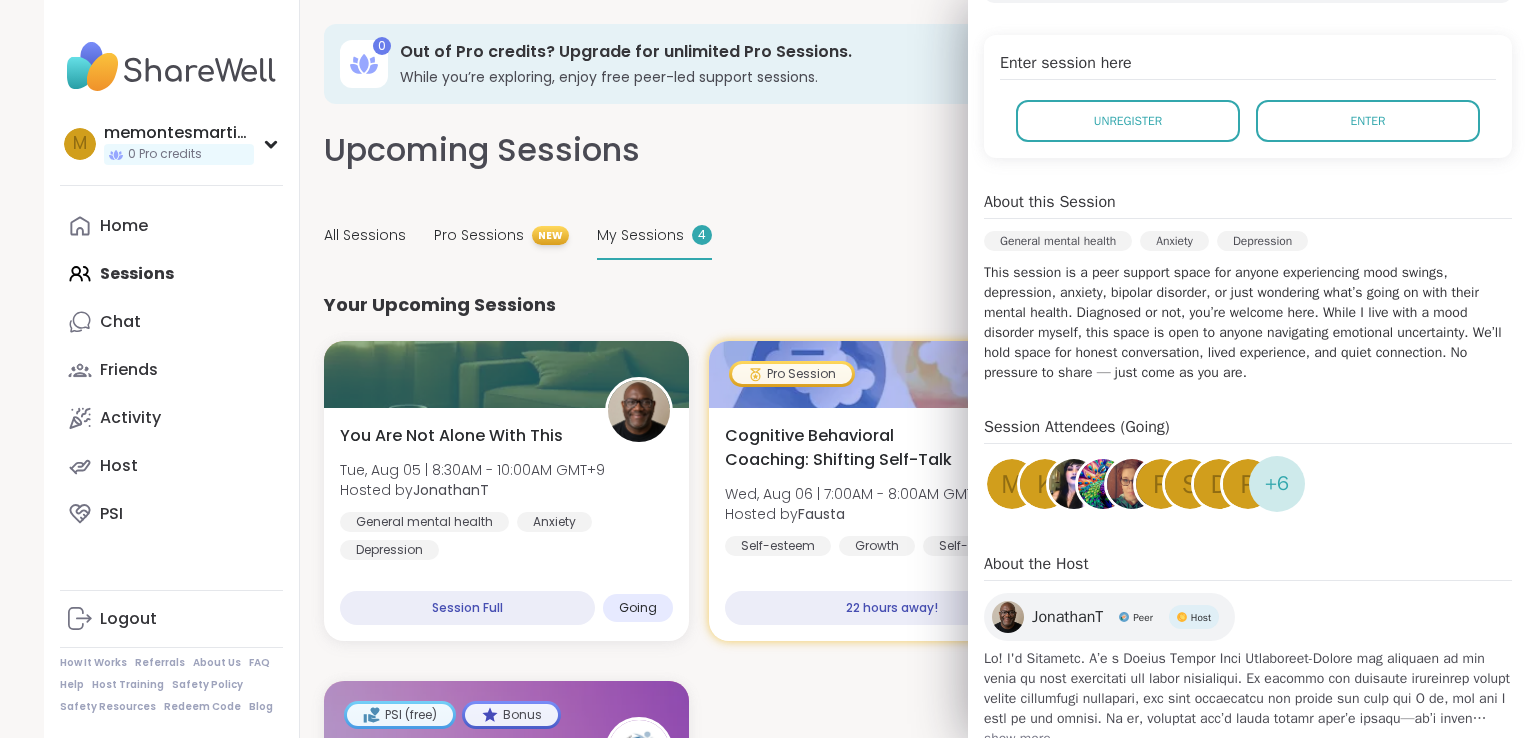 scroll, scrollTop: 444, scrollLeft: 0, axis: vertical 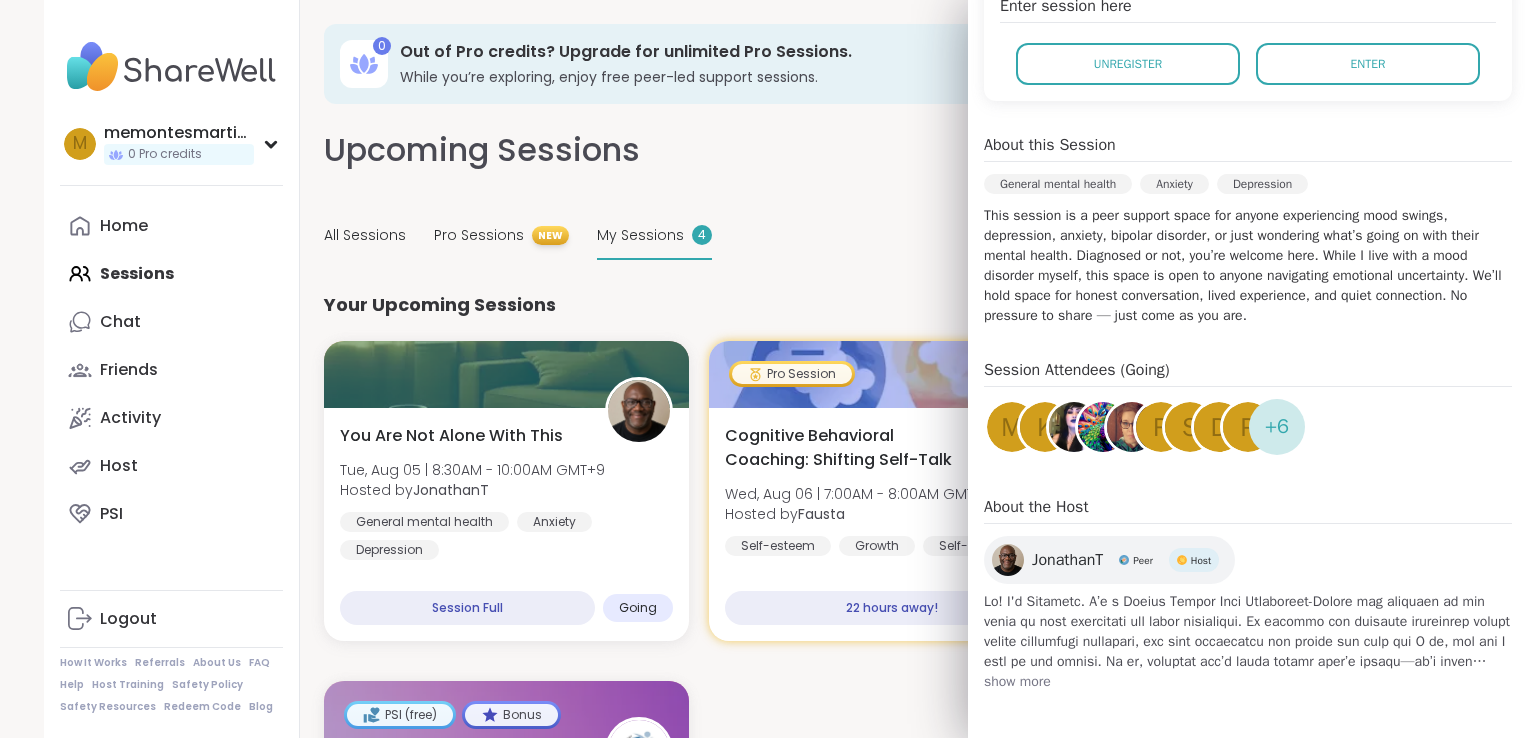 click on "show more" at bounding box center (1248, 682) 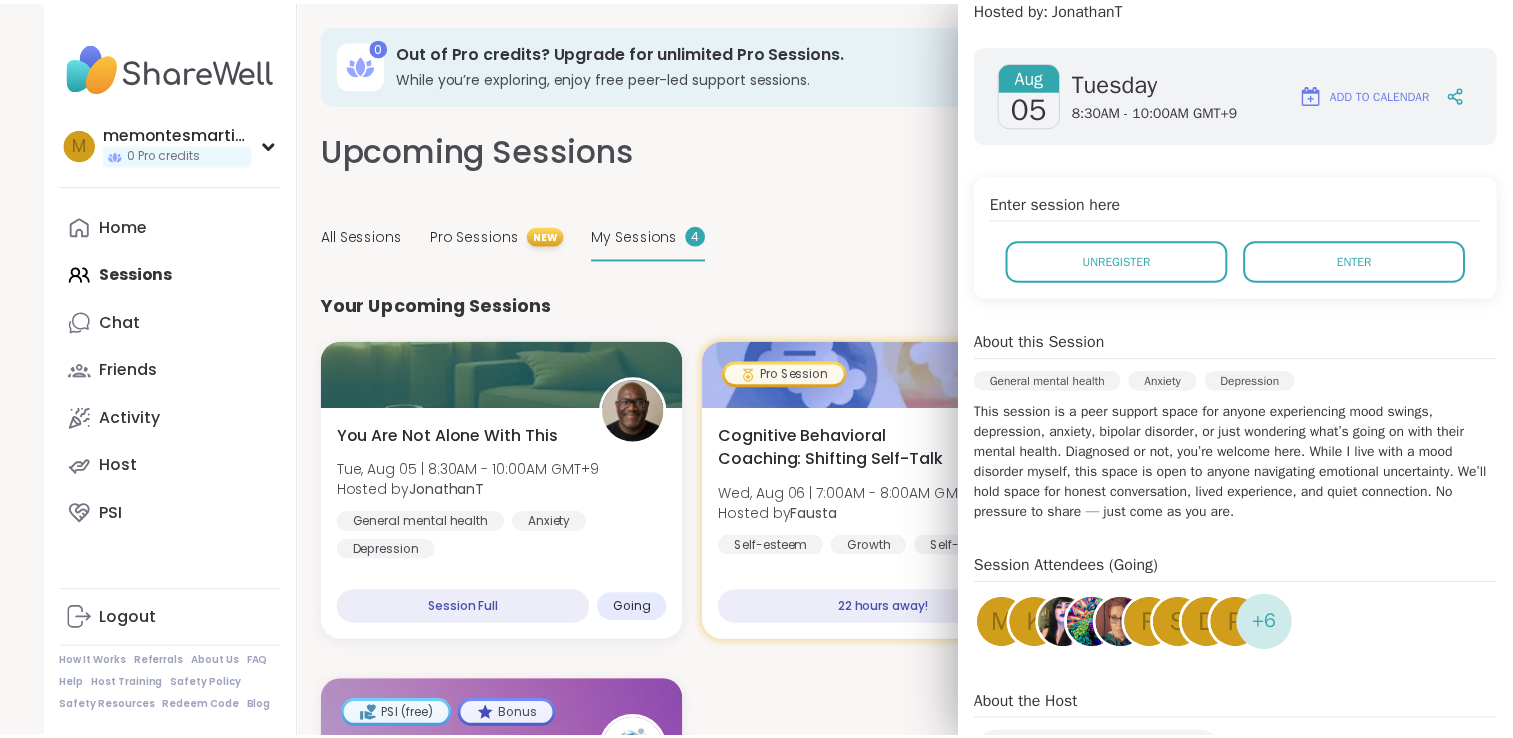 scroll, scrollTop: 0, scrollLeft: 0, axis: both 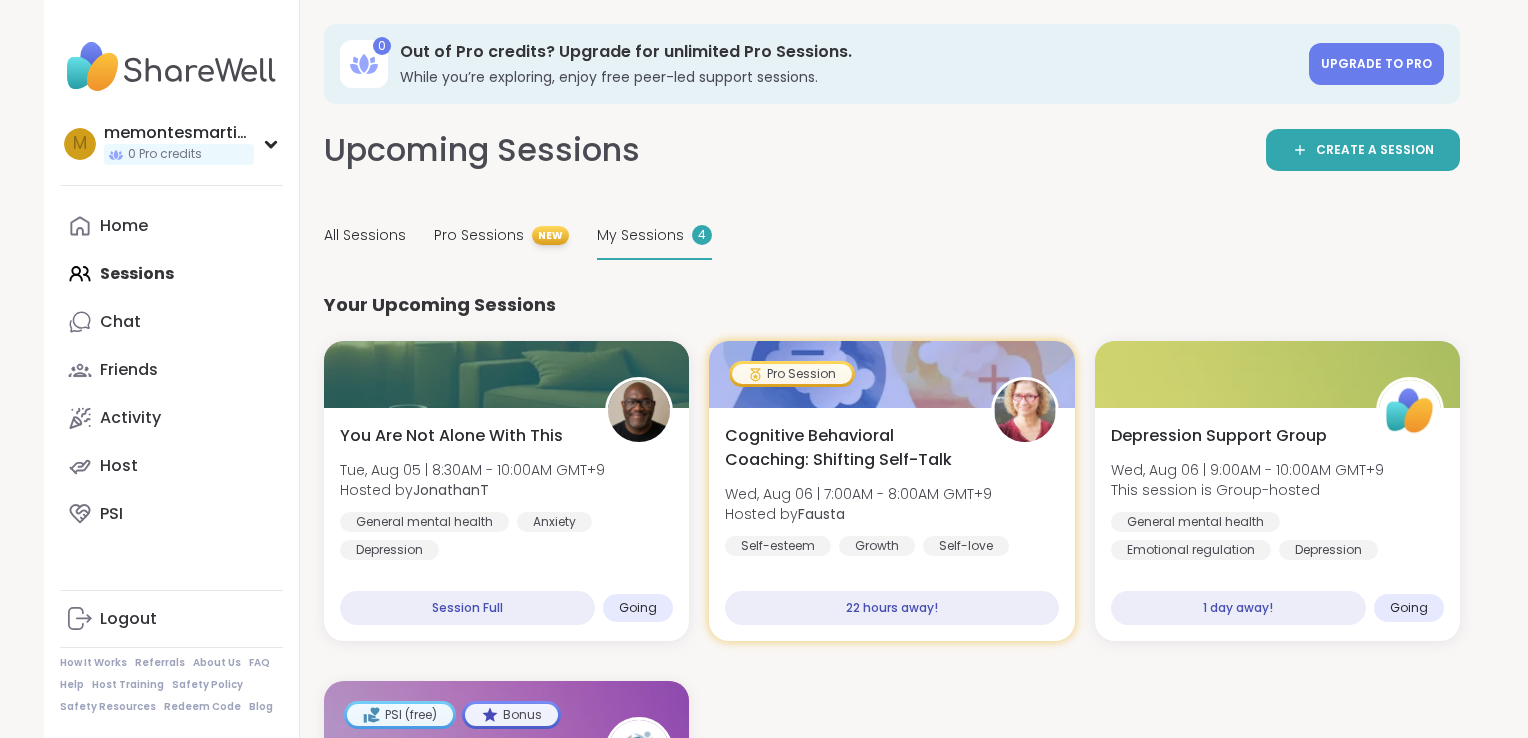 click on "All Sessions Pro Sessions NEW My Sessions 4" at bounding box center [892, 236] 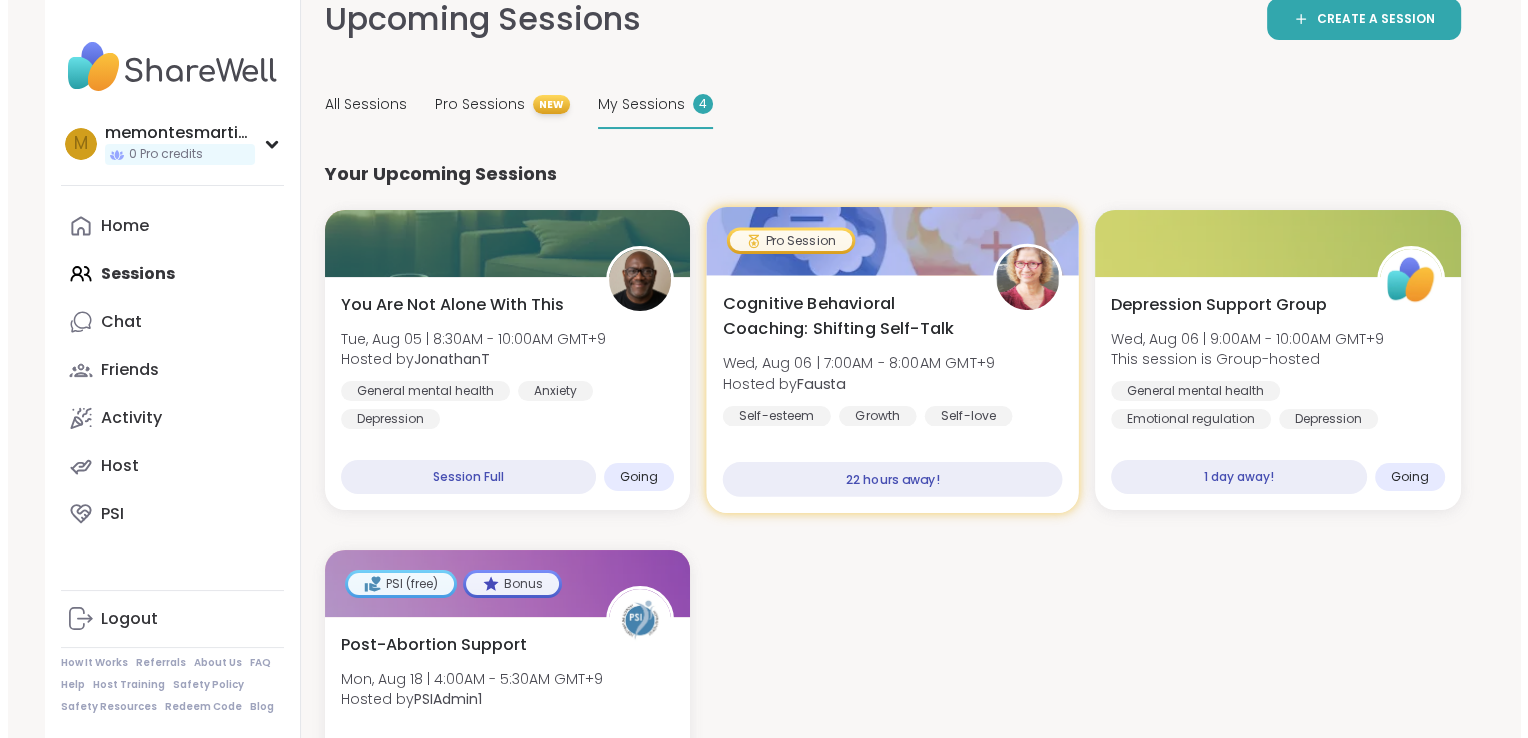 scroll, scrollTop: 0, scrollLeft: 0, axis: both 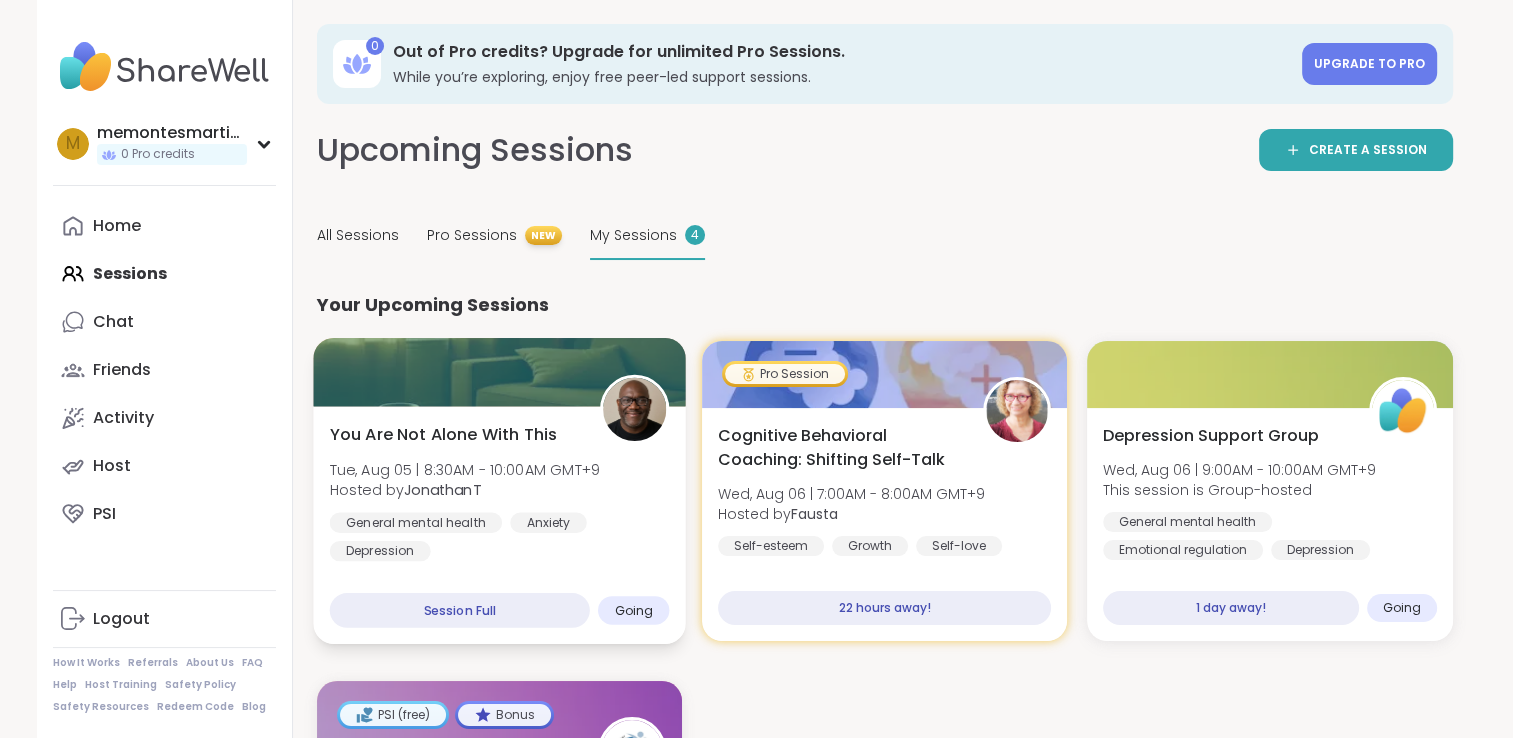 click on "You Are Not Alone With This" at bounding box center (442, 435) 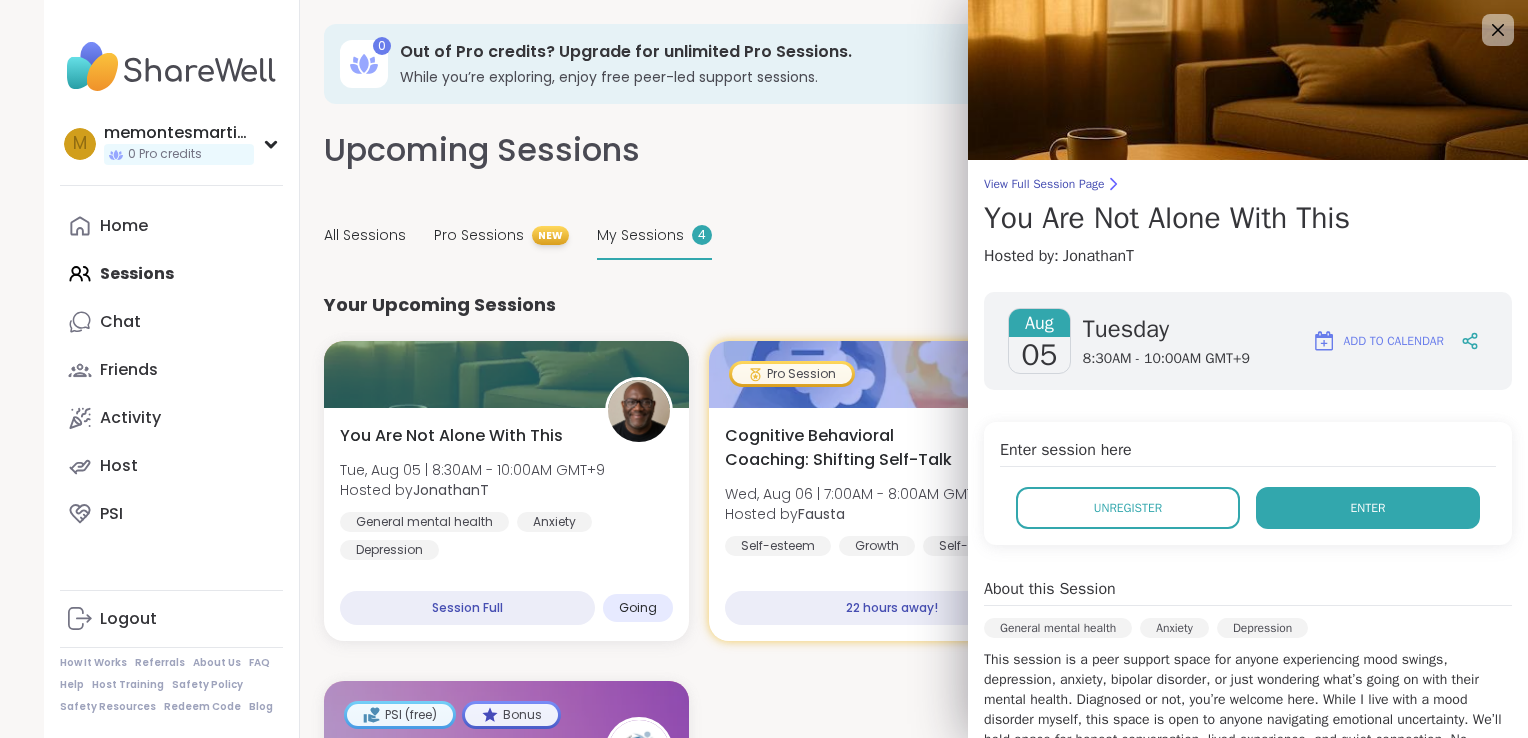 click on "Enter" at bounding box center (1368, 508) 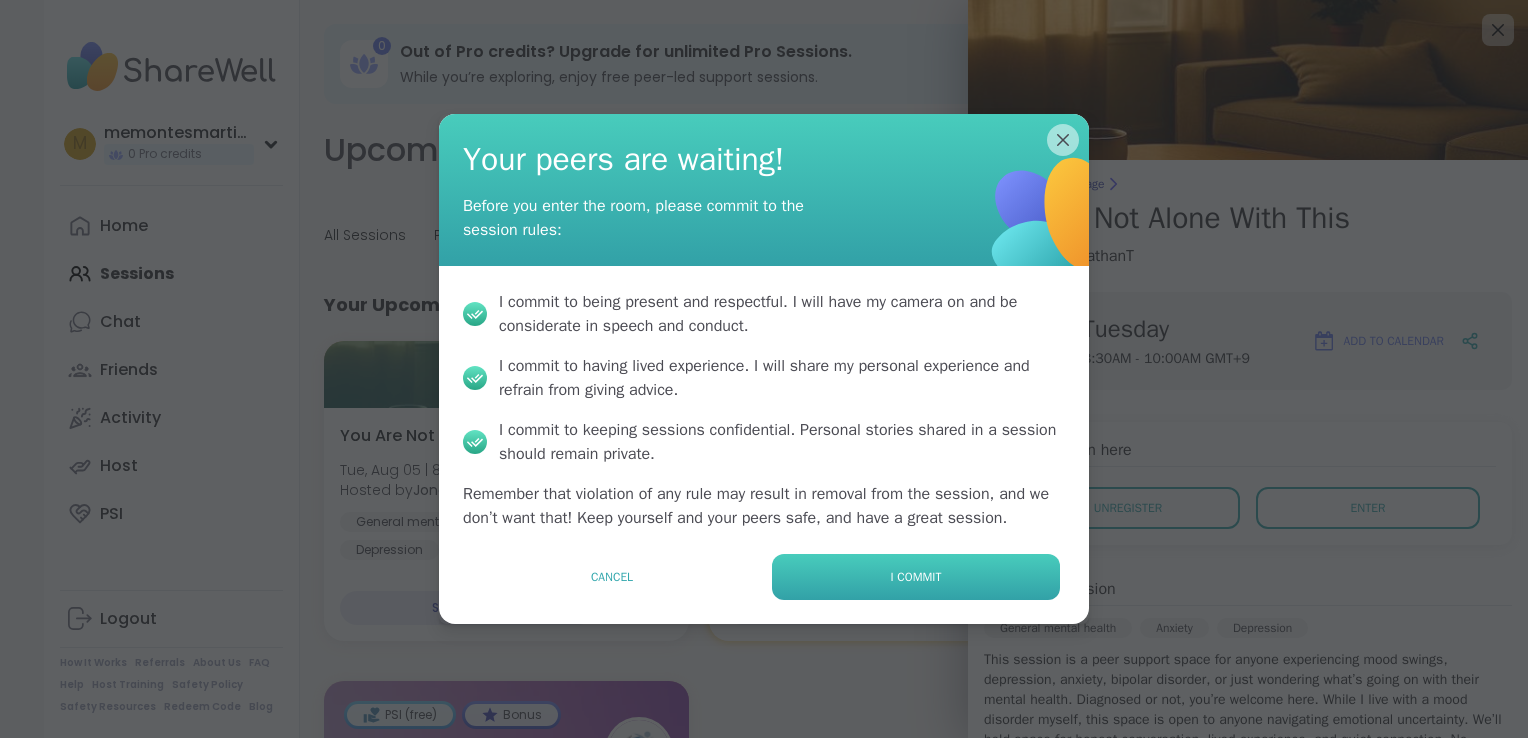 click on "I commit" at bounding box center (916, 577) 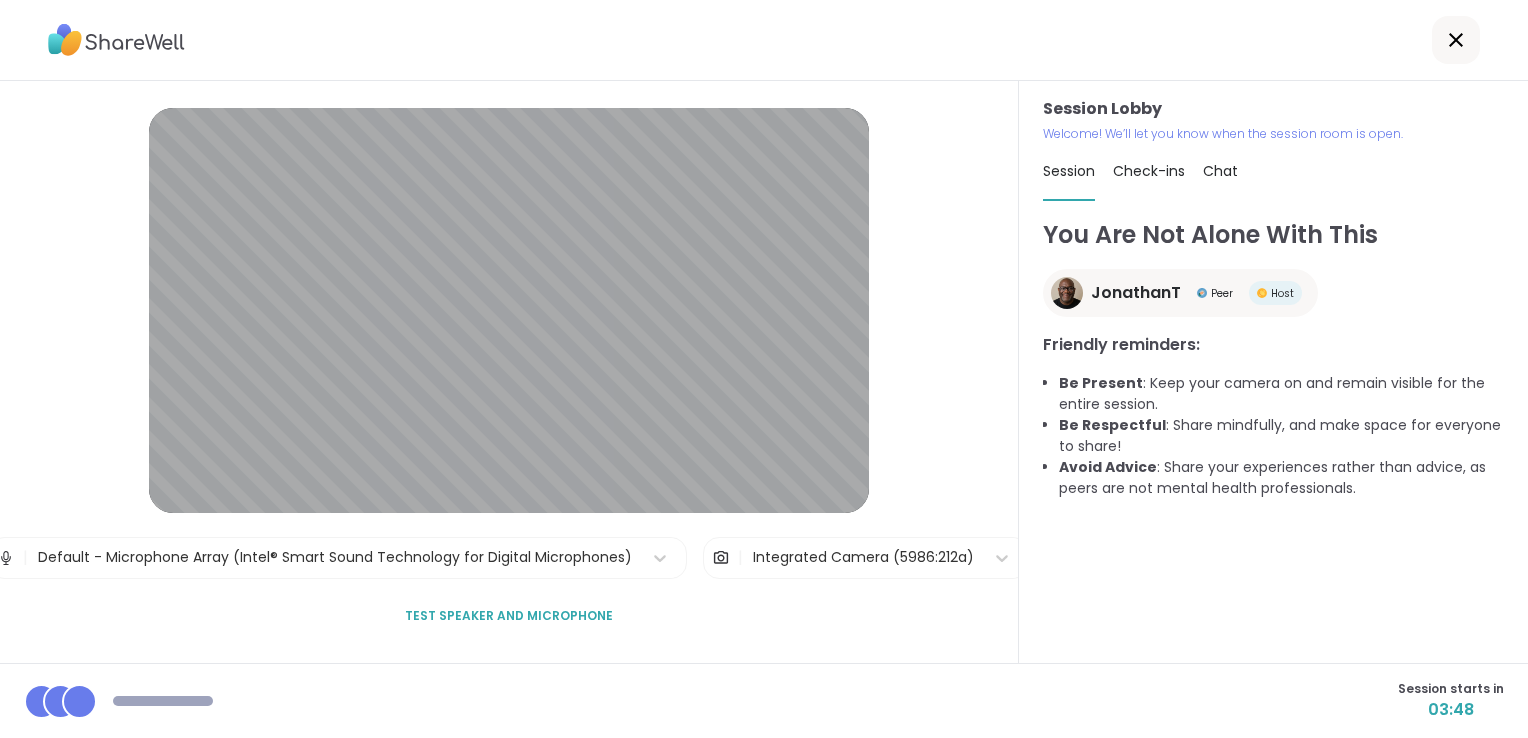 click on "Test speaker and microphone" at bounding box center (509, 616) 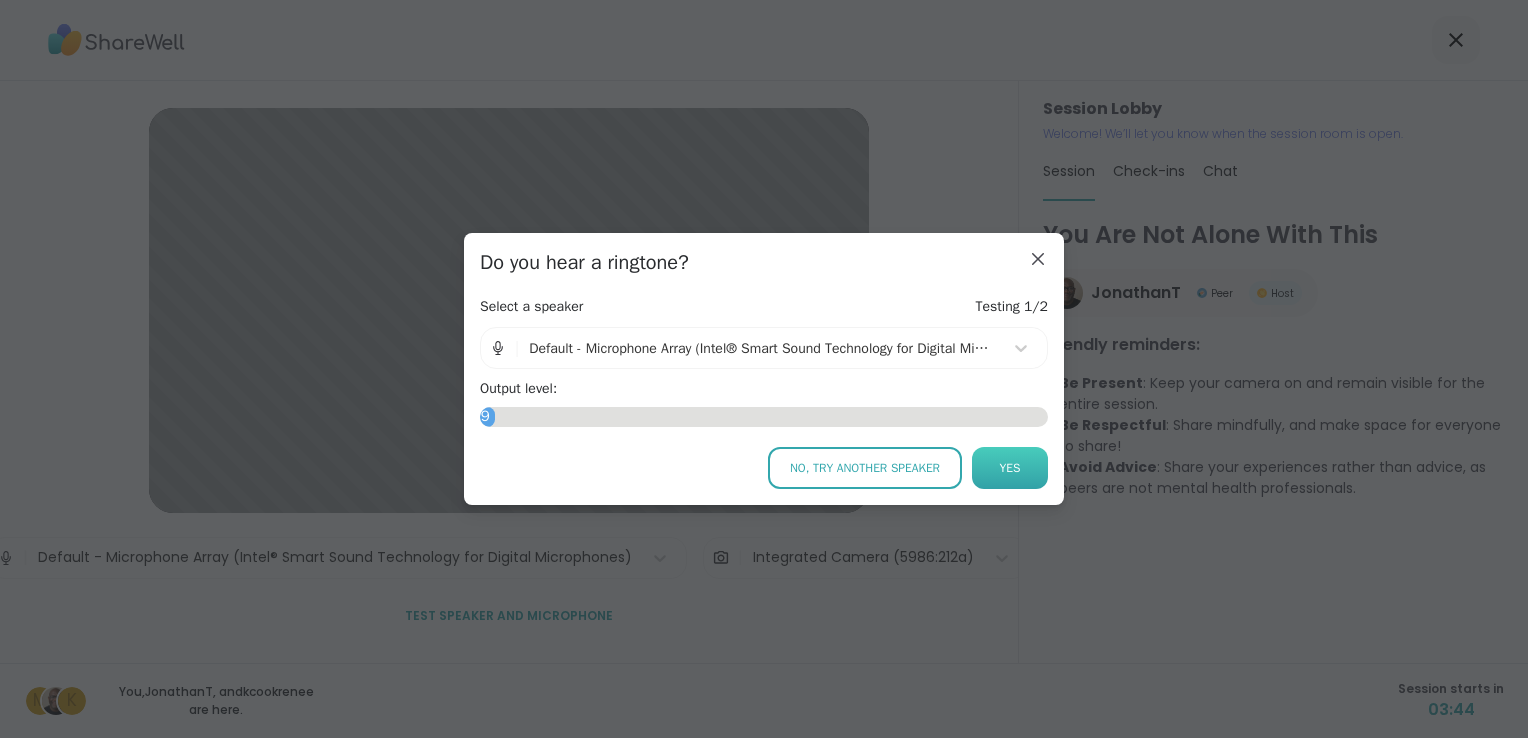 click on "Yes" at bounding box center (1010, 468) 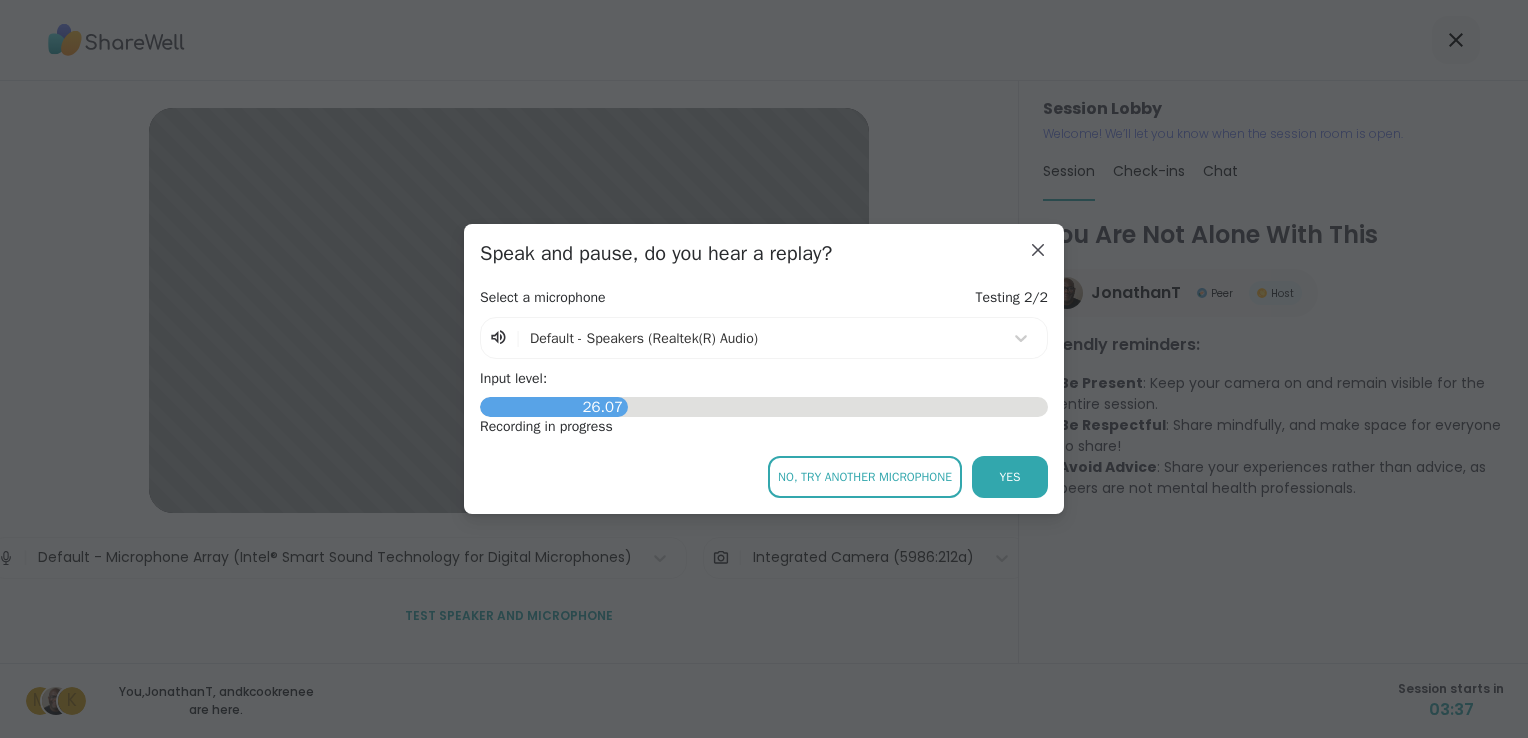 click on "26.07" at bounding box center [764, 407] 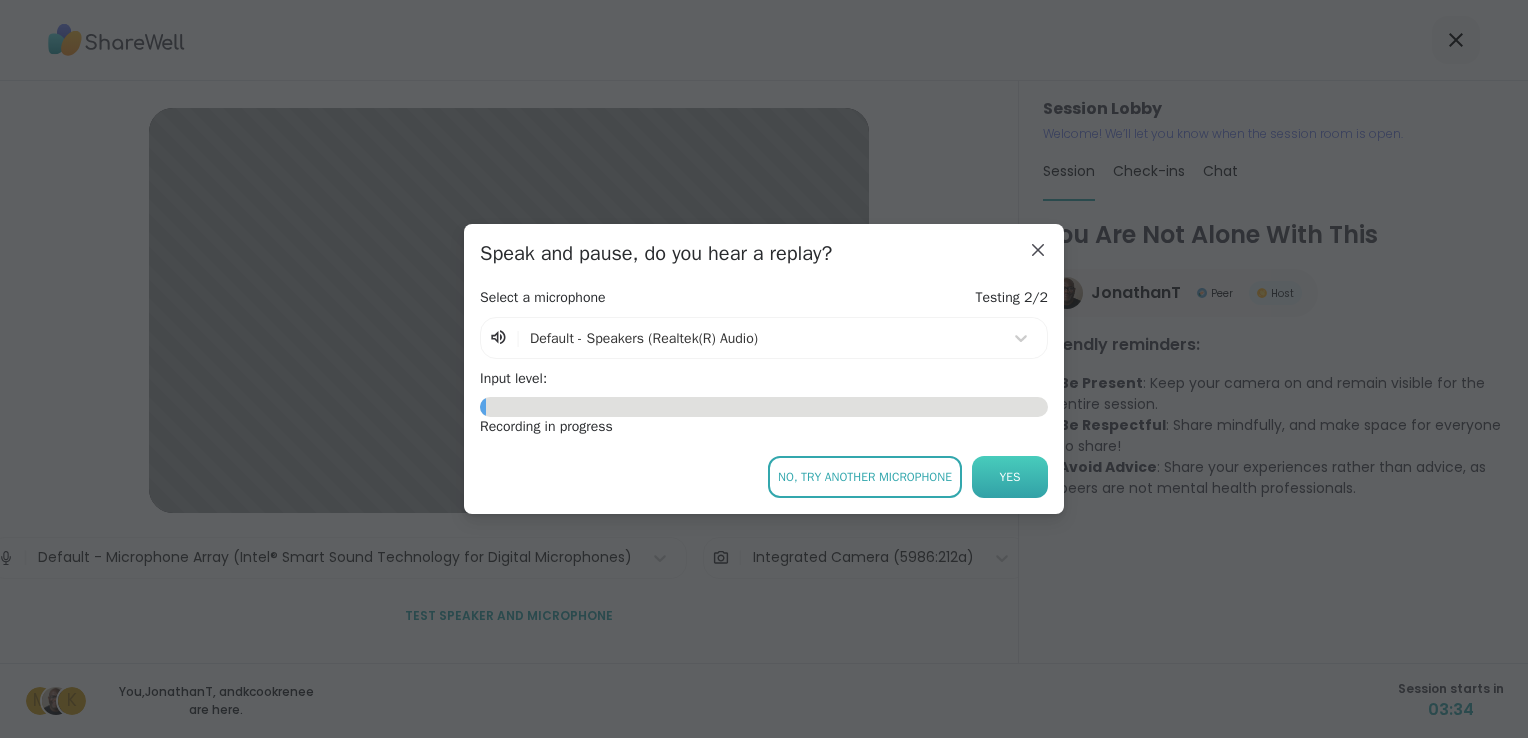 click on "Yes" at bounding box center (1010, 477) 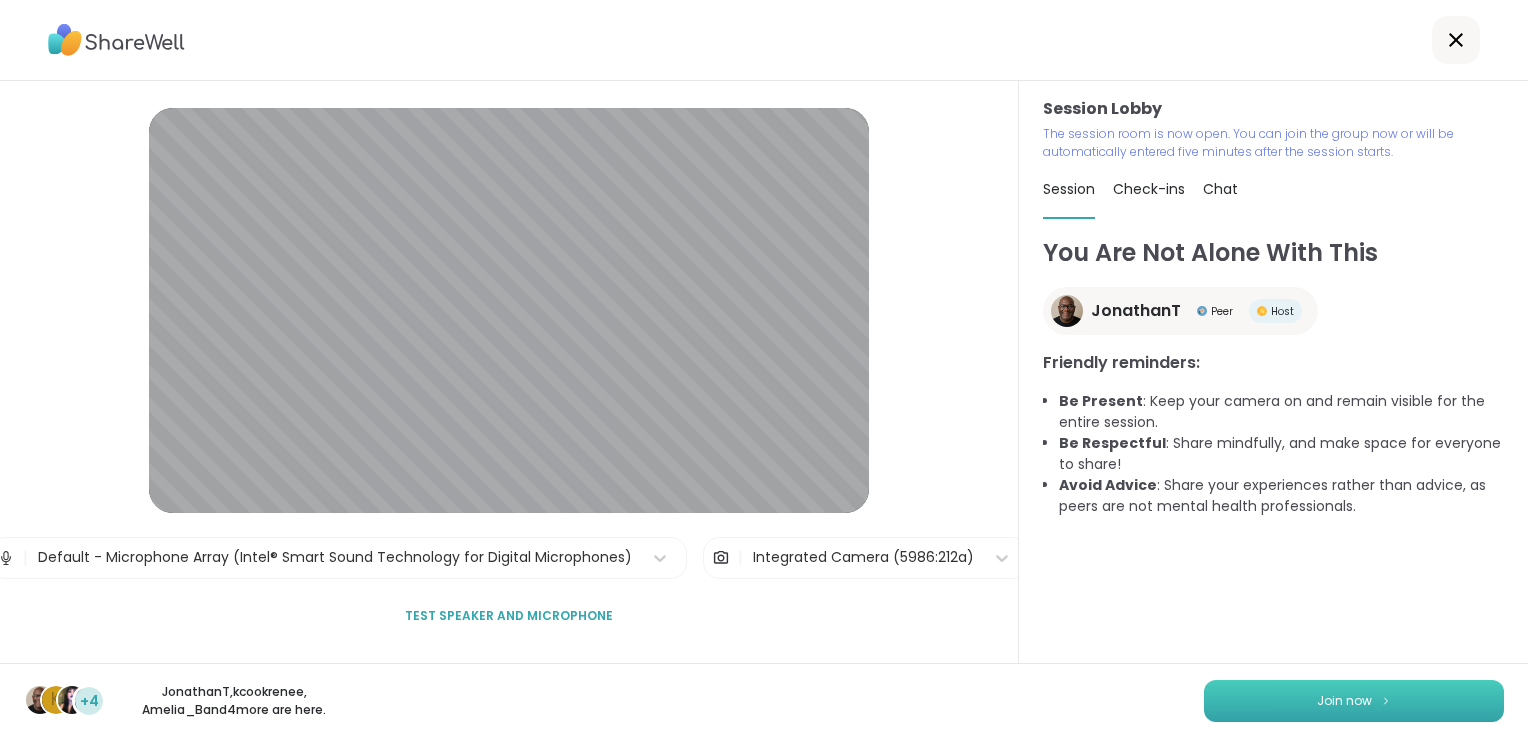 click on "Join now" at bounding box center [1344, 701] 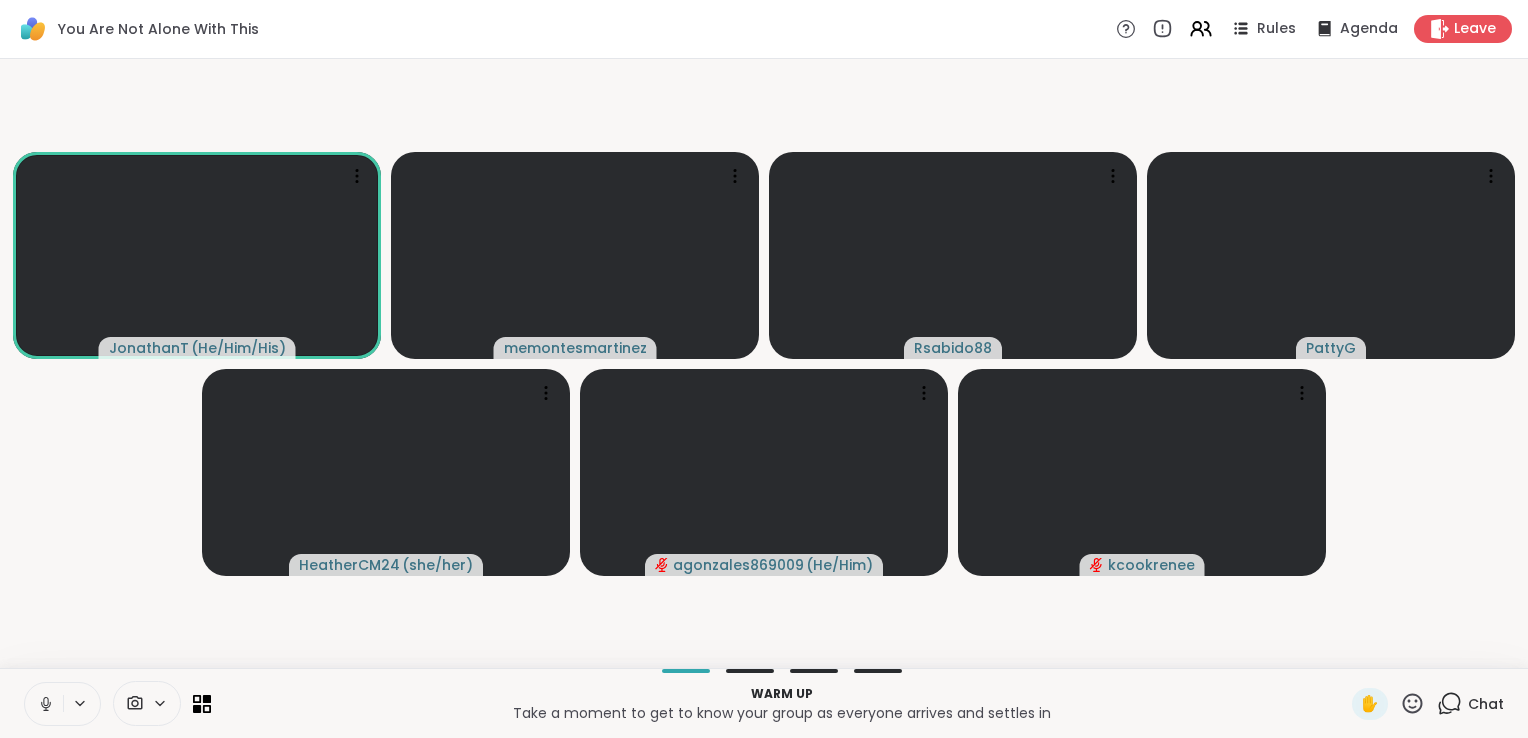 click at bounding box center (44, 704) 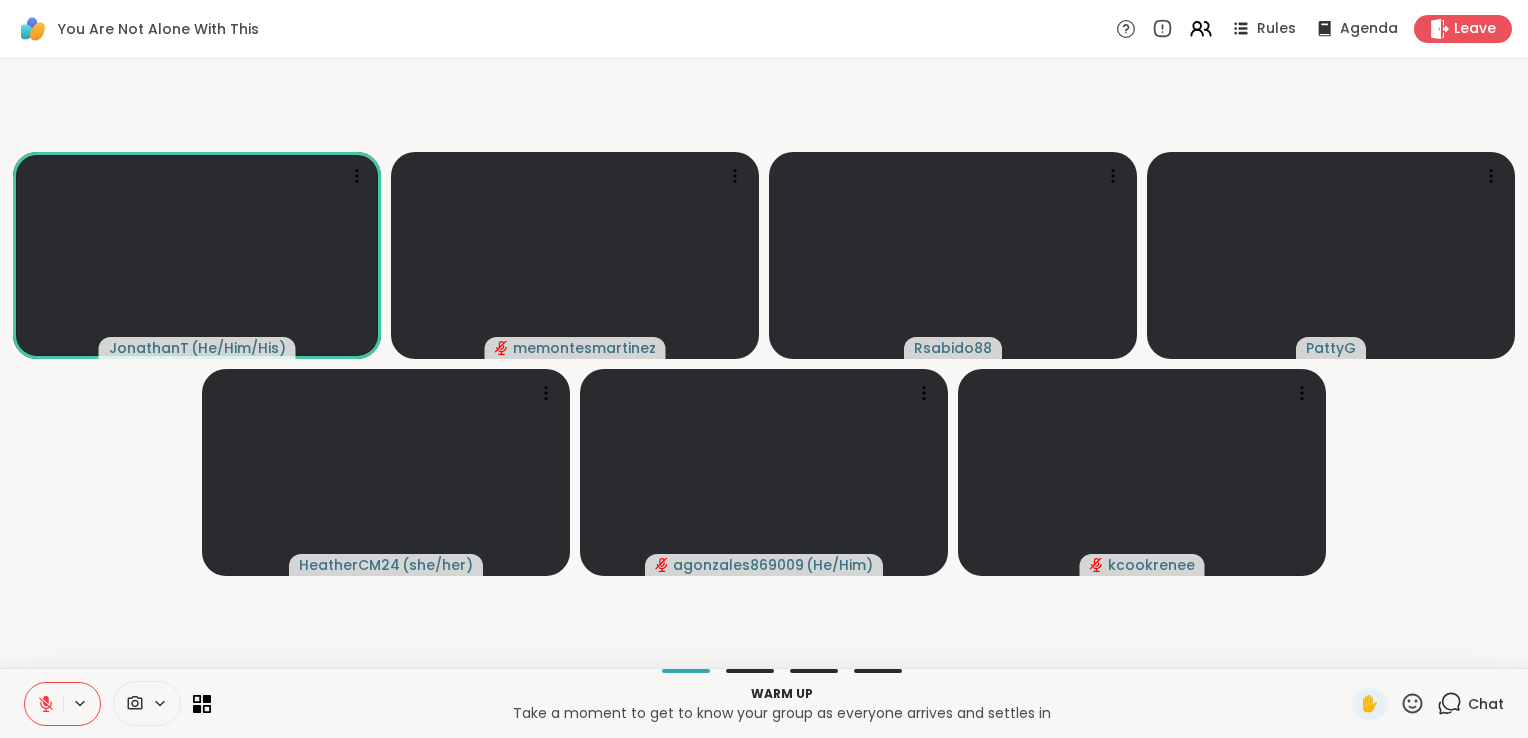 click at bounding box center (81, 703) 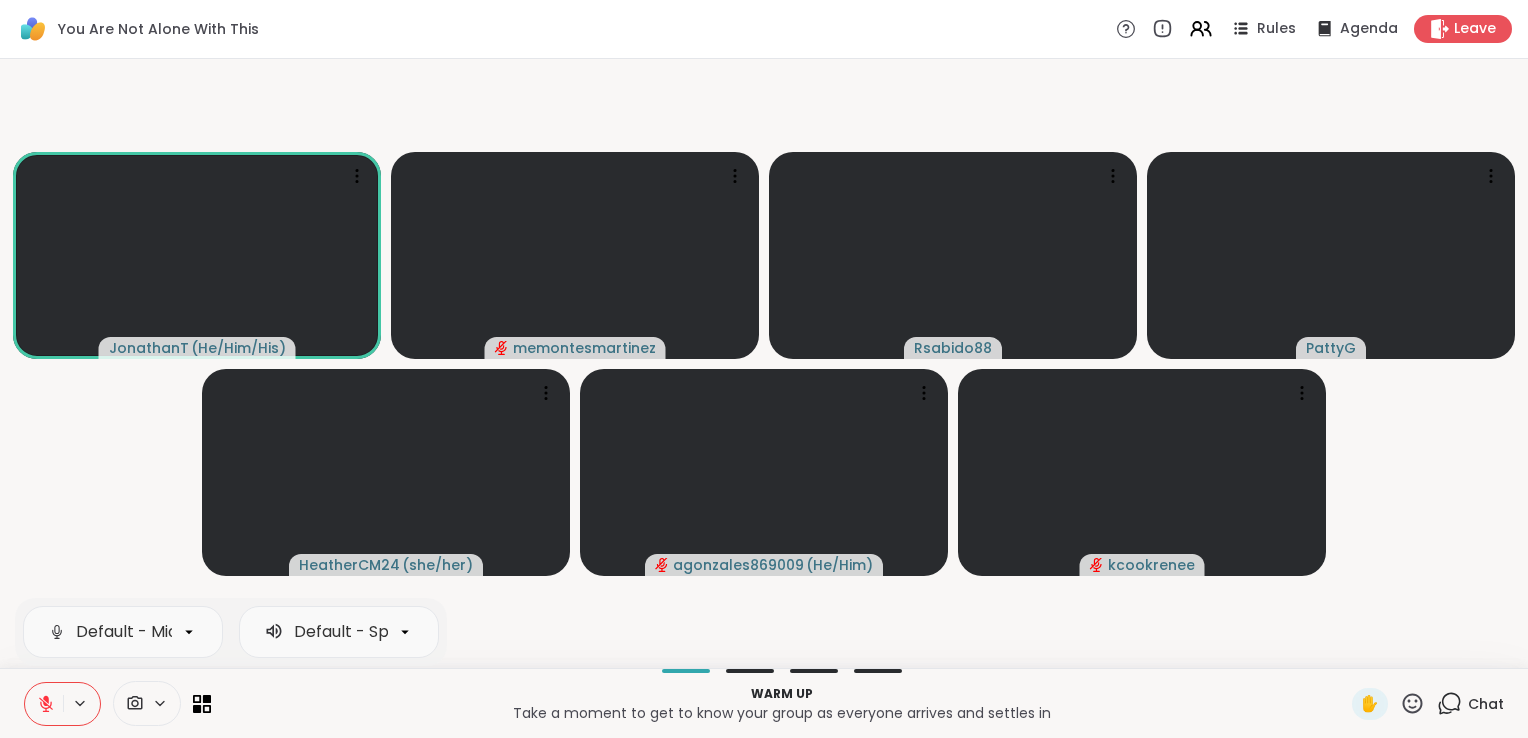 click on "[NAME] ( He/Him/His ) [NAME] [NAME] [NAME] [NAME] ( she/her ) [NAME] ( He/Him ) [NAME]" at bounding box center (764, 363) 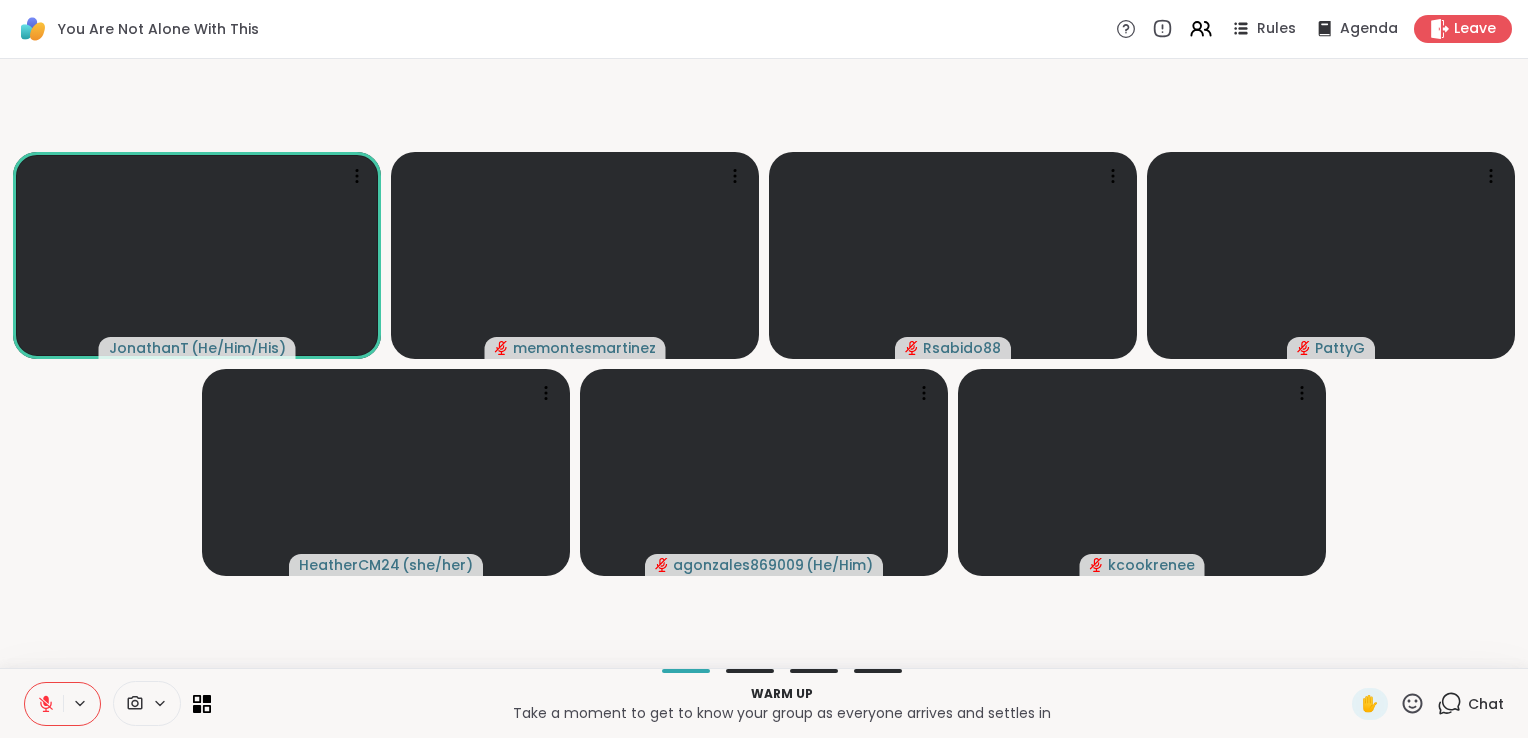 click at bounding box center (44, 704) 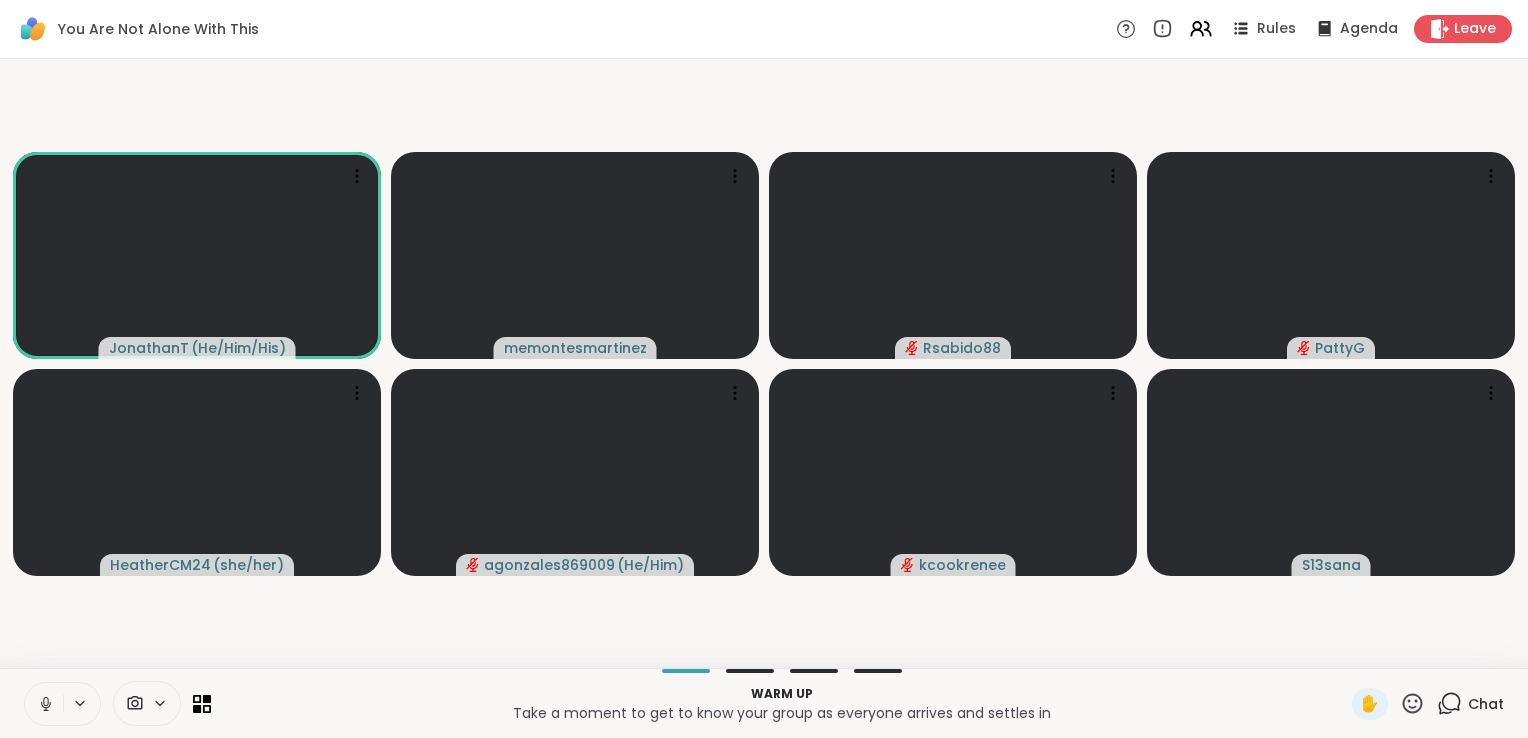 click 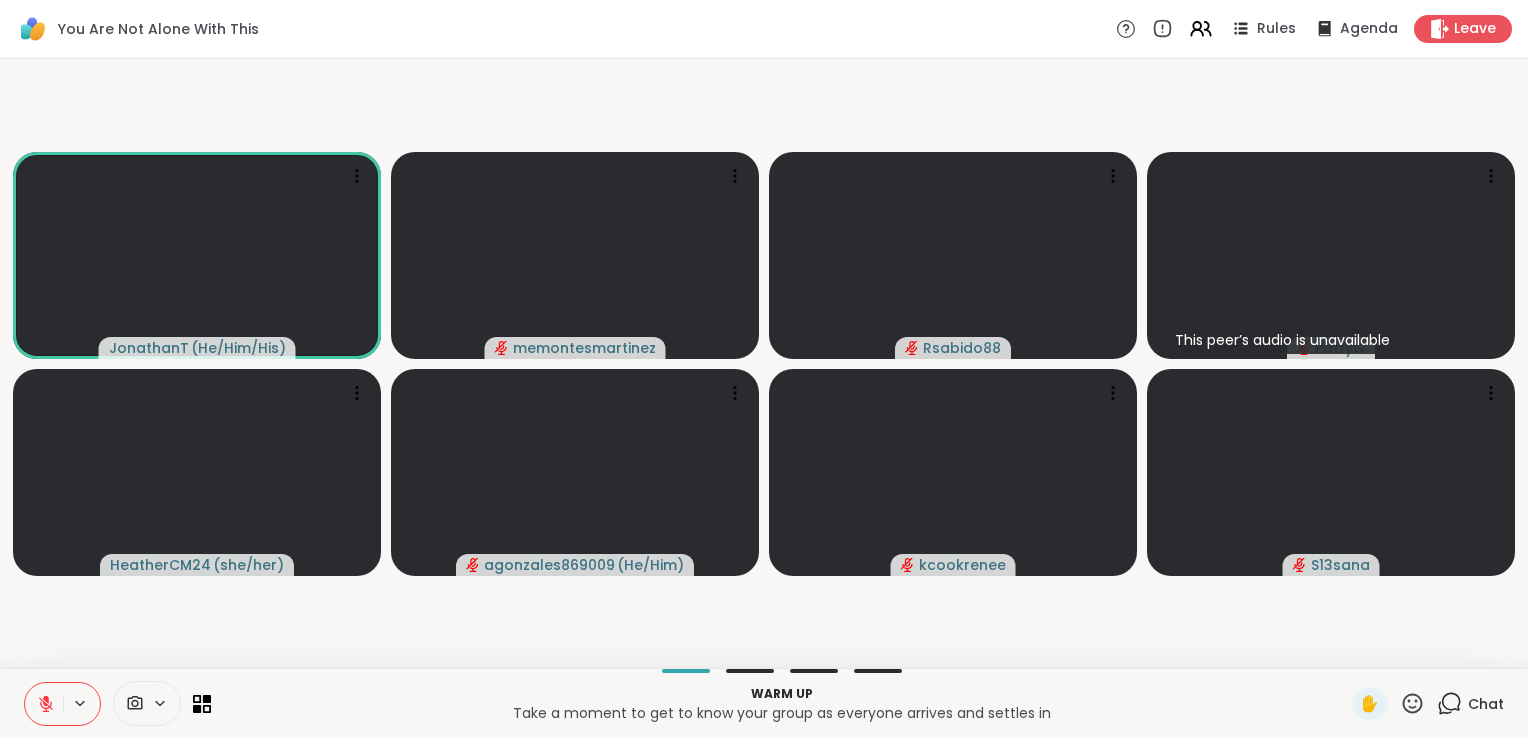 scroll, scrollTop: 0, scrollLeft: 15, axis: horizontal 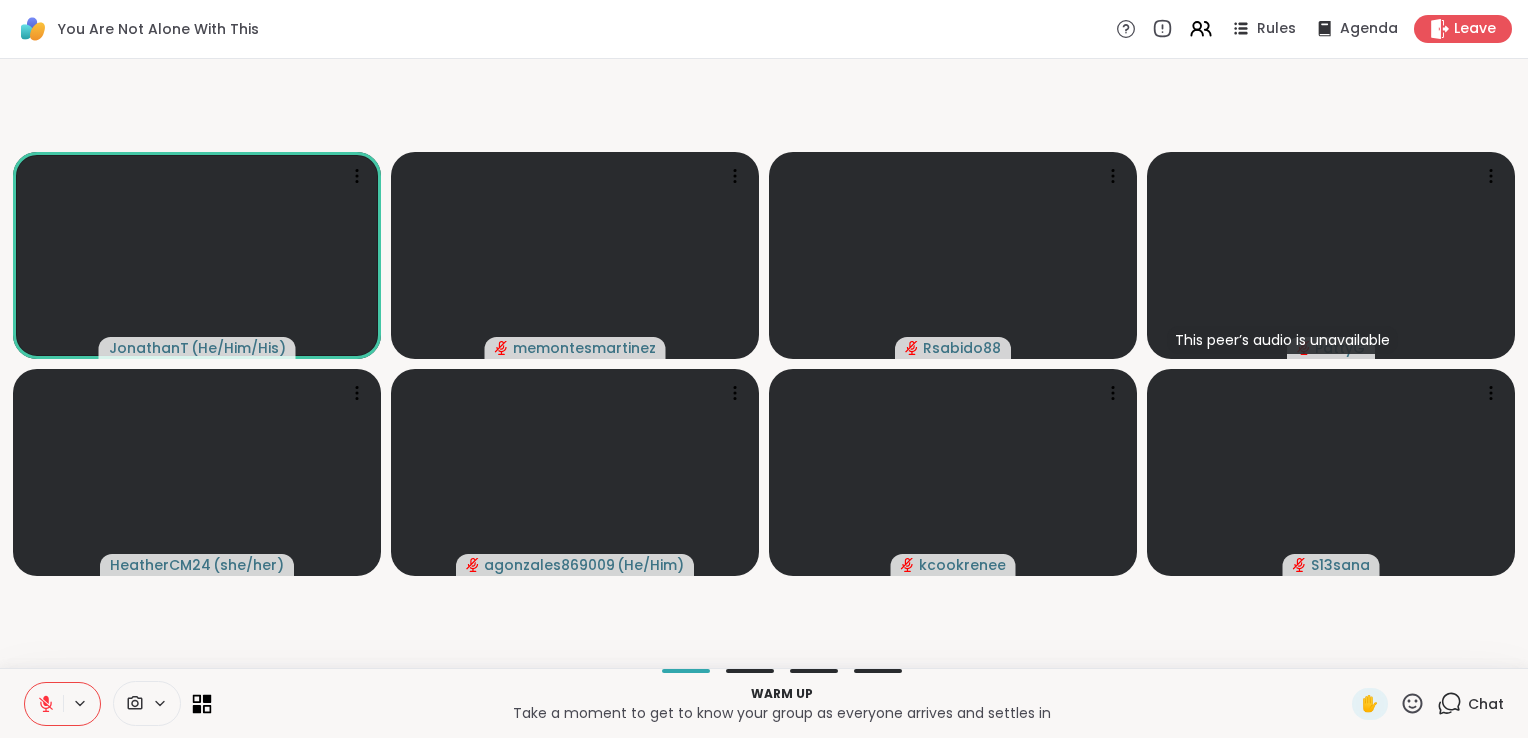 click 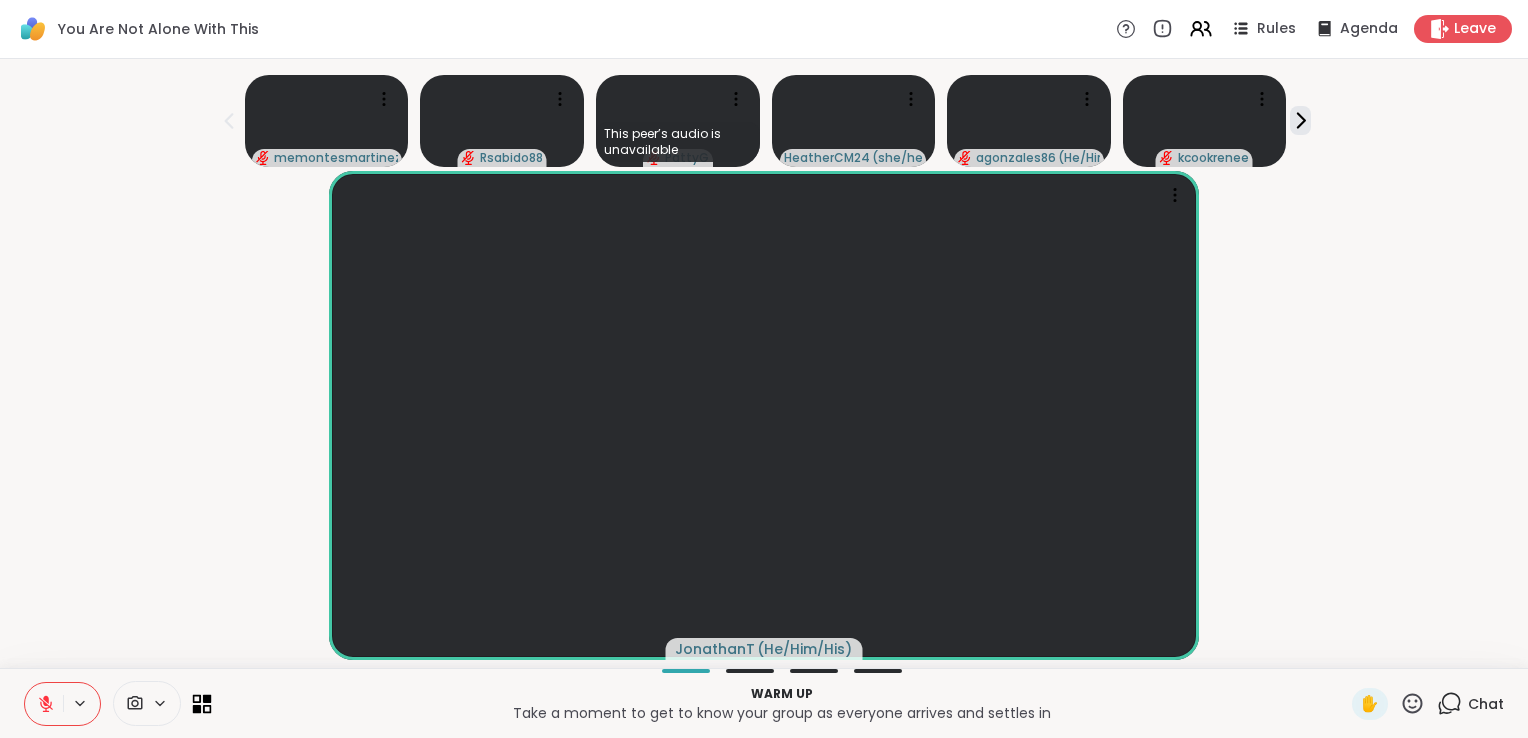 click 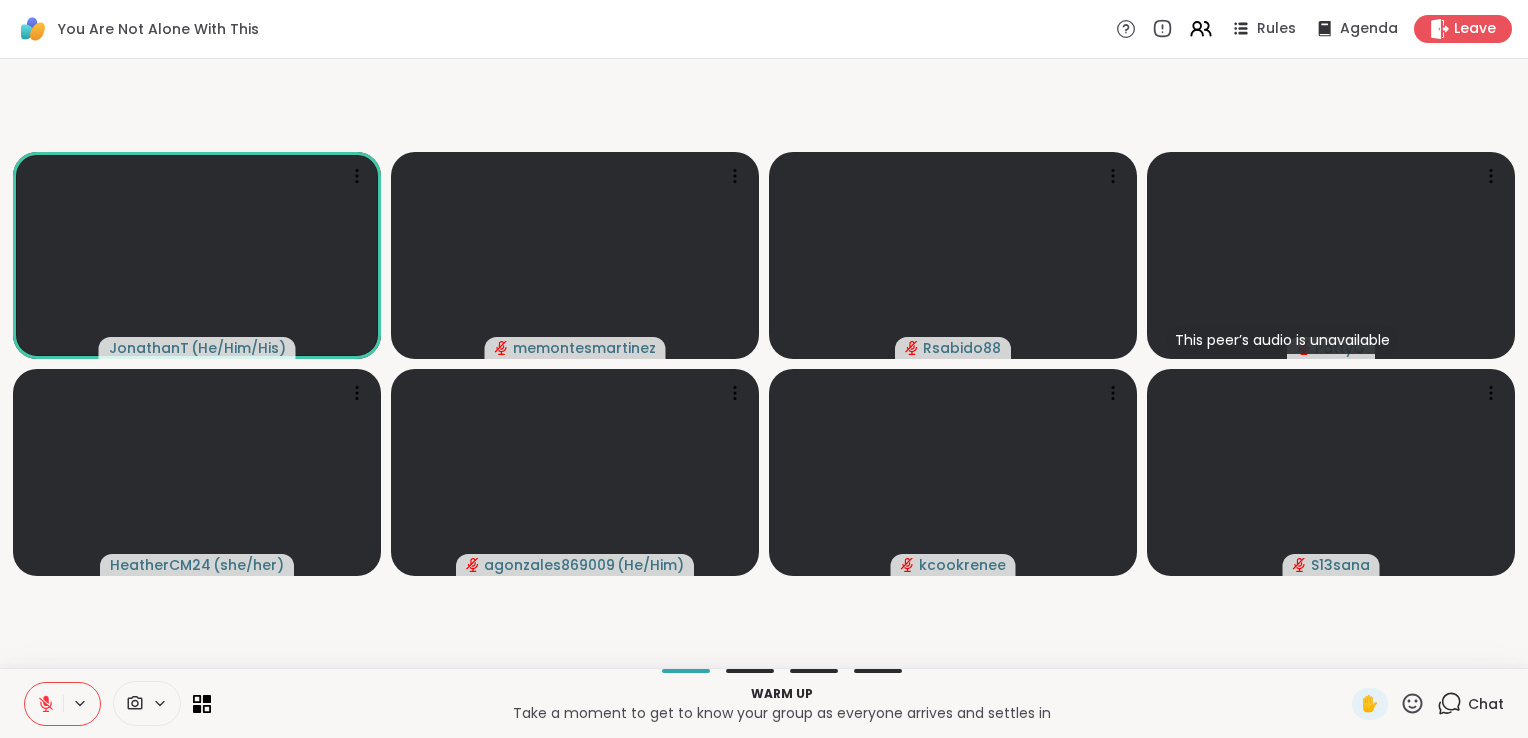 click on "[NAME] ( He/Him/His ) [NAME] [NAME] [NAME] This peer’s audio is unavailable [NAME] [NAME] ( she/her ) [NAME] ( He/Him ) [NAME] [NAME] [NAME]" at bounding box center [764, 363] 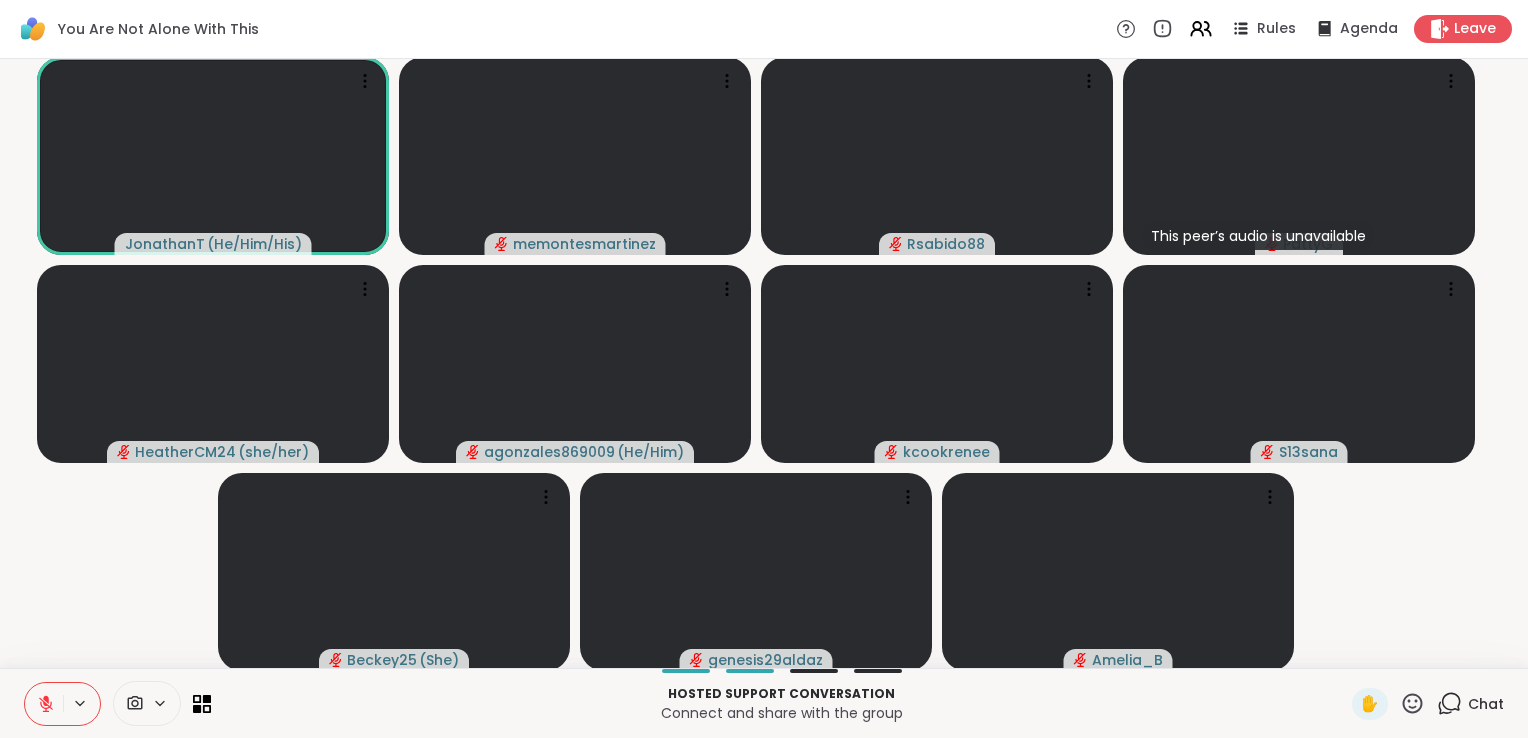click 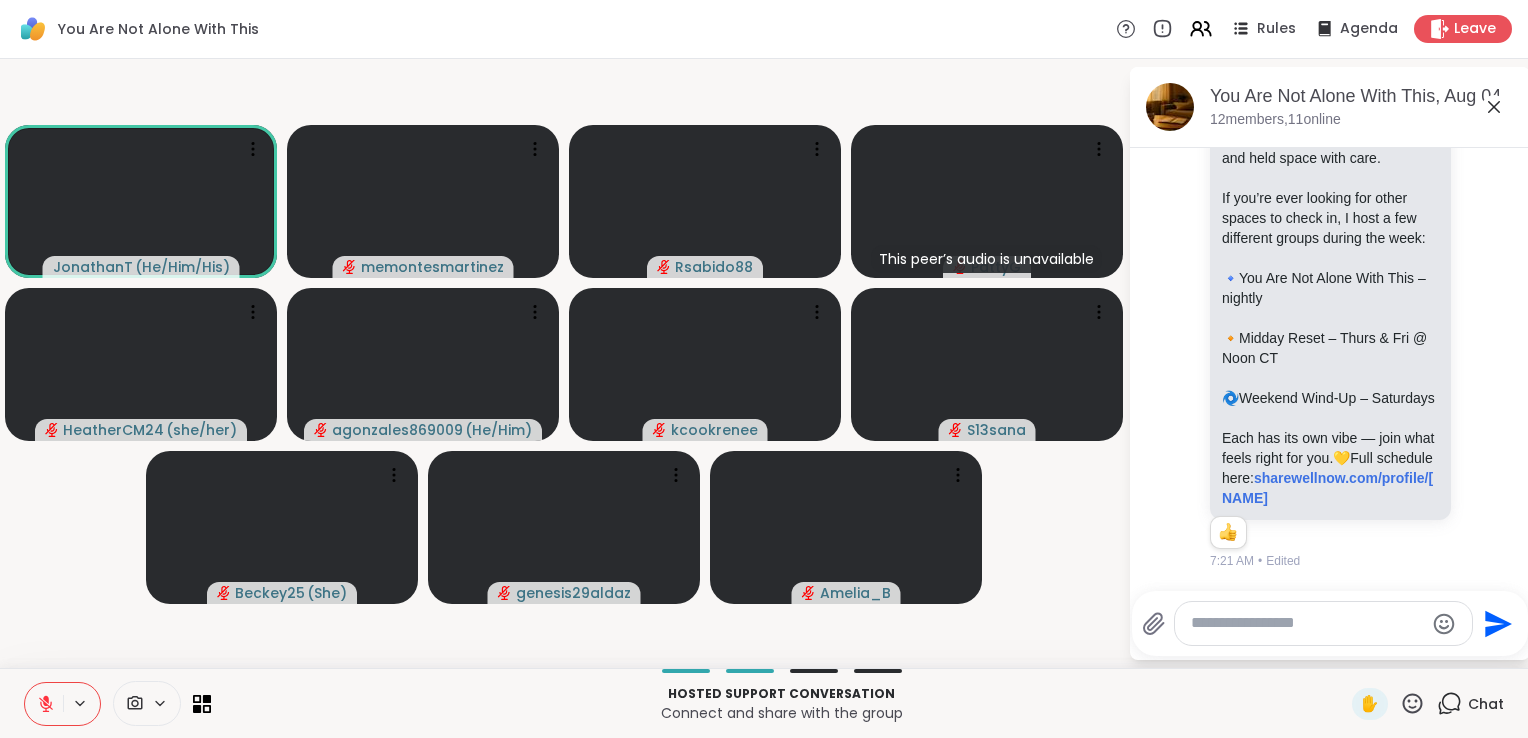scroll, scrollTop: 1235, scrollLeft: 0, axis: vertical 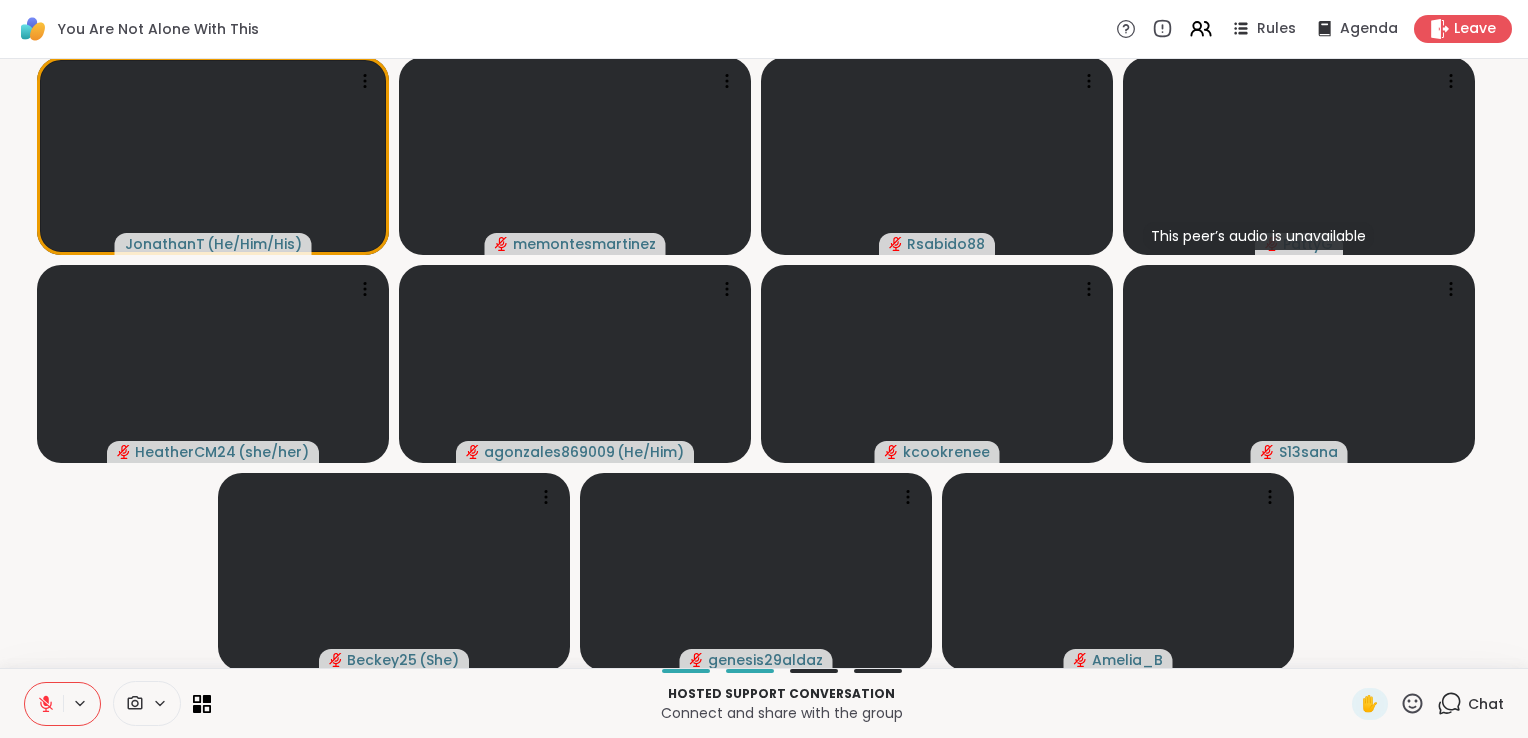 click on "Chat" at bounding box center (1486, 704) 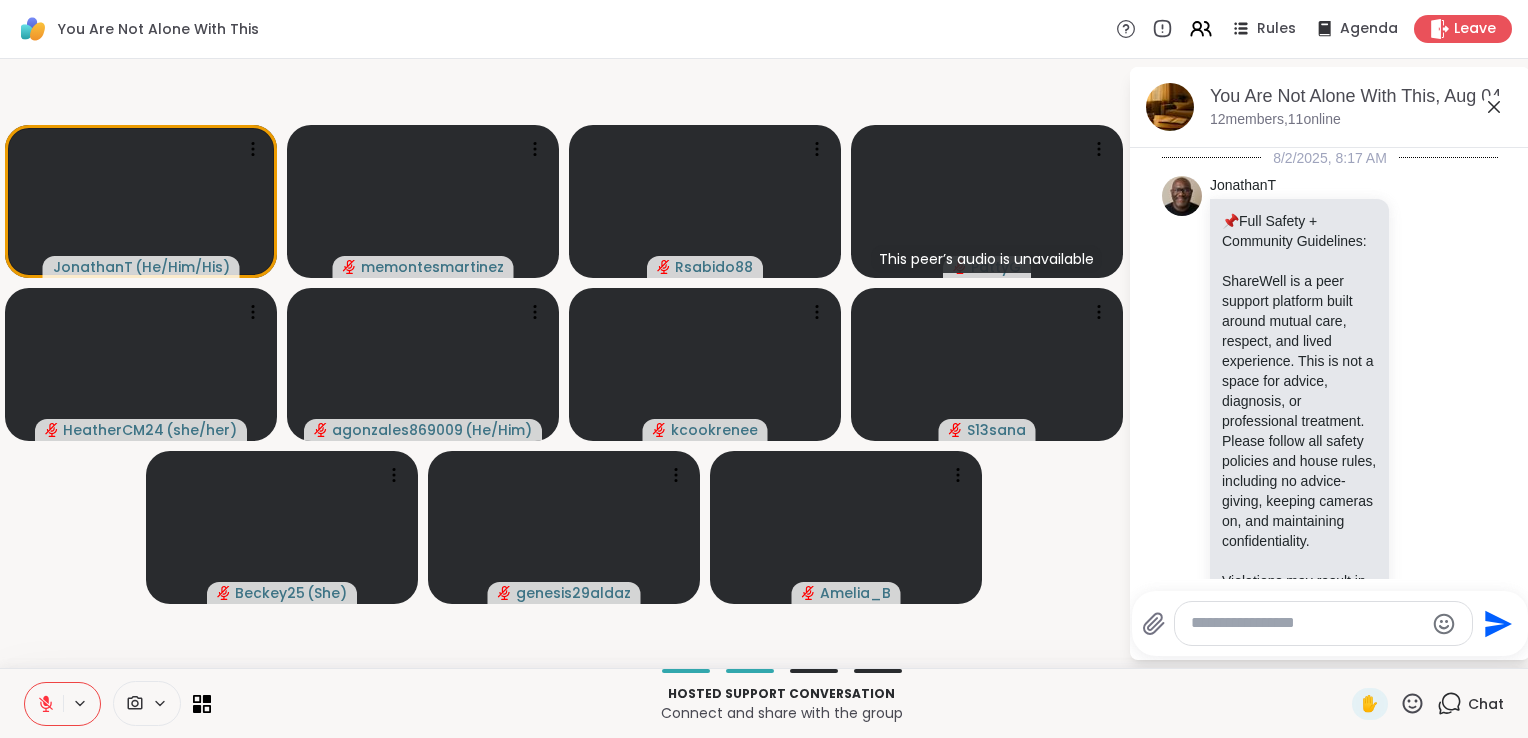 scroll, scrollTop: 1235, scrollLeft: 0, axis: vertical 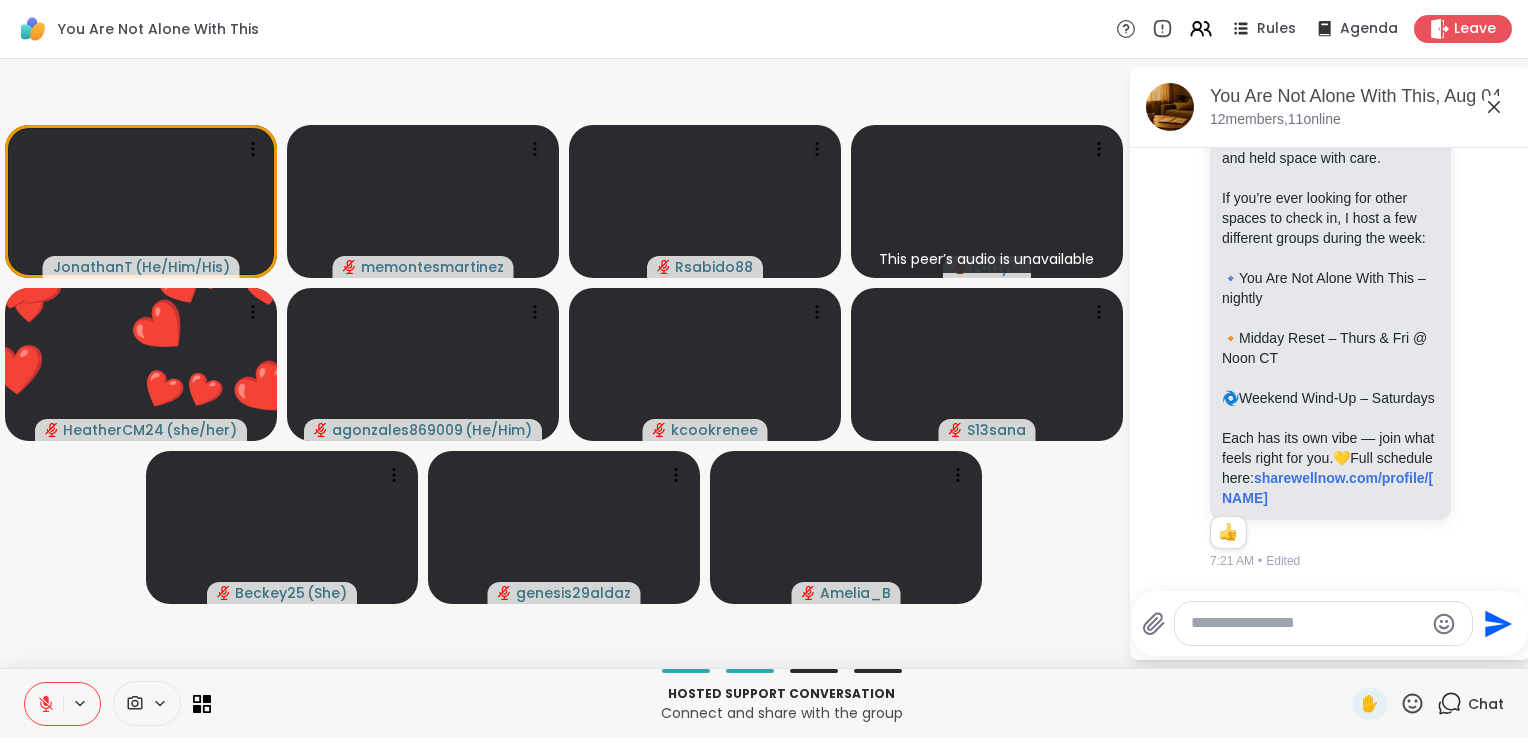 click 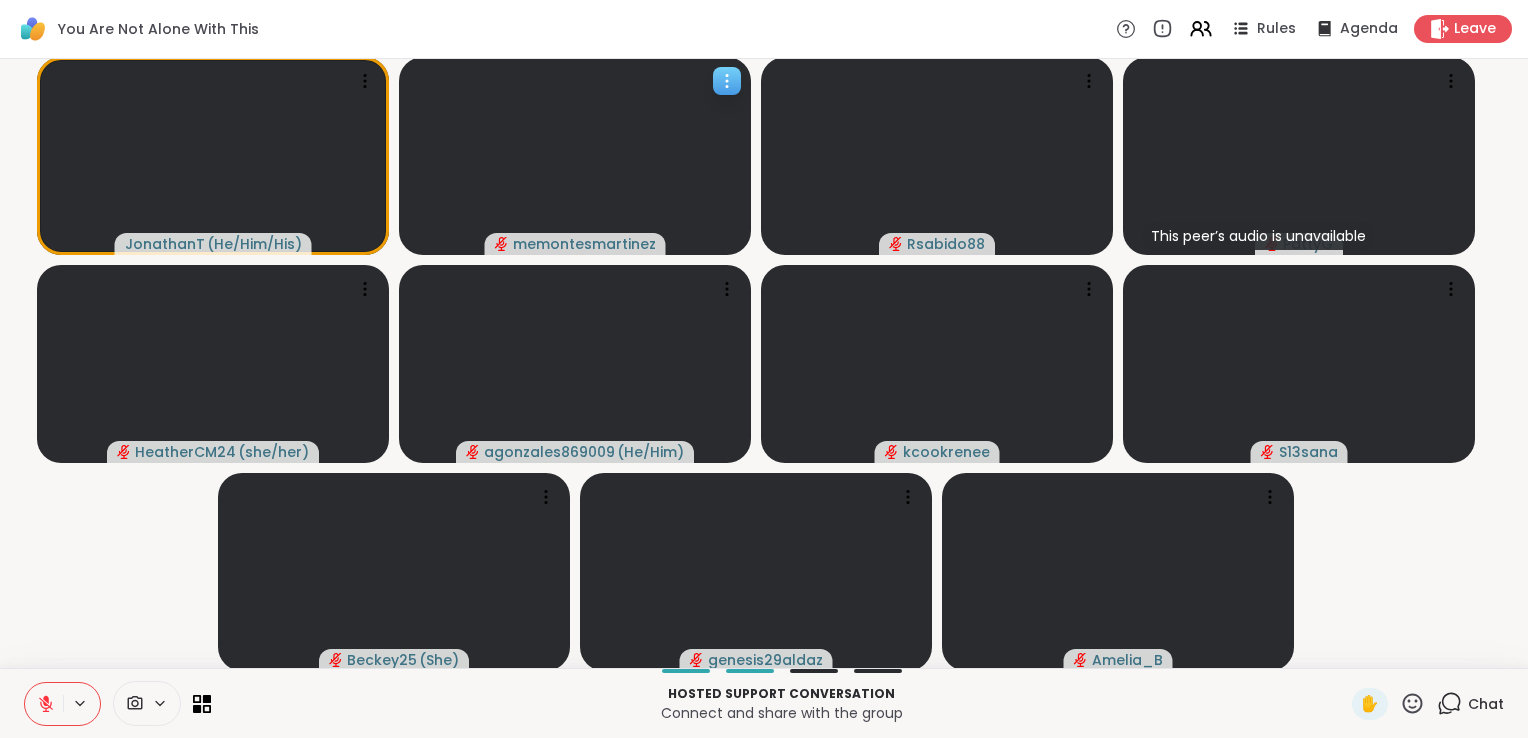 click at bounding box center [575, 156] 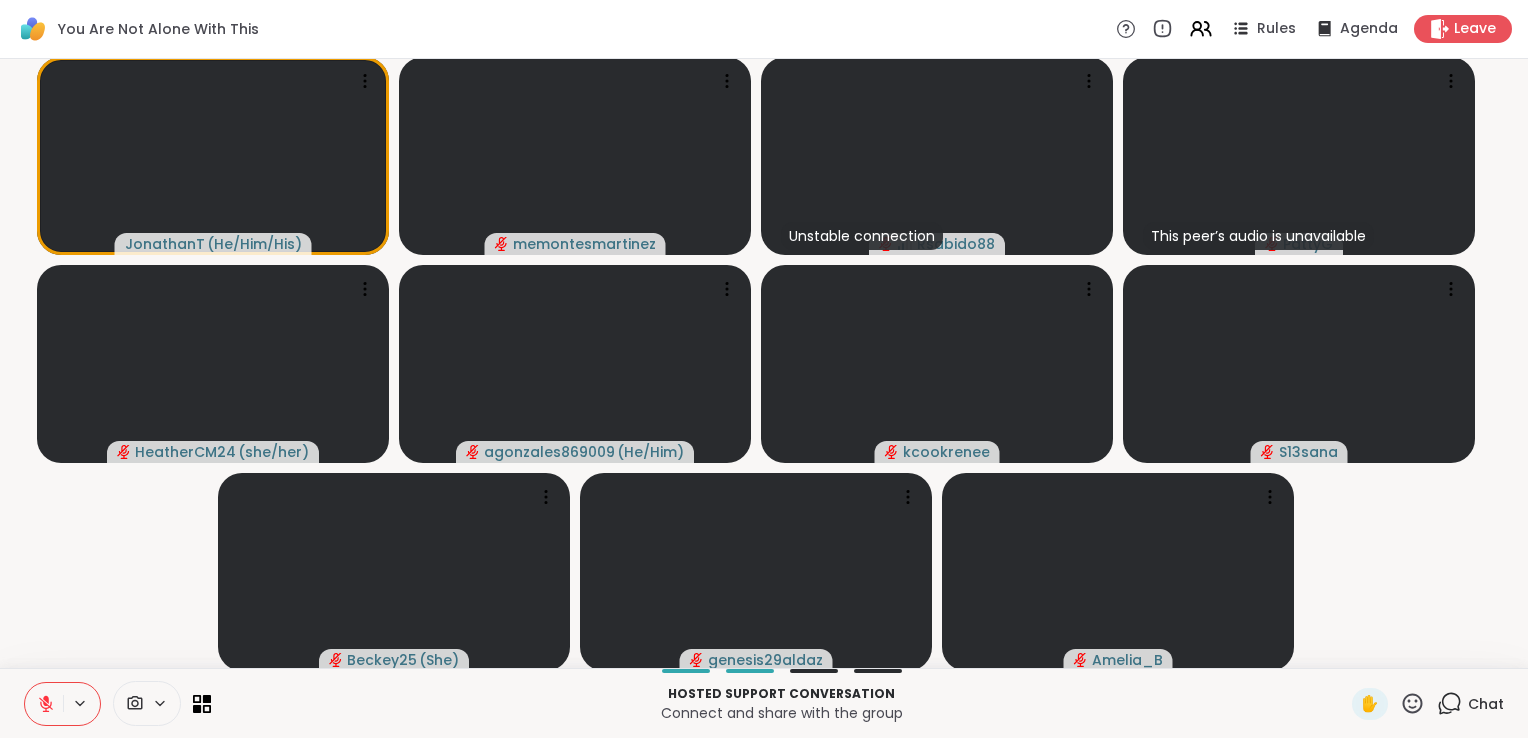 click on "You Are Not Alone With This Rules Agenda Leave" at bounding box center (764, 29) 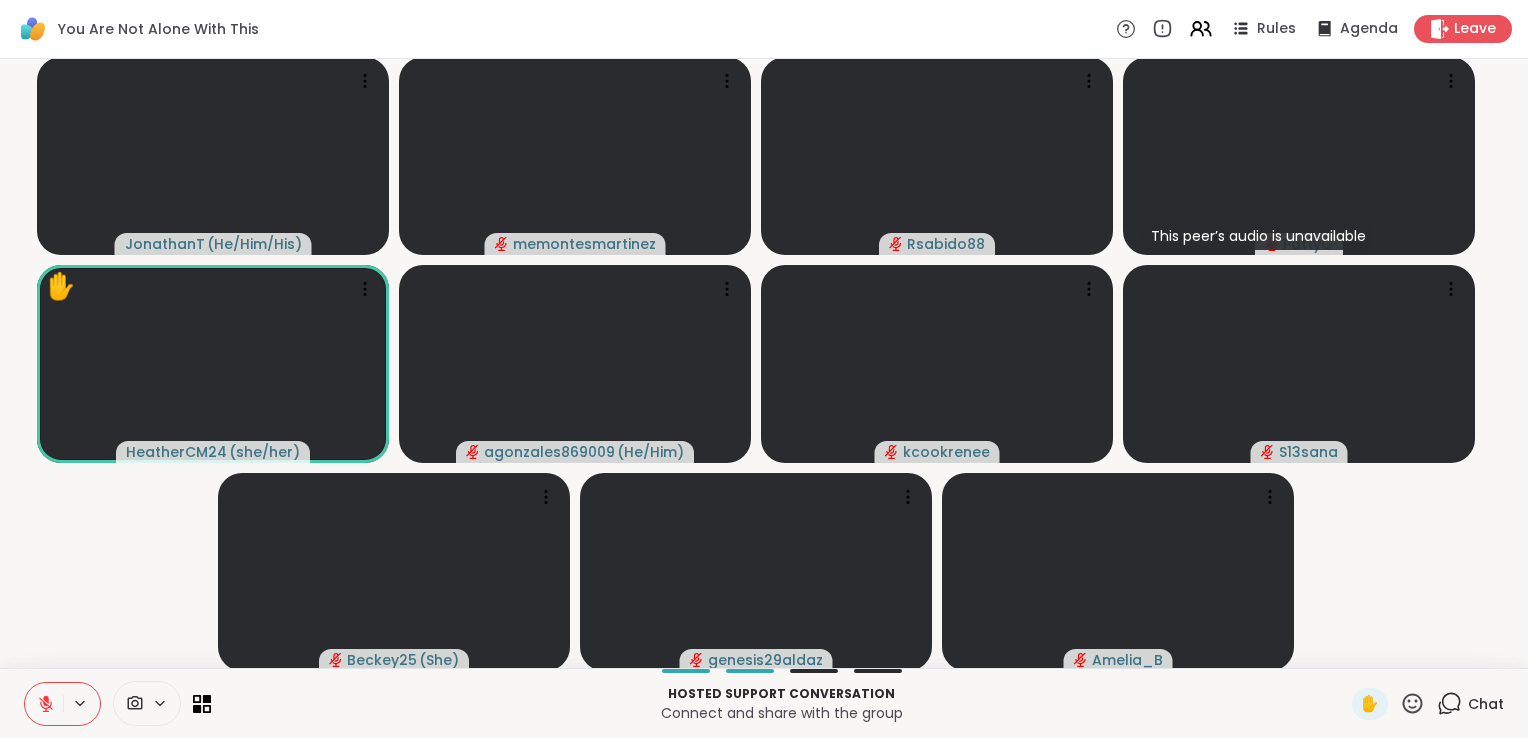 click 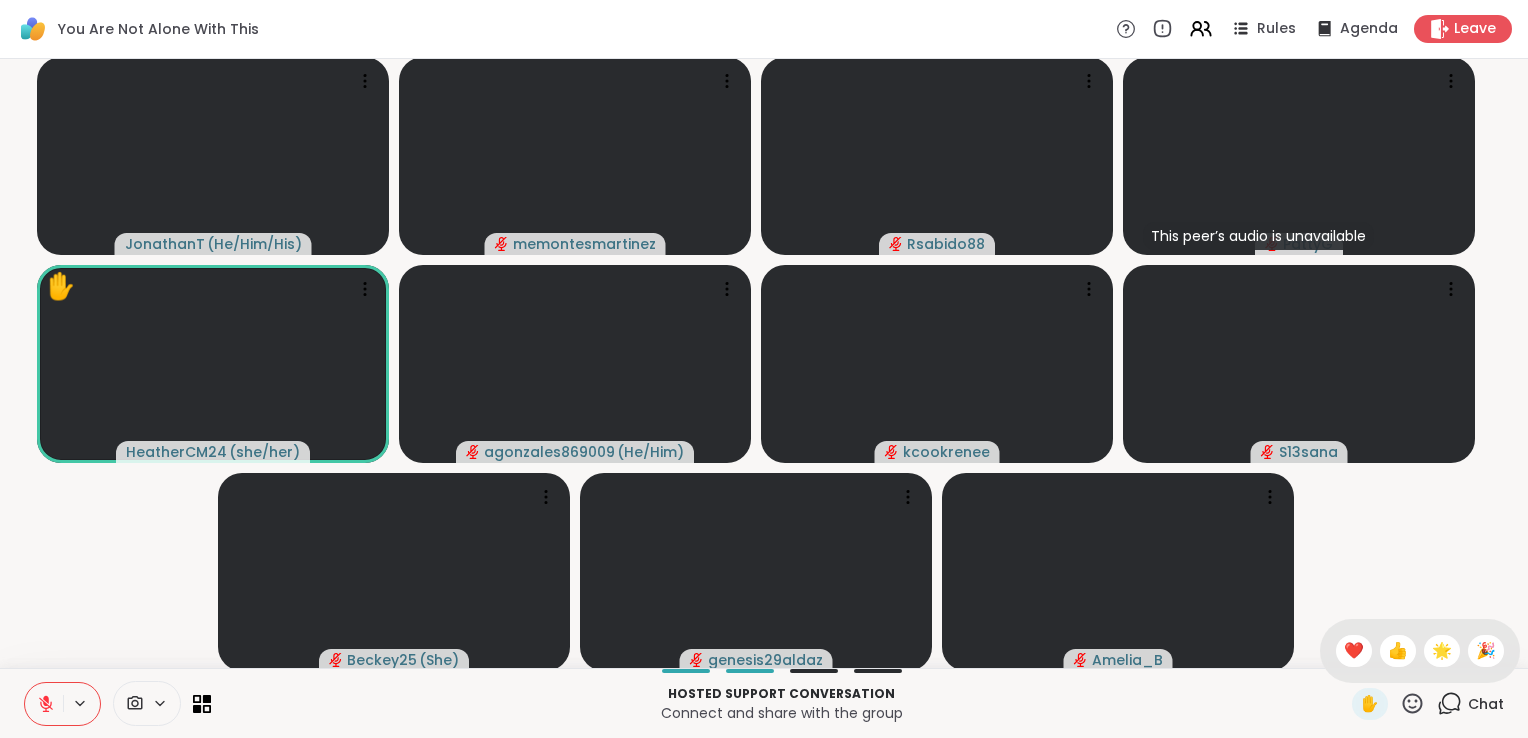 click on "[NAME] ( He/Him/His ) [NAME] [NAME] [NAME] This peer’s audio is unavailable [NAME] ✋ [NAME] ( she/her ) [NAME] ( He/Him ) [NAME] [NAME] [NAME] [NAME] ( She ) [NAME] [NAME] [NAME]" at bounding box center (764, 363) 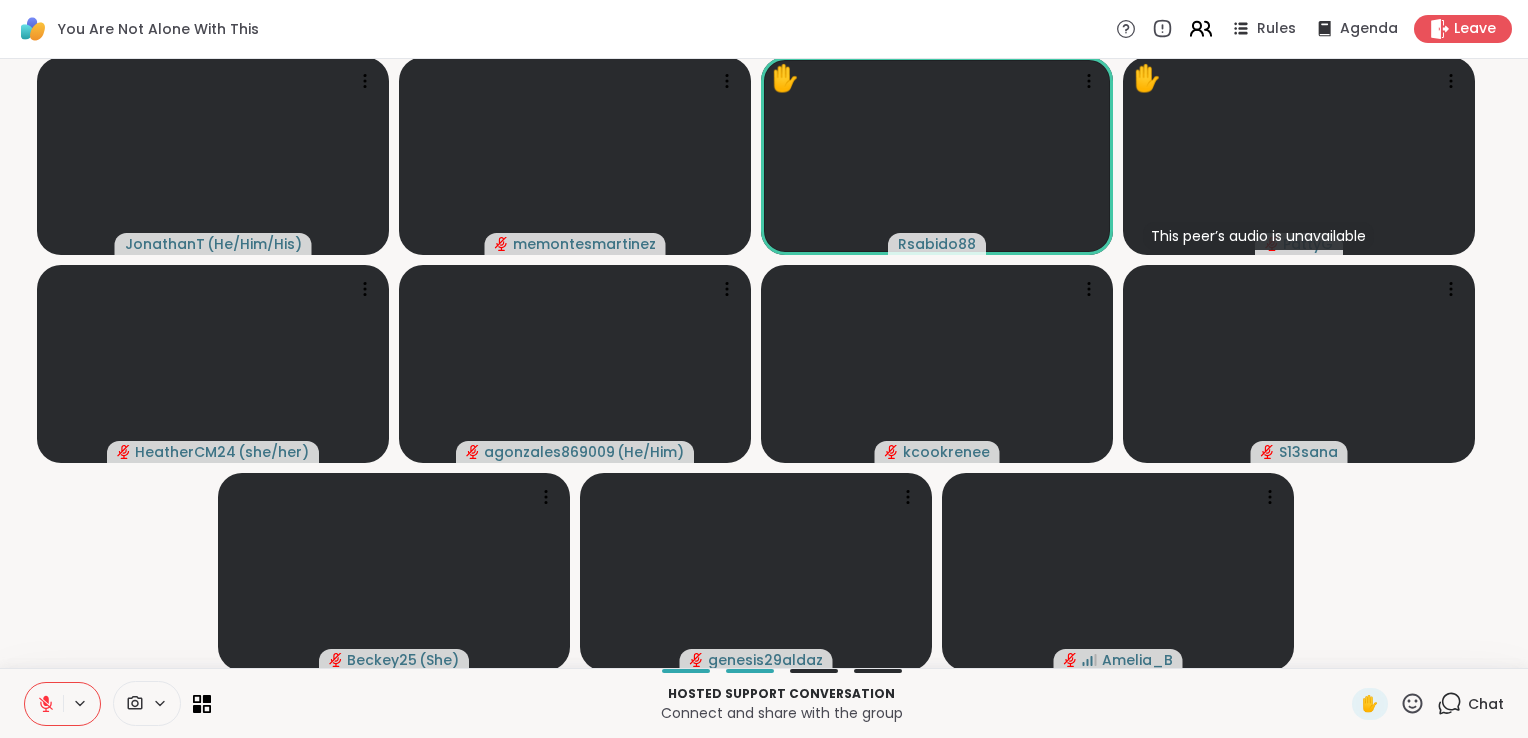 click 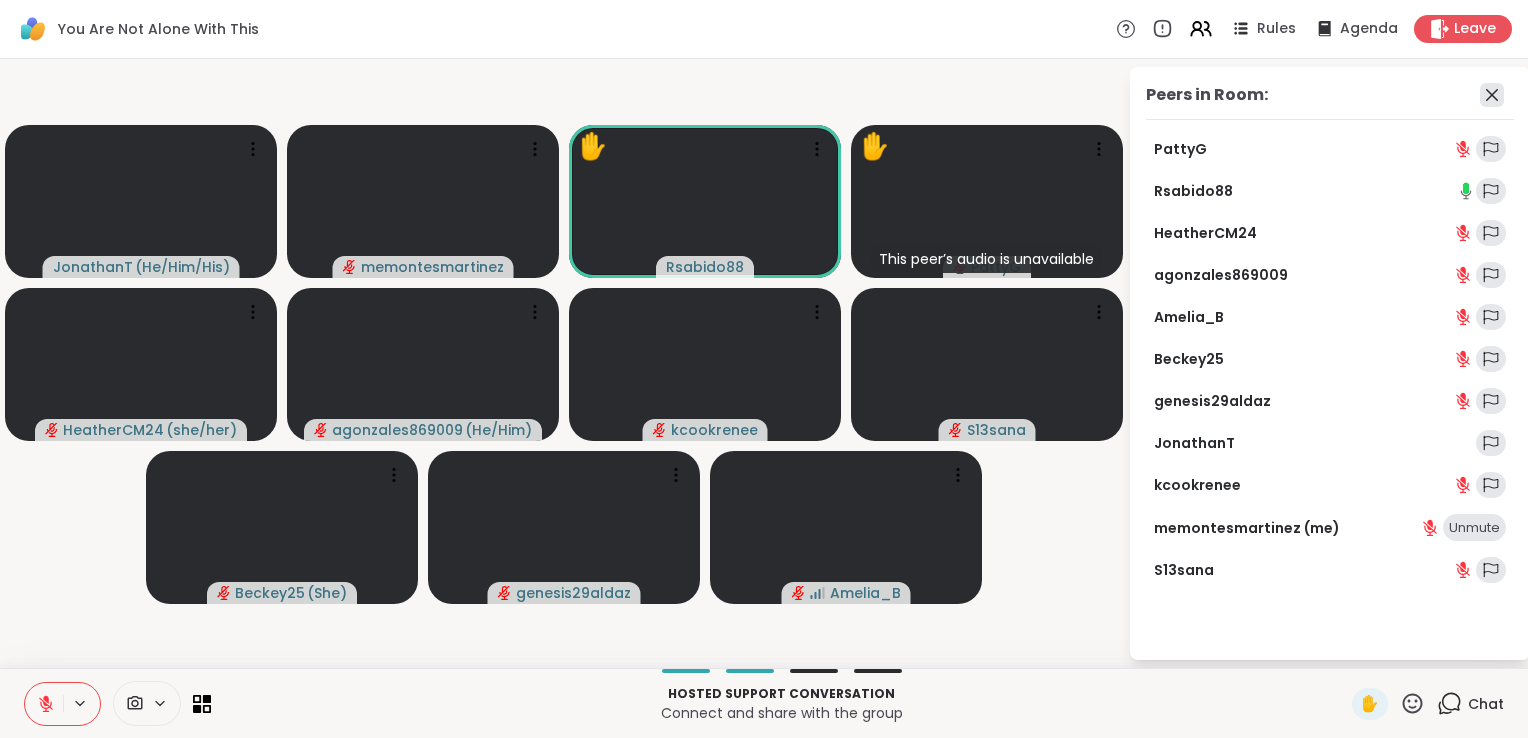 click 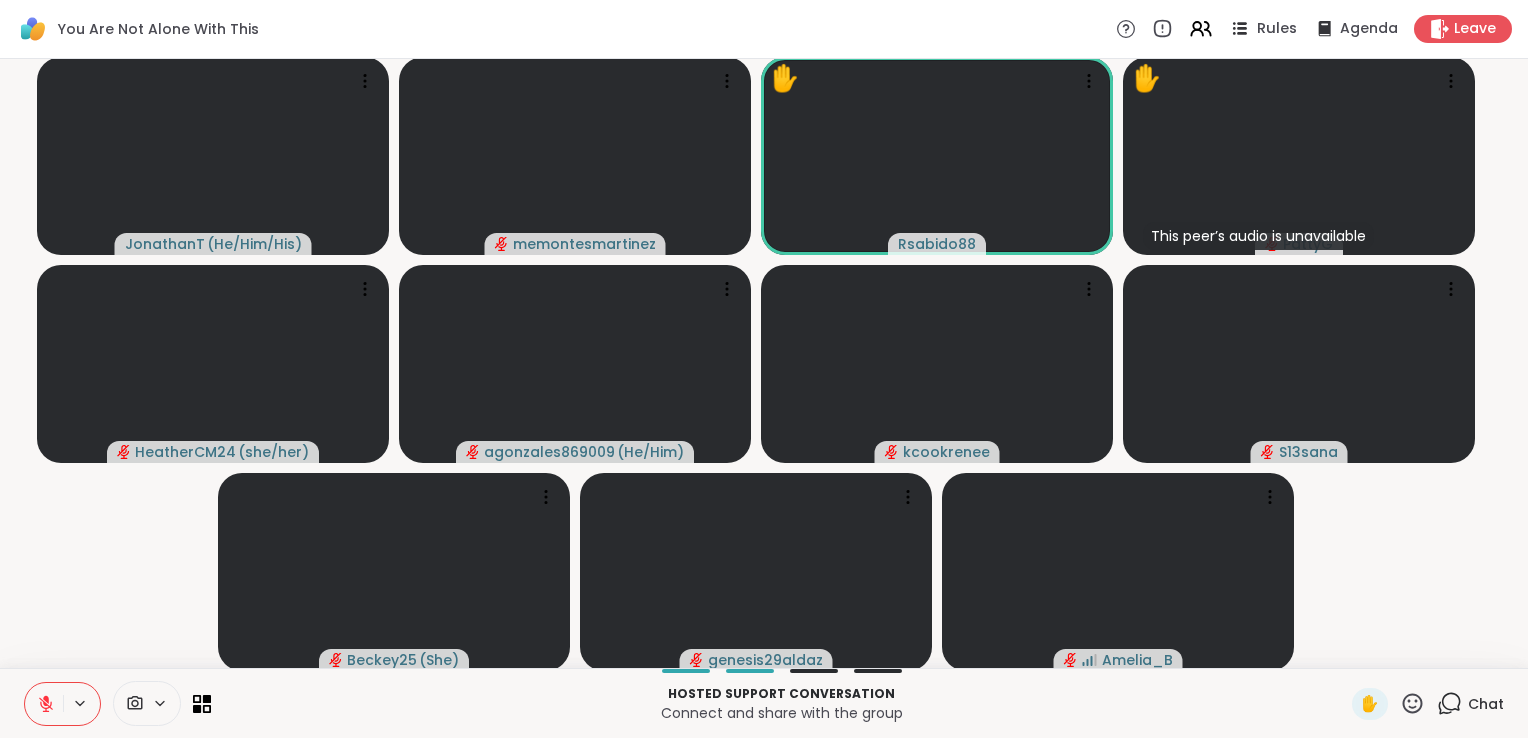 click on "Rules" at bounding box center (1277, 29) 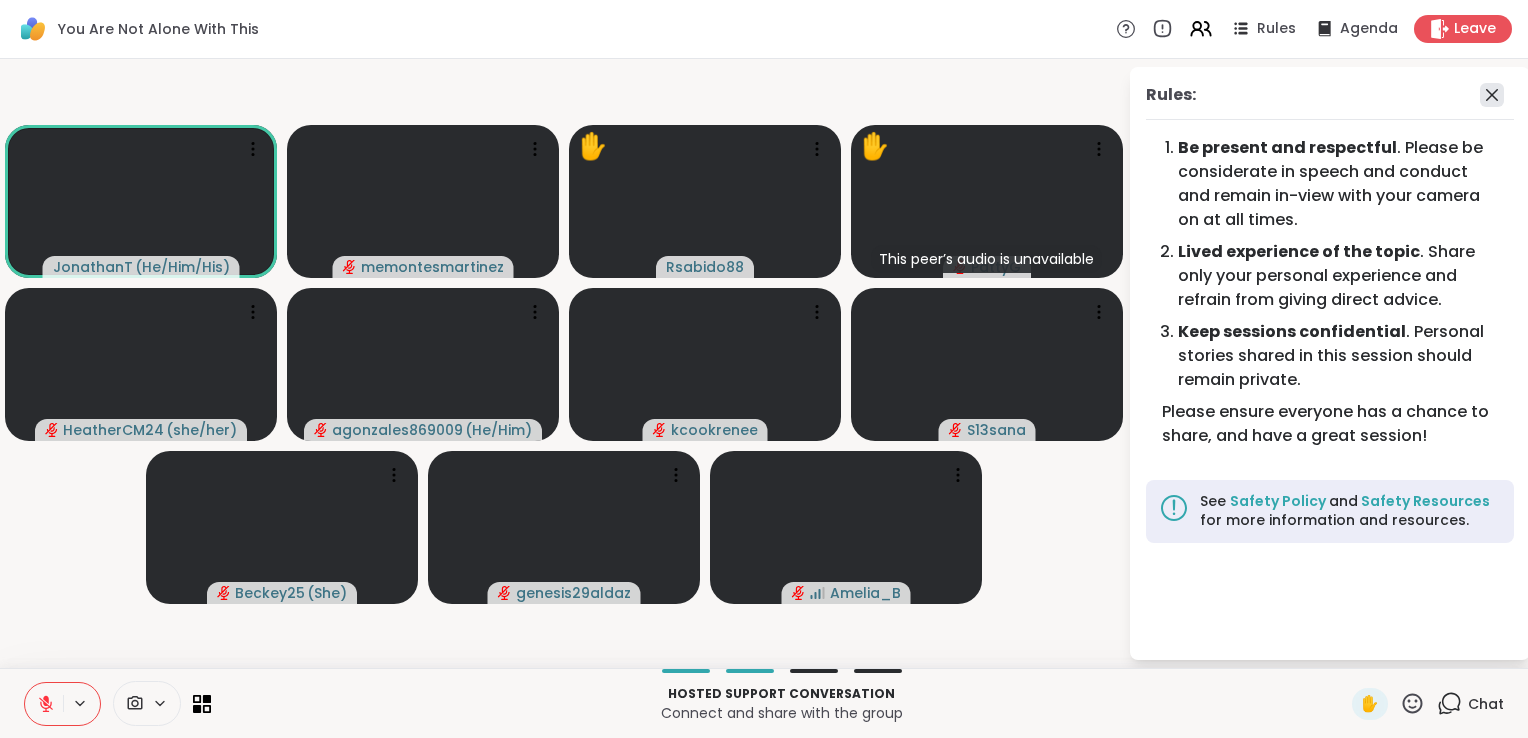 click 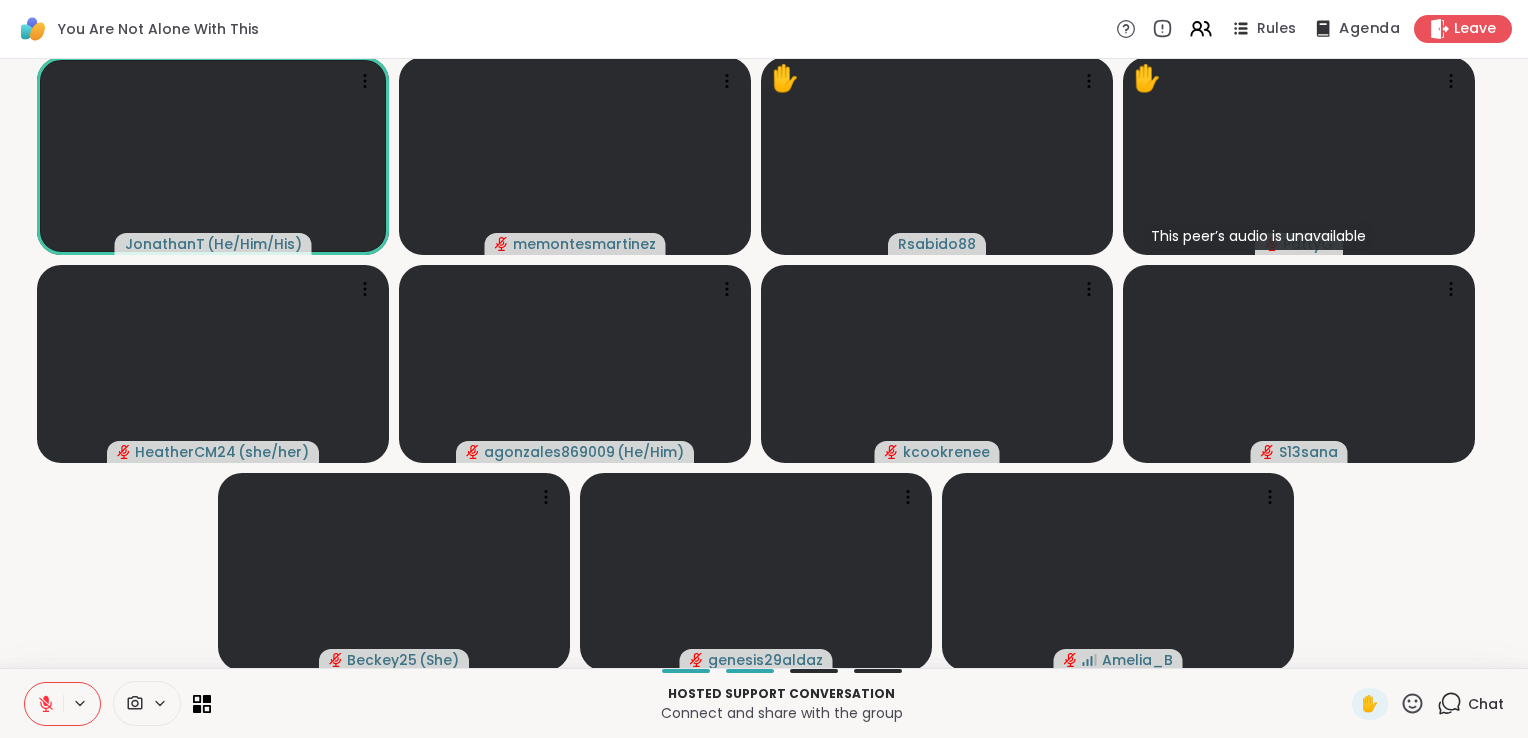 click on "Agenda" at bounding box center (1369, 29) 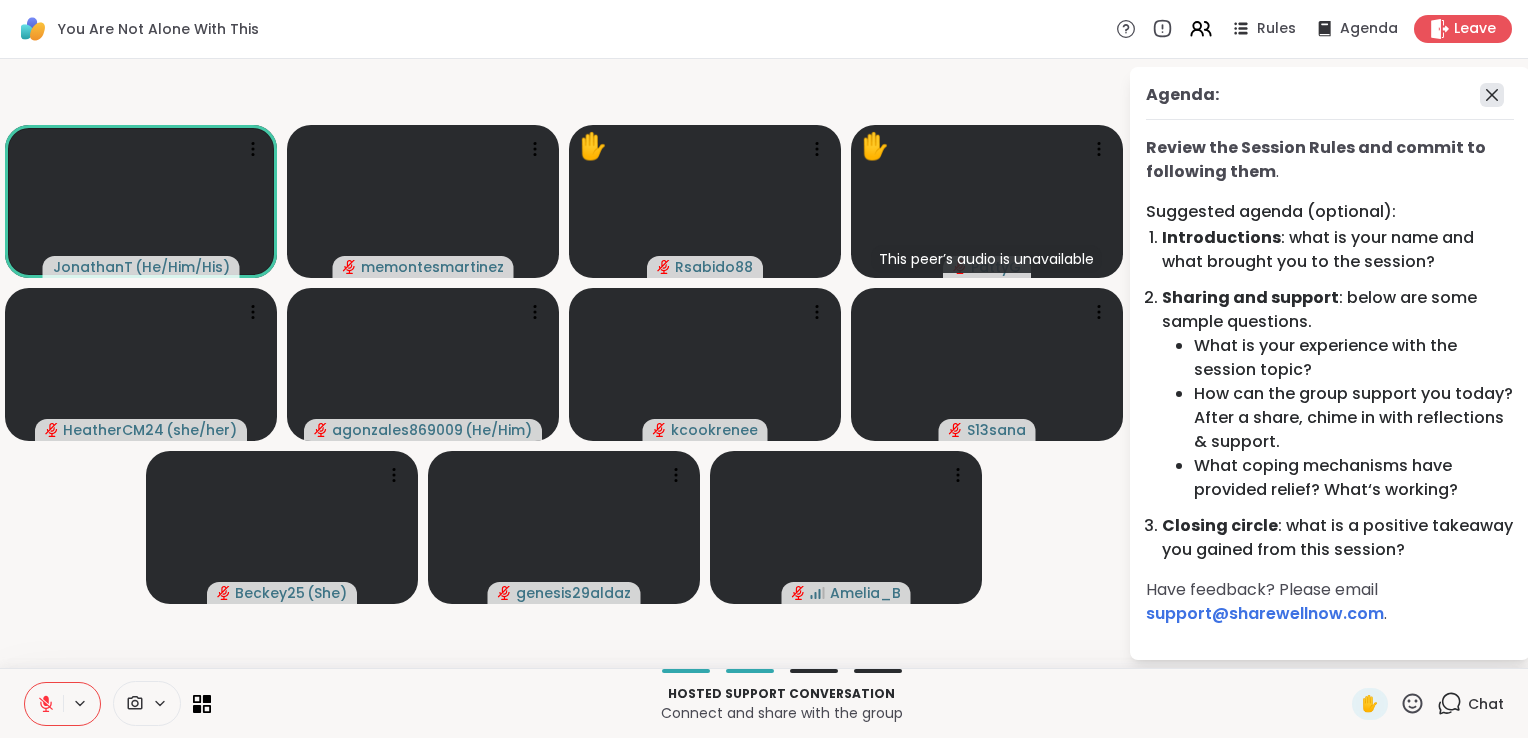 click 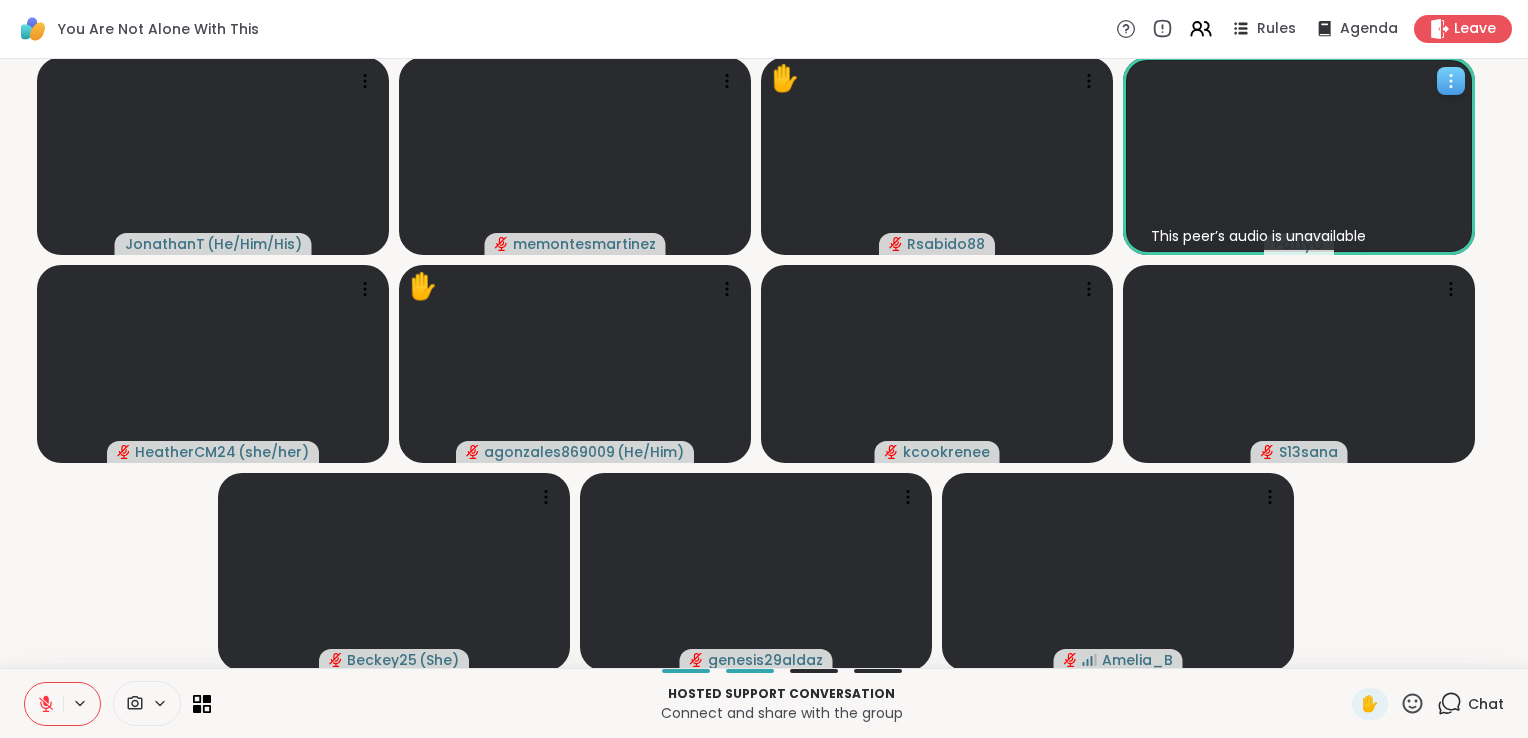click at bounding box center (1299, 156) 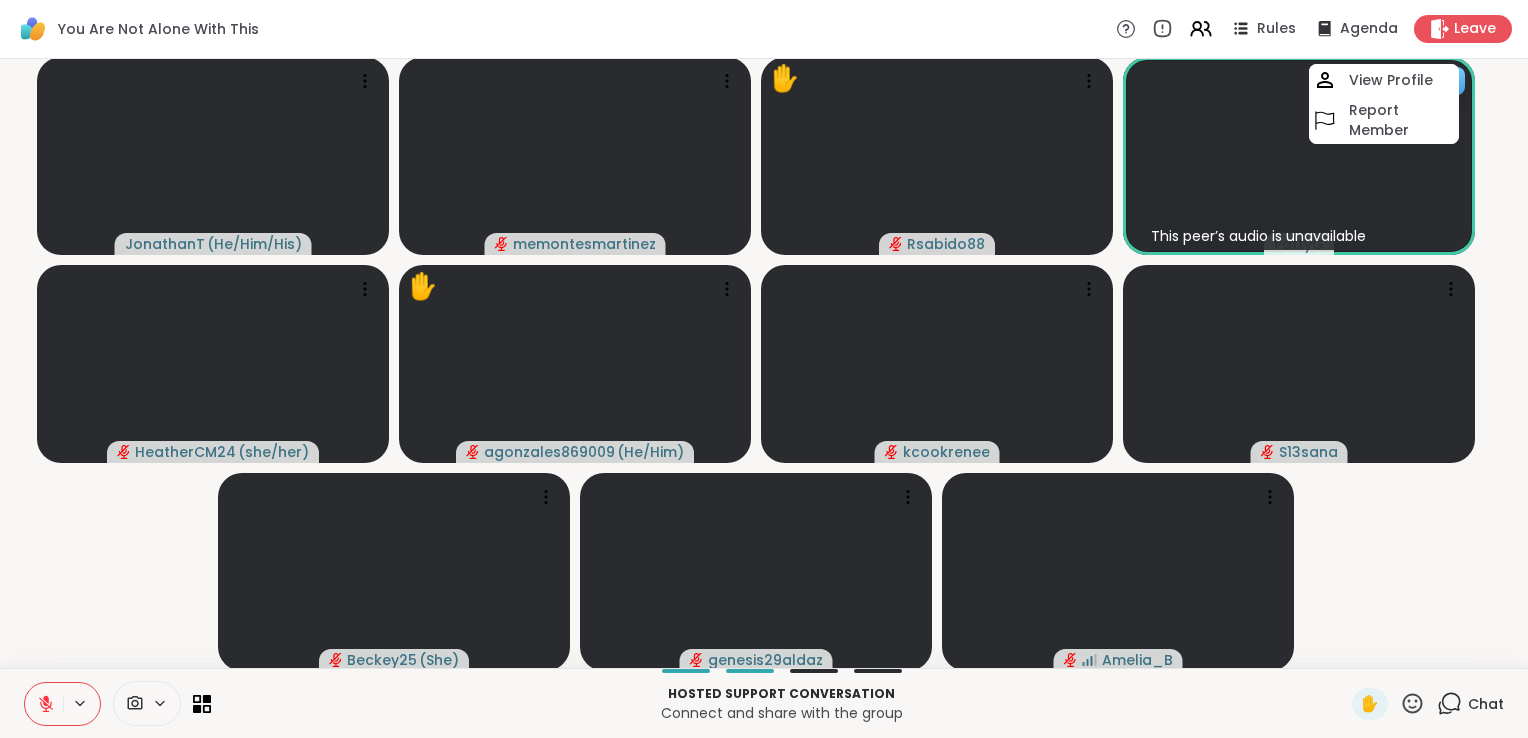 click at bounding box center (1299, 156) 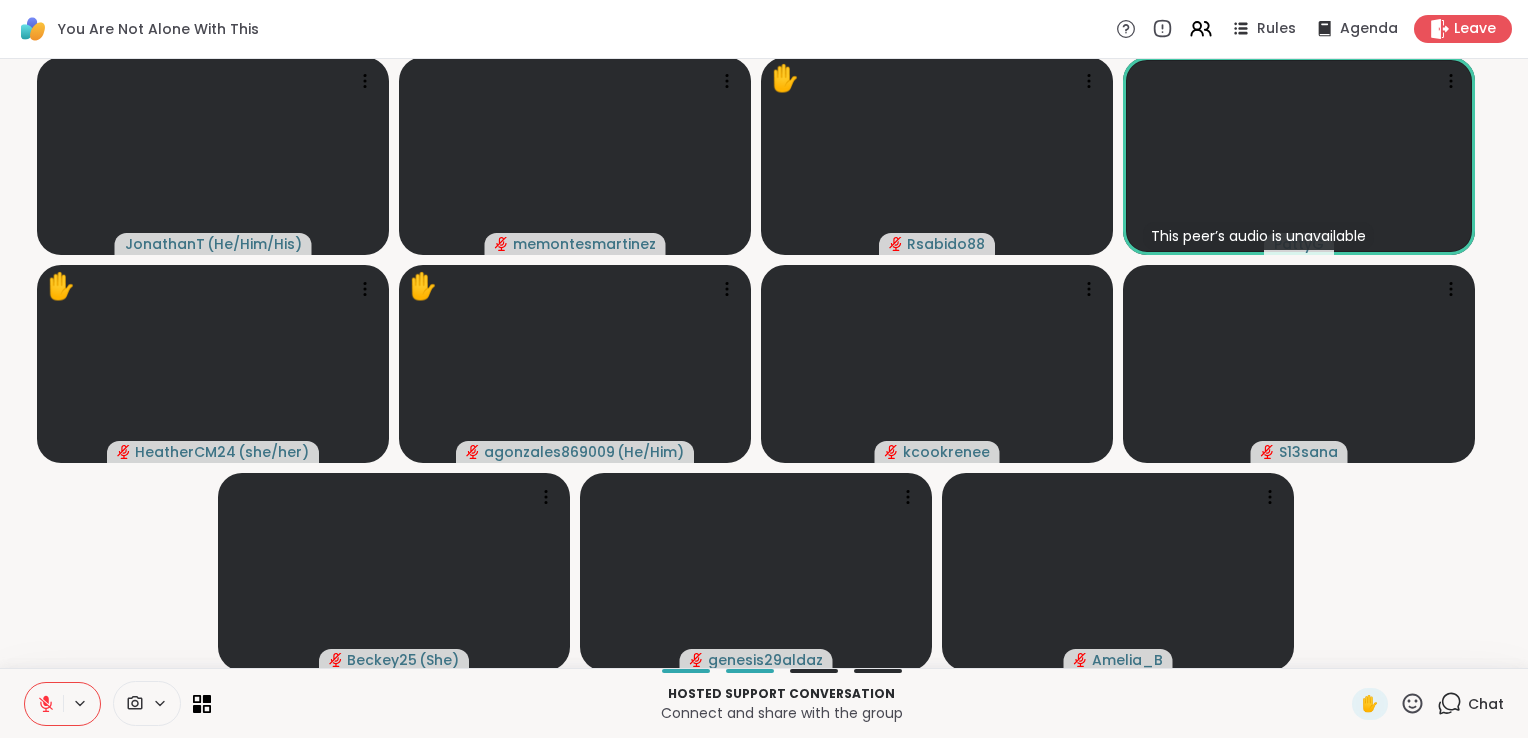 click on "[NAME] ( He/Him/His ) [NAME] ✋ [NAME] This peer’s audio is unavailable [NAME] ✋ [NAME] ( she/her ) ✋ [NAME] ( He/Him ) [NAME] [NAME] [NAME] ( She ) [NAME] [NAME] [NAME]" at bounding box center (764, 363) 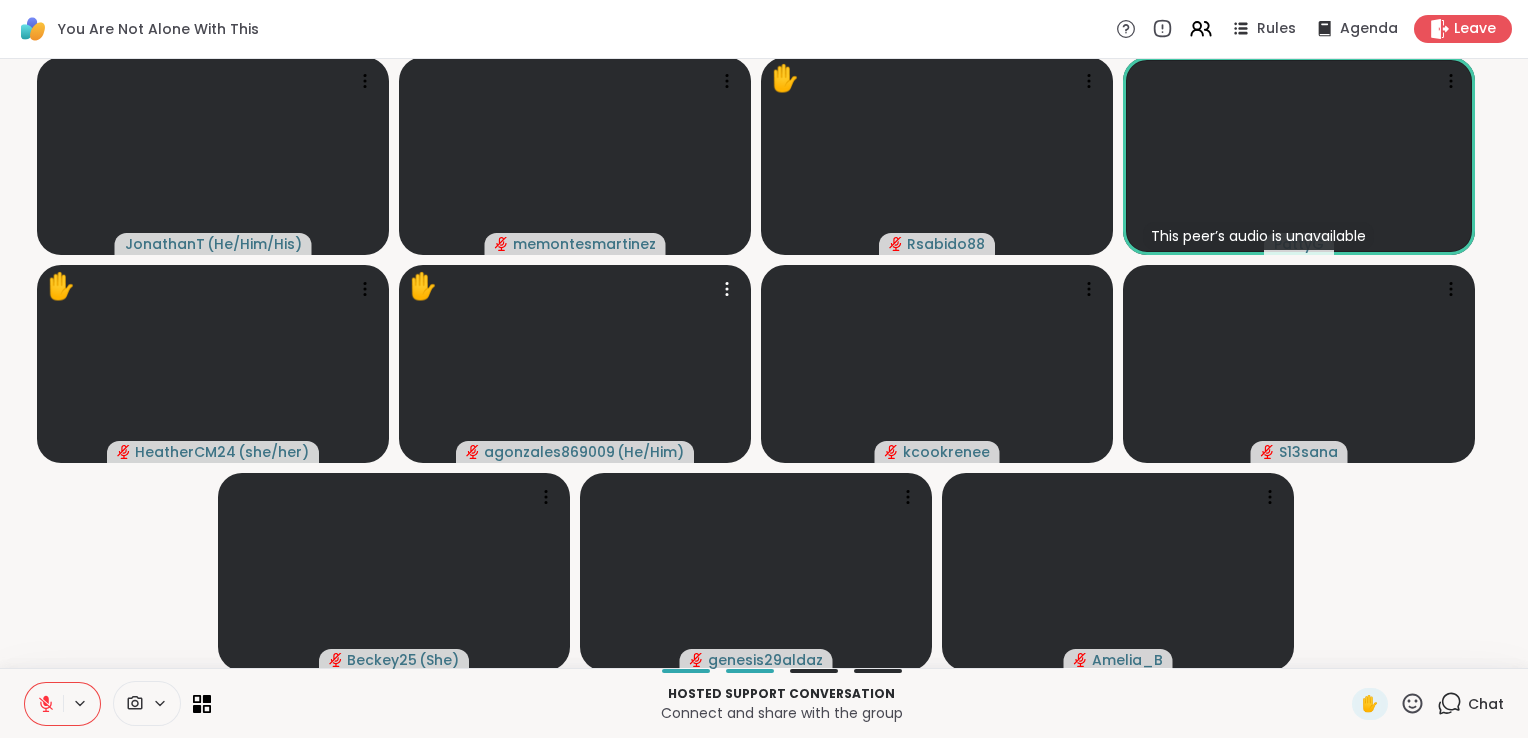 scroll, scrollTop: 0, scrollLeft: 0, axis: both 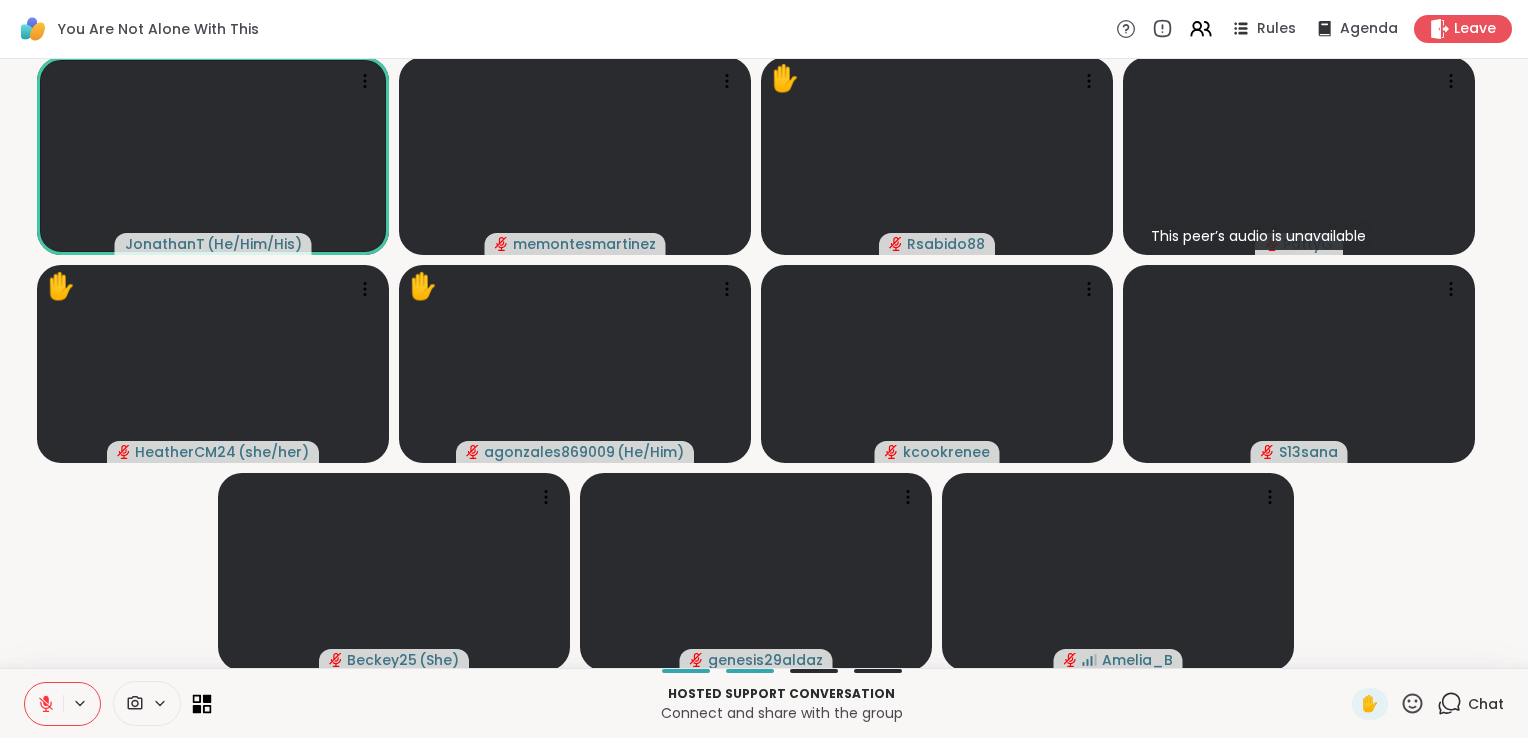 click 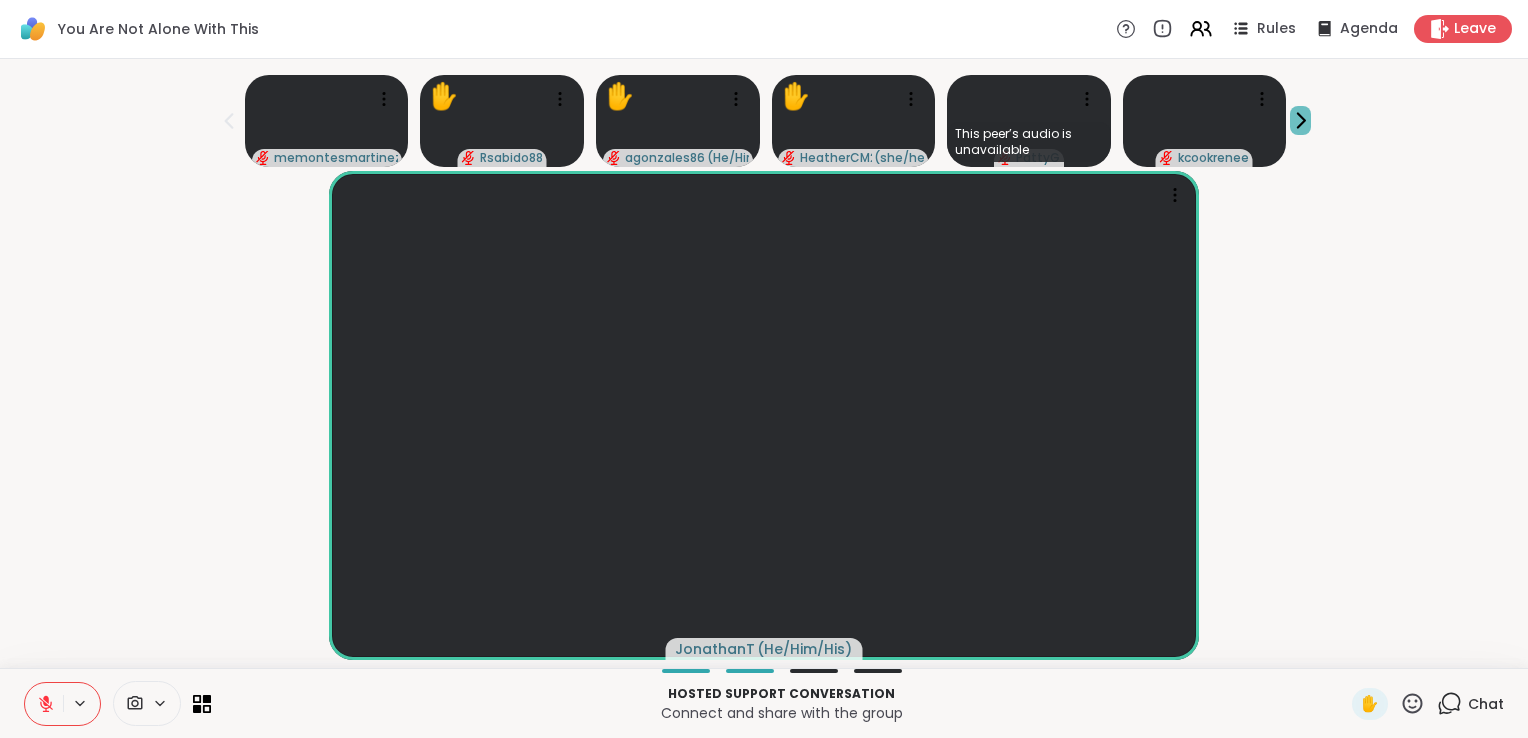 click at bounding box center (1300, 120) 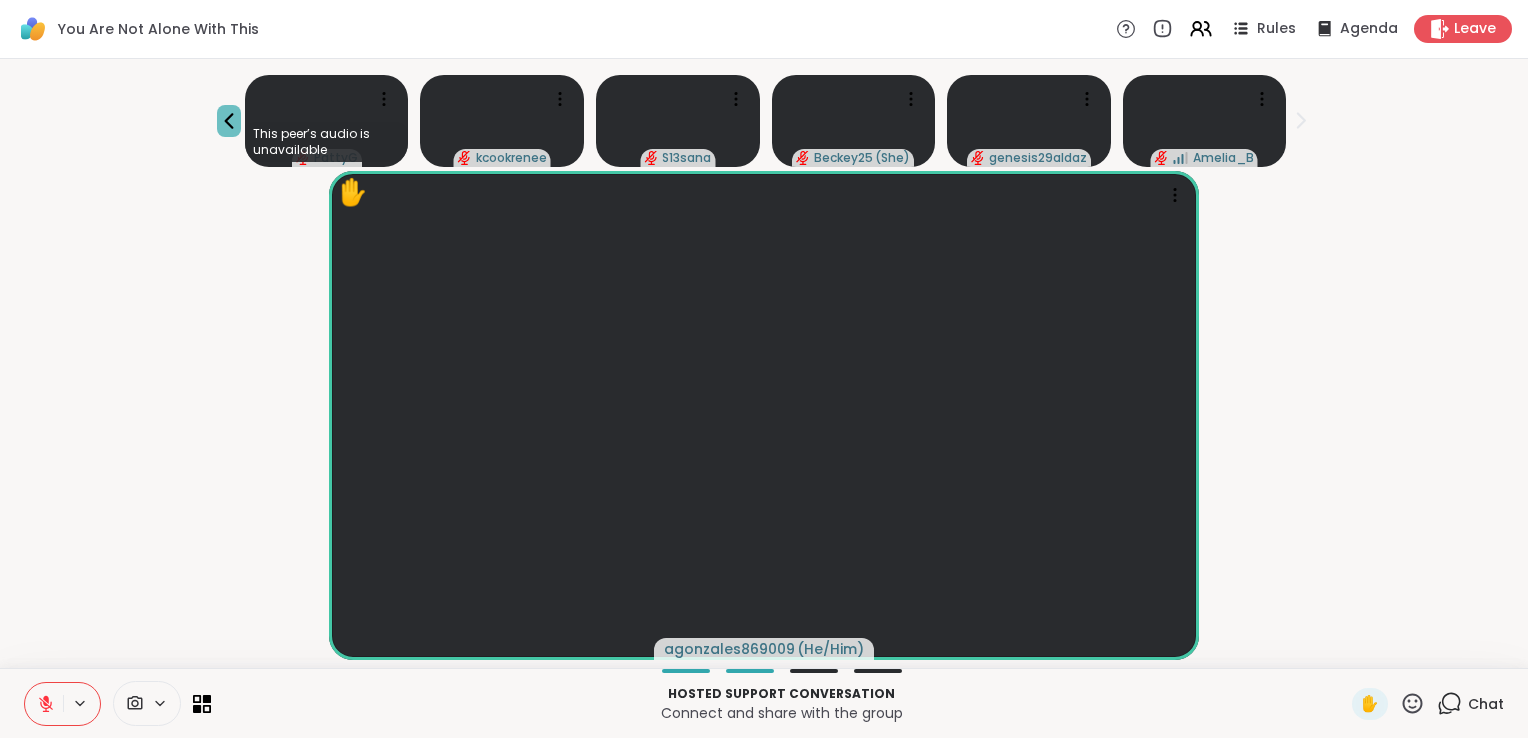 click 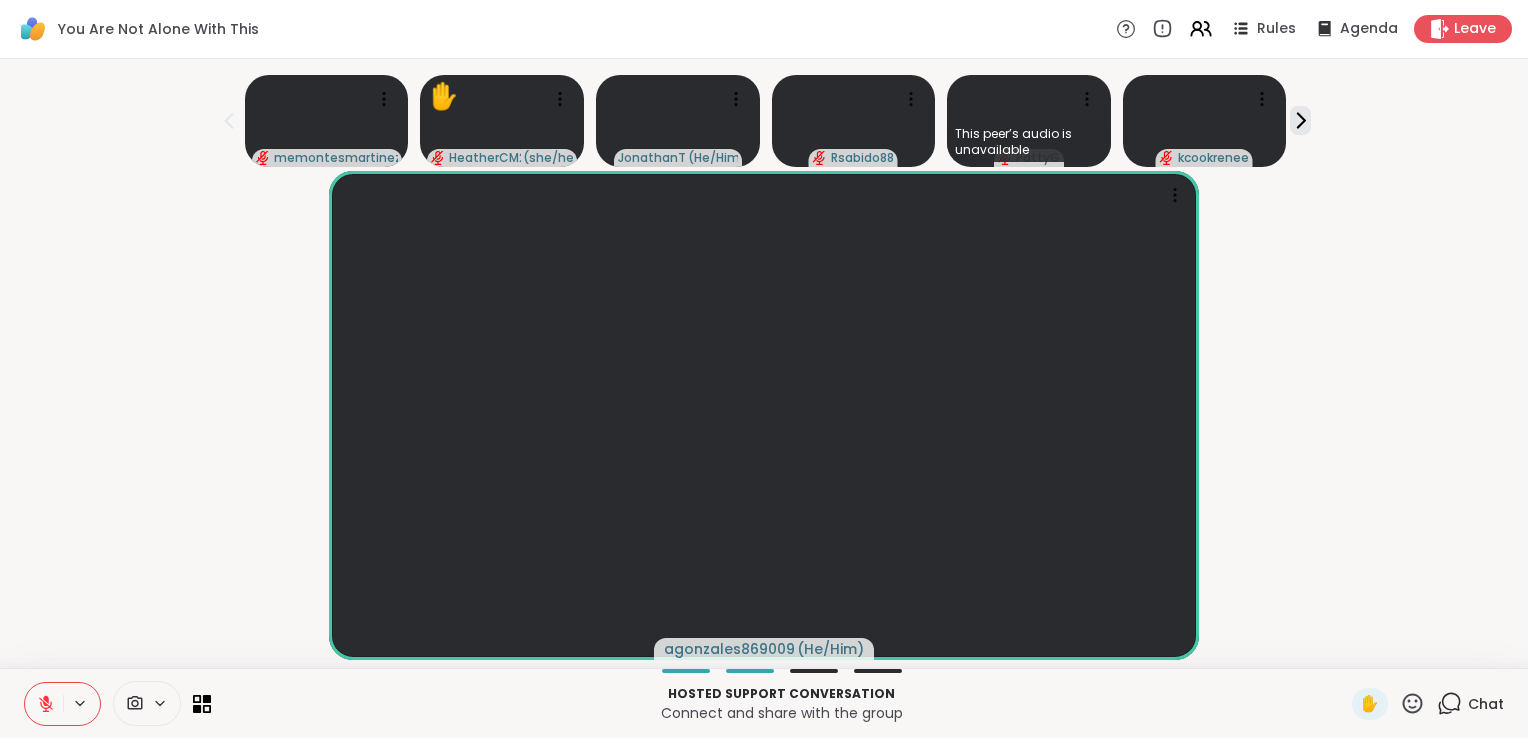 click 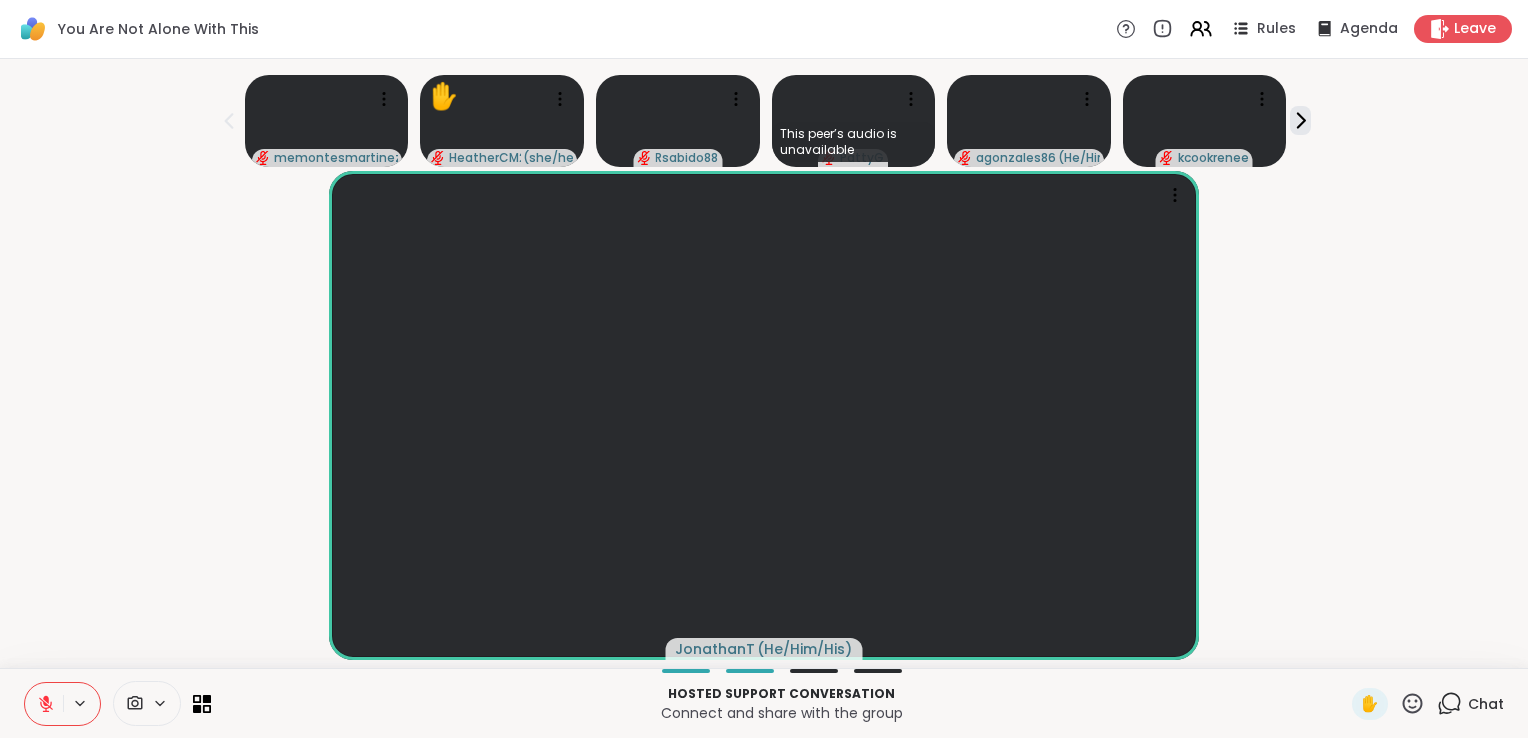 click on "[NAME] ( He/Him/His )" at bounding box center (764, 415) 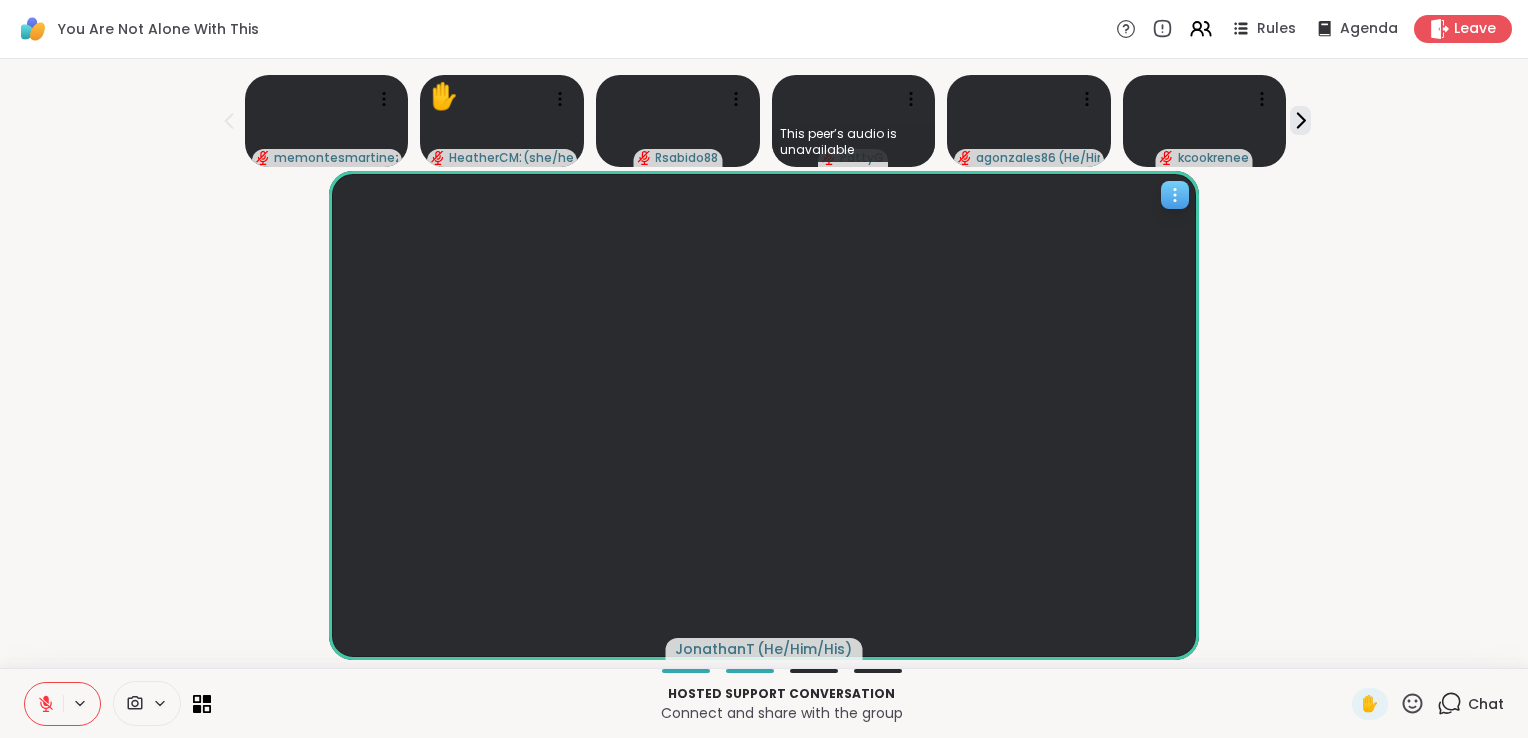 click 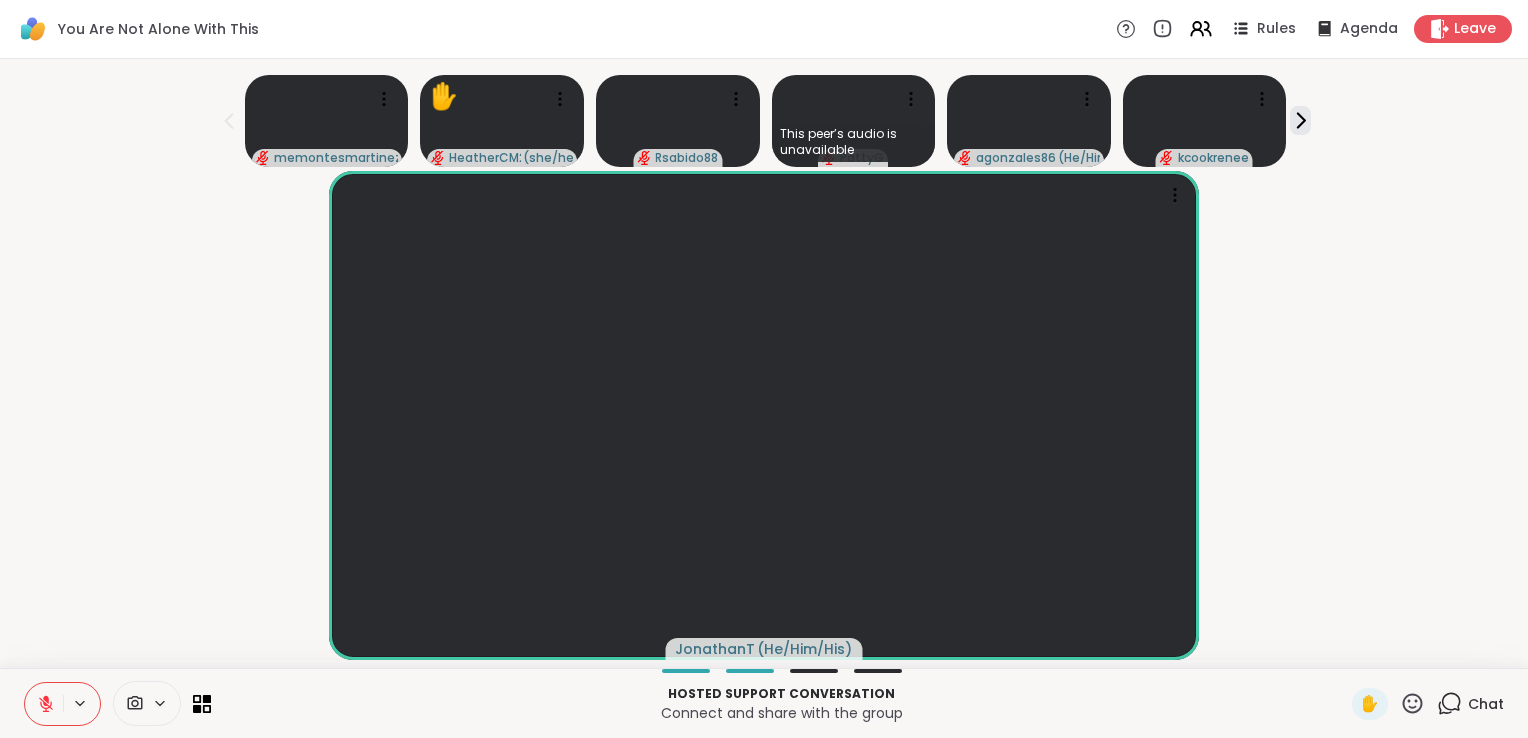 click on "[NAME] ( He/Him/His )" at bounding box center (764, 415) 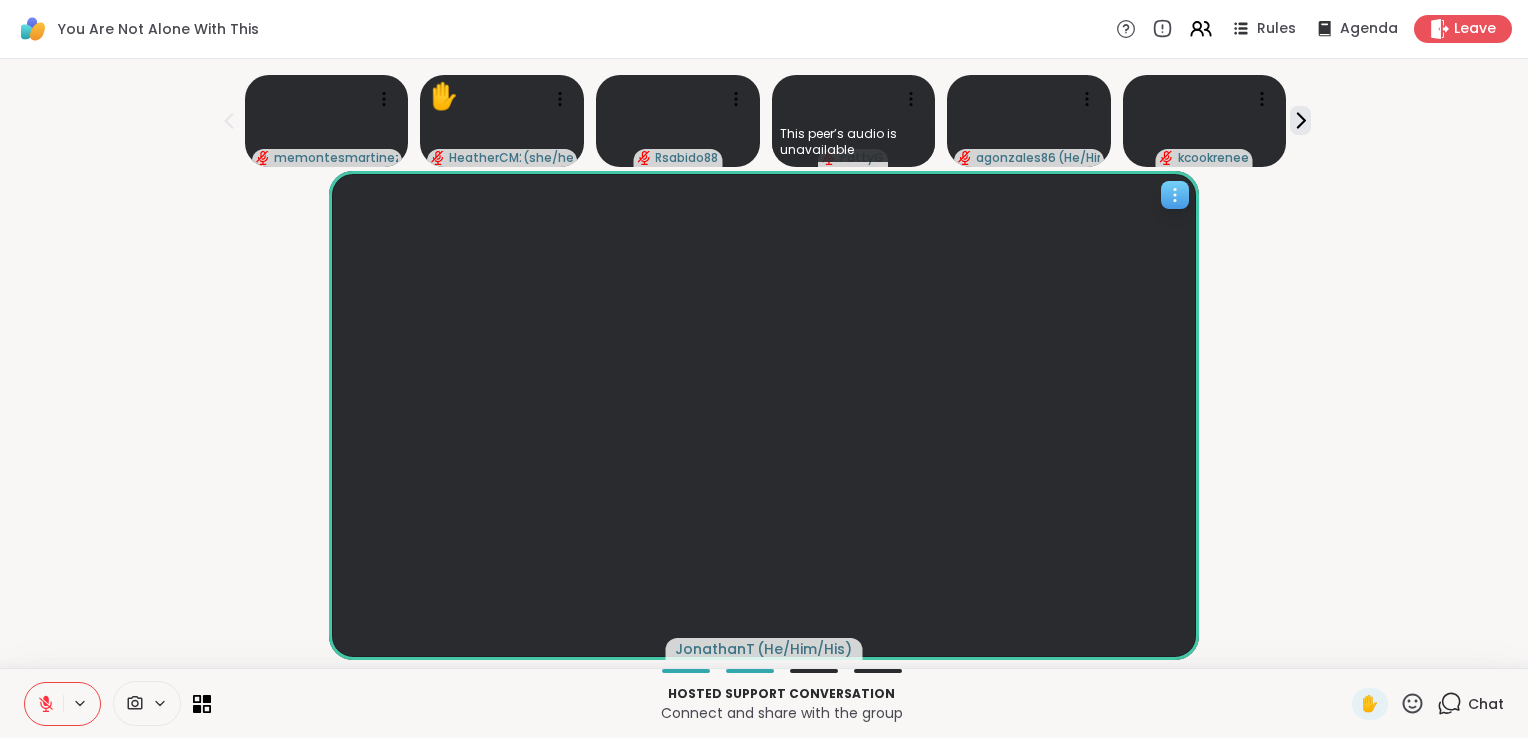 scroll, scrollTop: 0, scrollLeft: 7, axis: horizontal 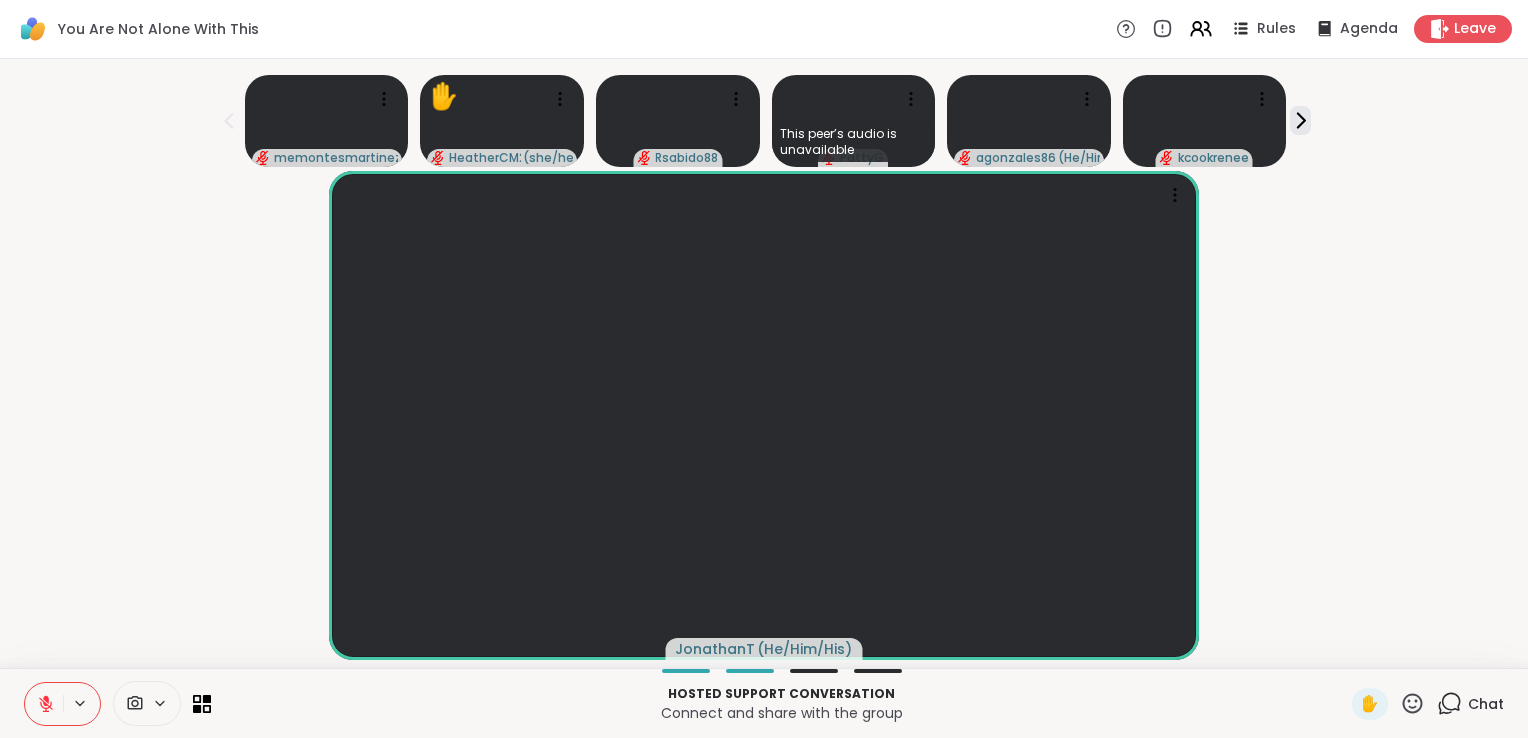 click at bounding box center (814, 671) 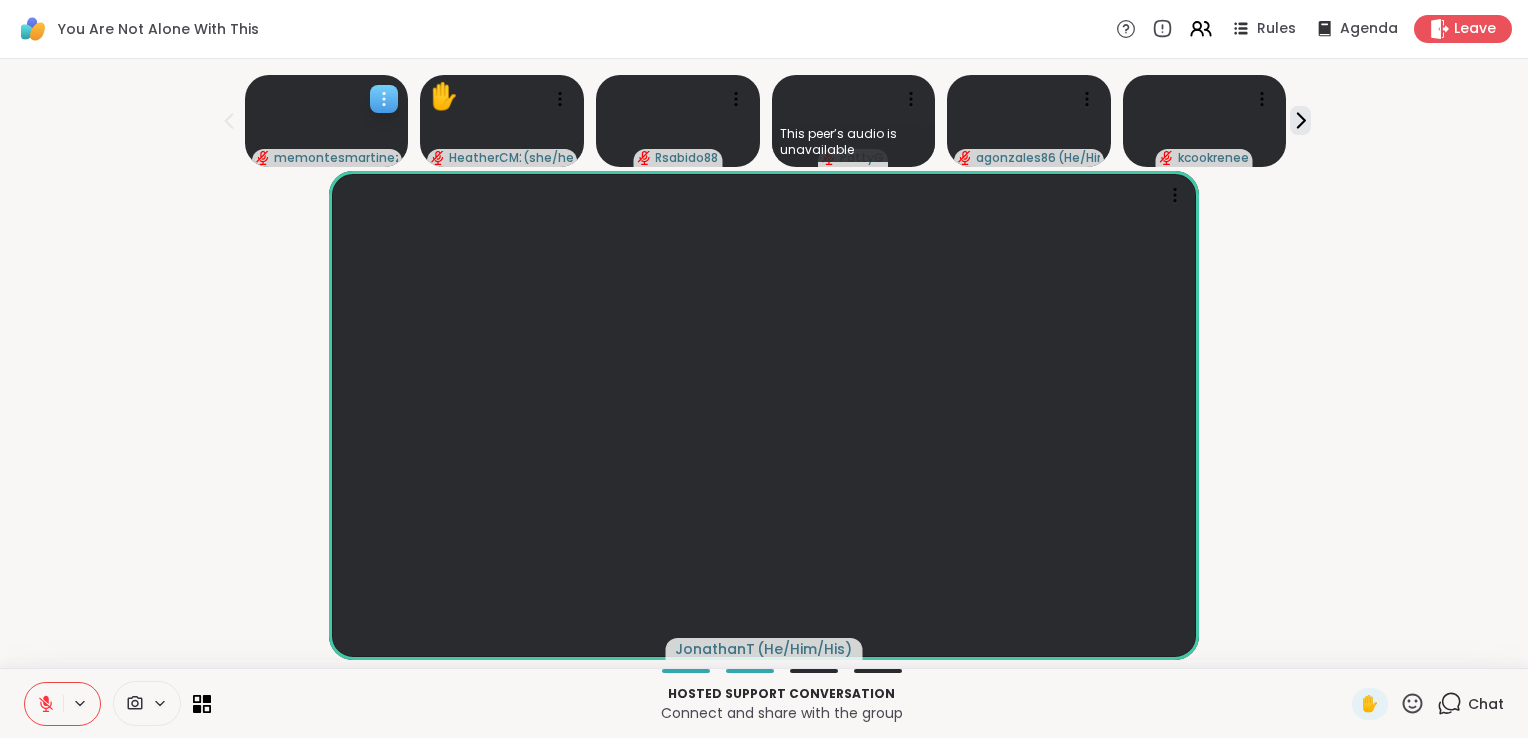 click at bounding box center [384, 99] 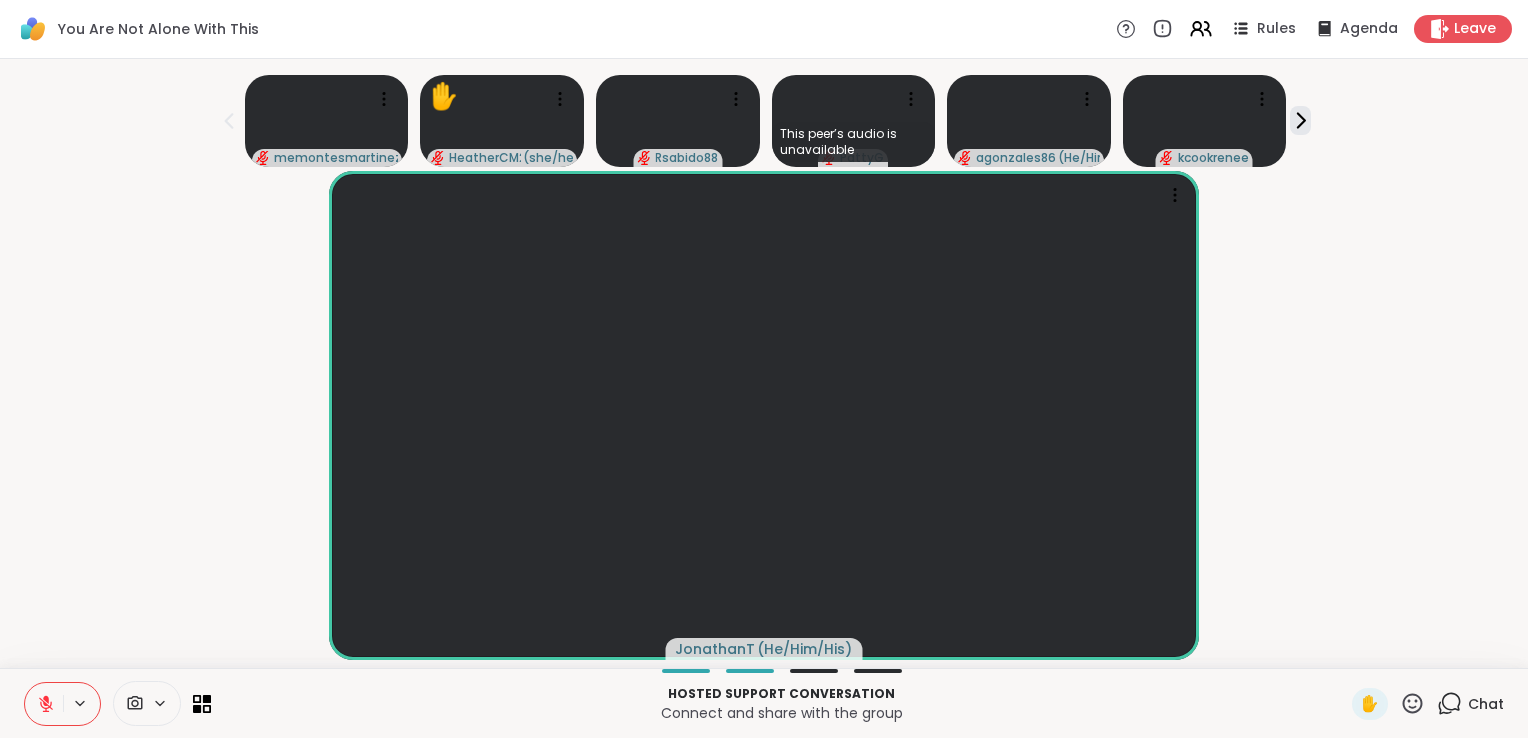 click on "[NAME] ( He/Him/His )" at bounding box center [764, 415] 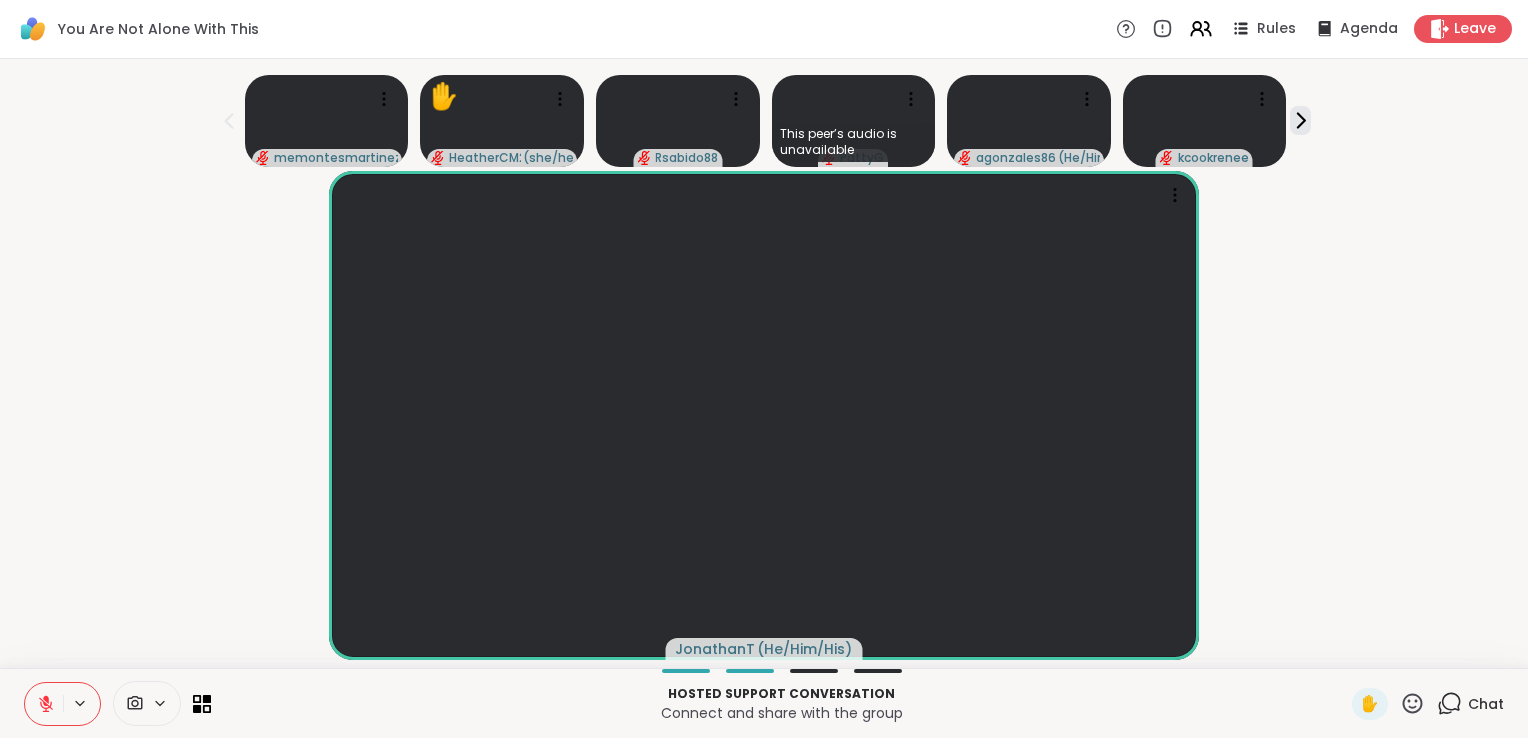 click on "[NAME] ( He/Him/His )" at bounding box center (764, 415) 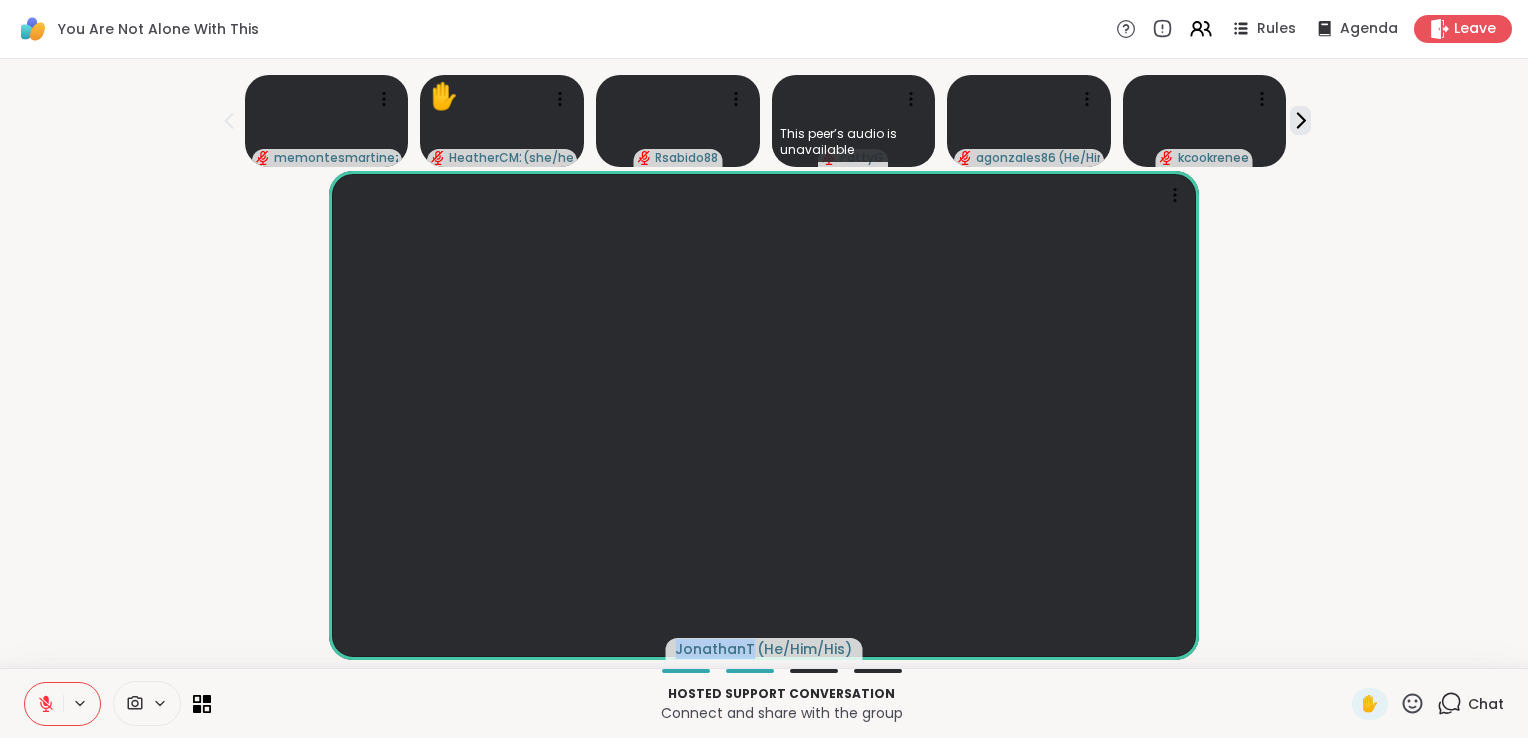 click on "[NAME] ( He/Him/His )" at bounding box center (764, 415) 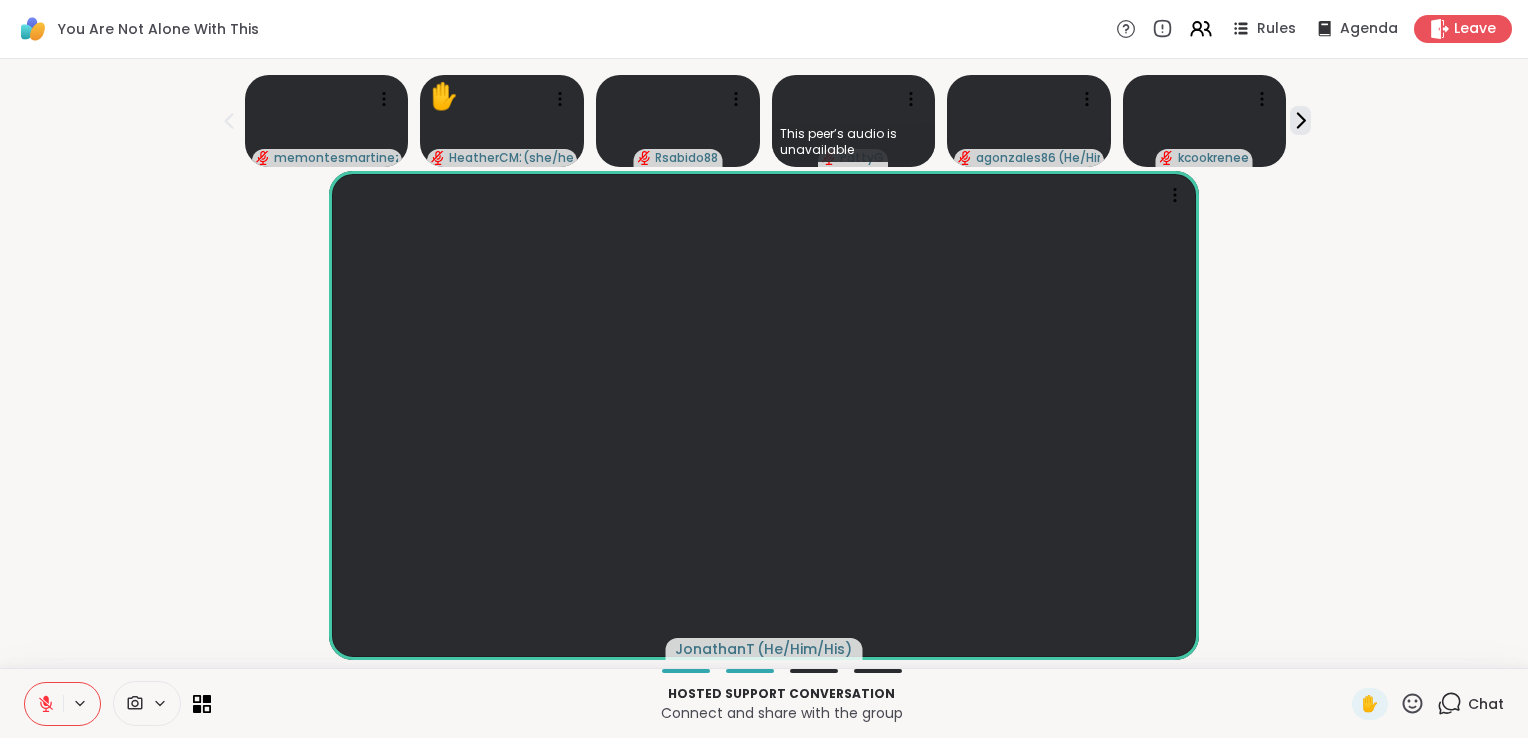drag, startPoint x: 1272, startPoint y: 286, endPoint x: 1334, endPoint y: 352, distance: 90.55385 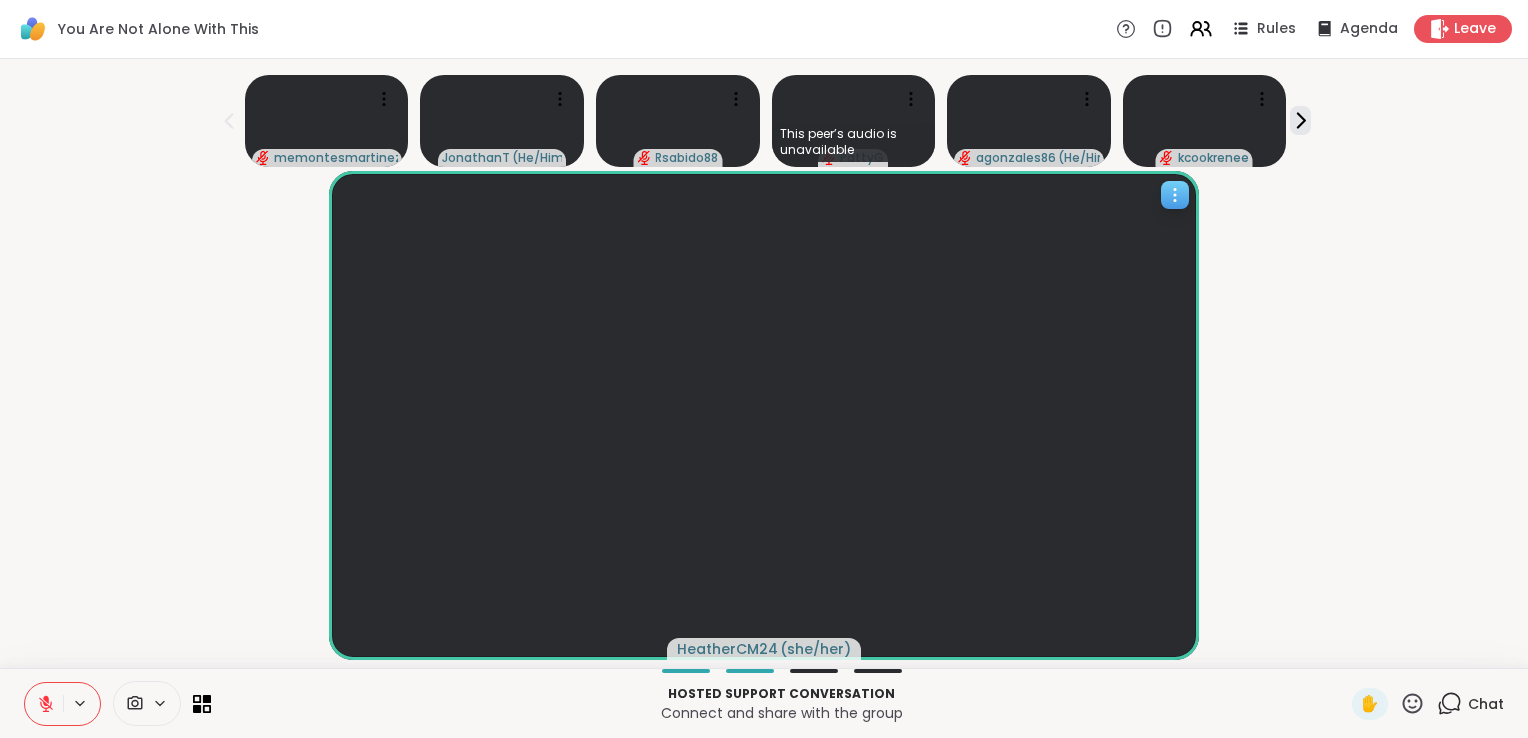 scroll, scrollTop: 0, scrollLeft: 0, axis: both 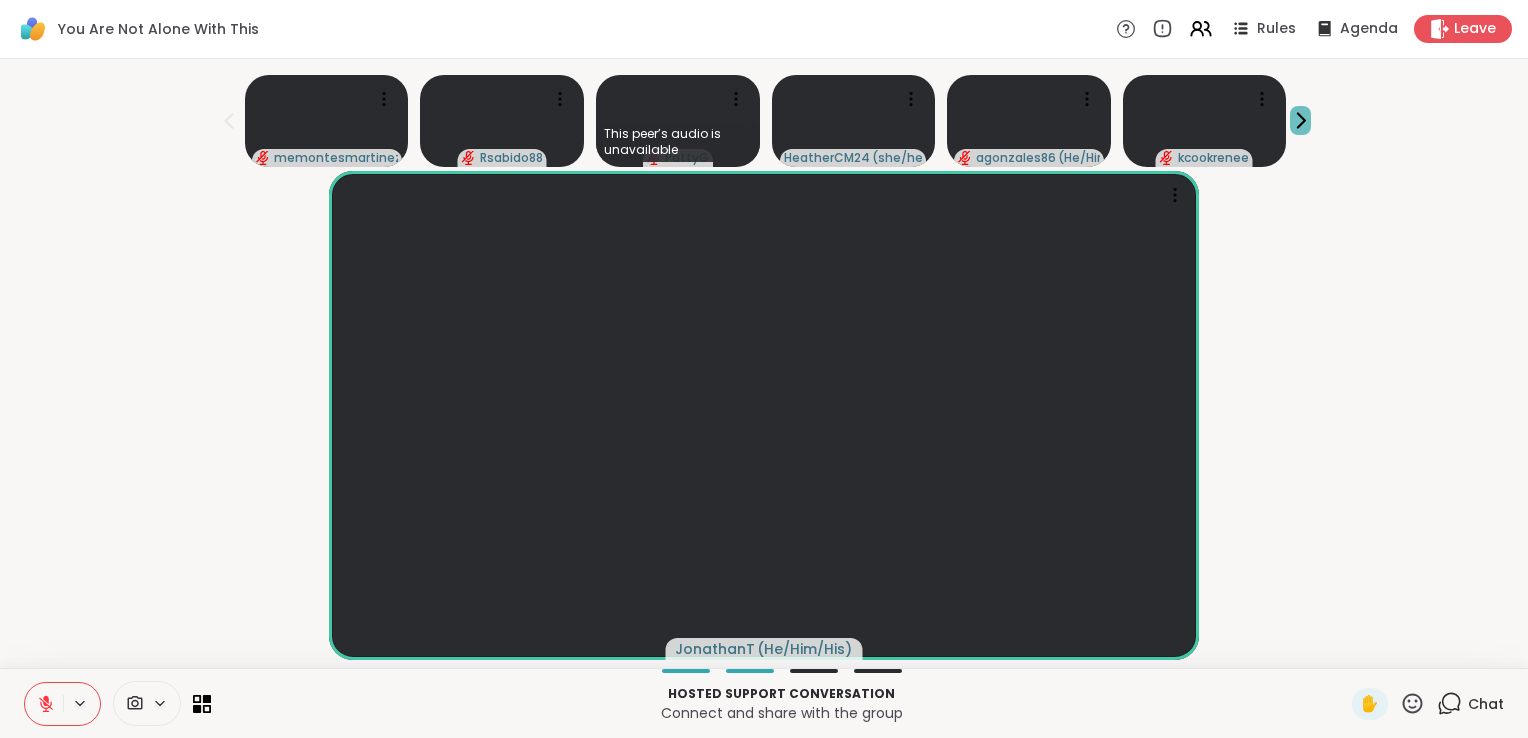 click at bounding box center [1300, 120] 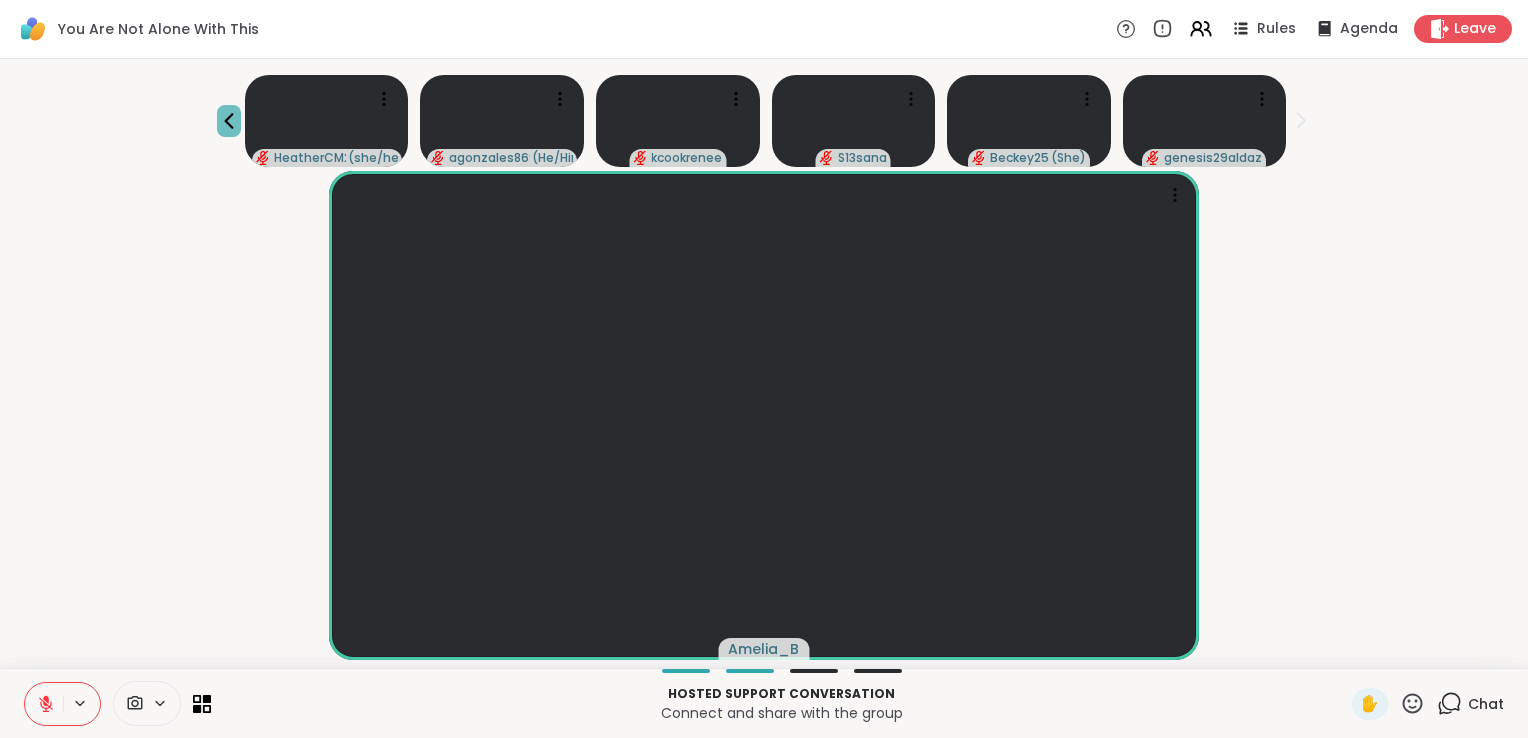 click 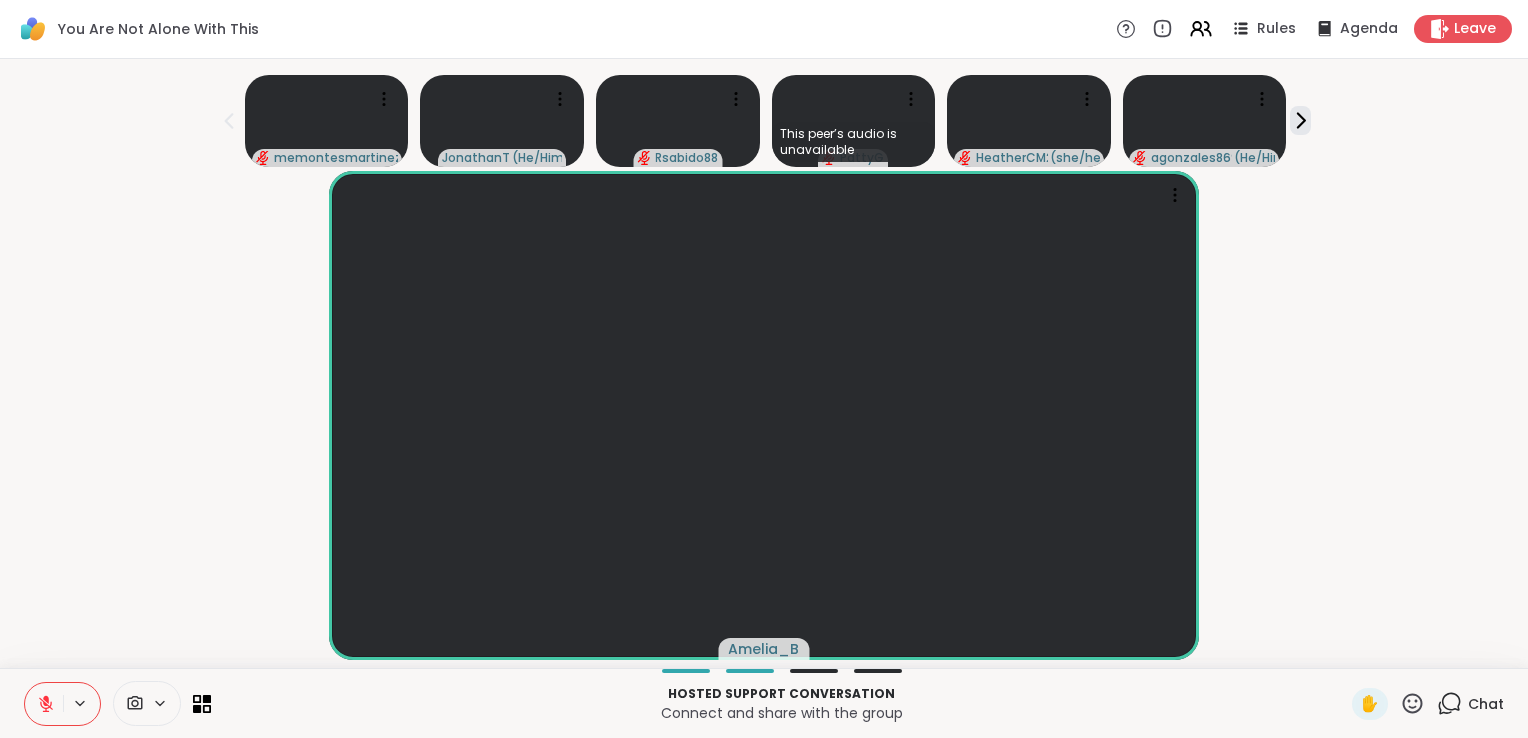 click 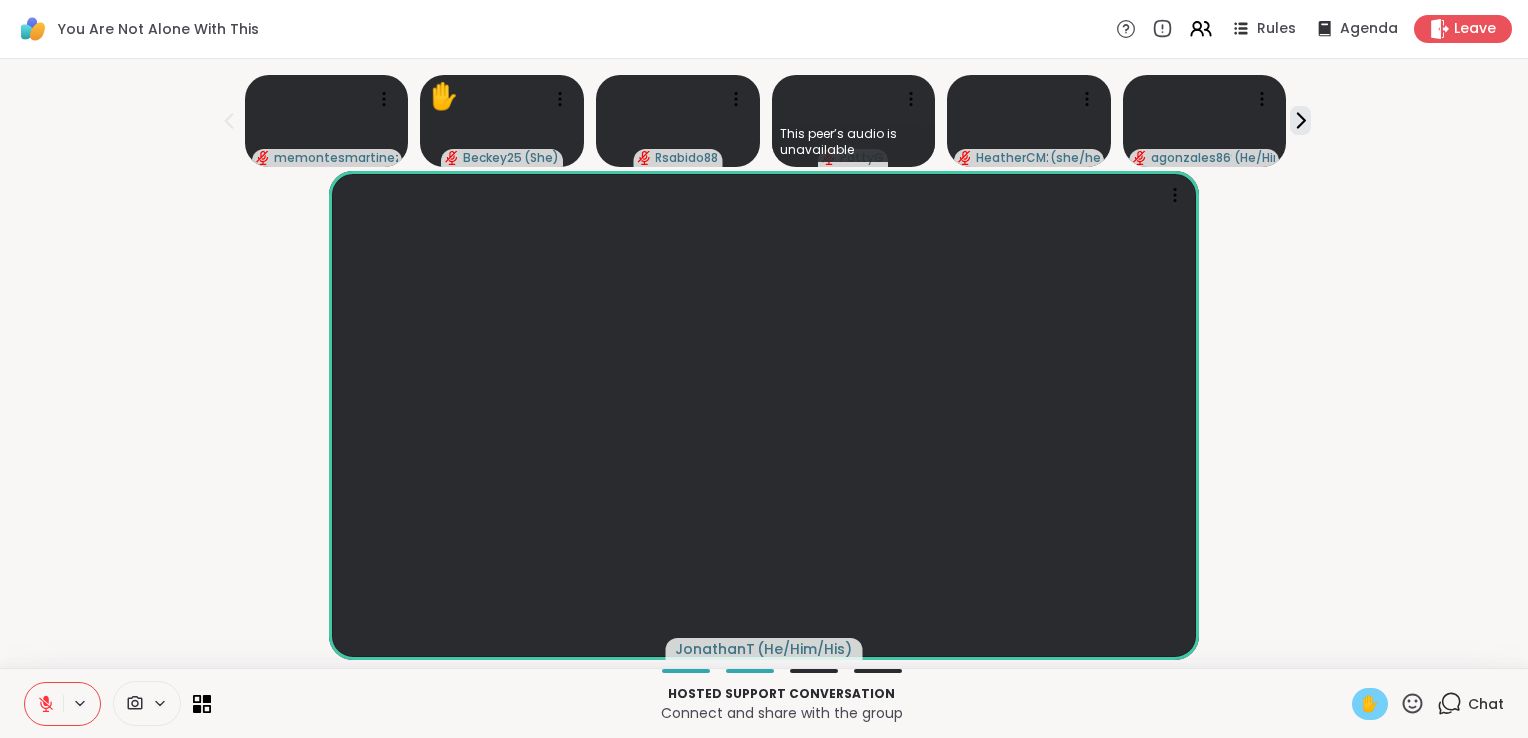 click on "✋" at bounding box center [1370, 704] 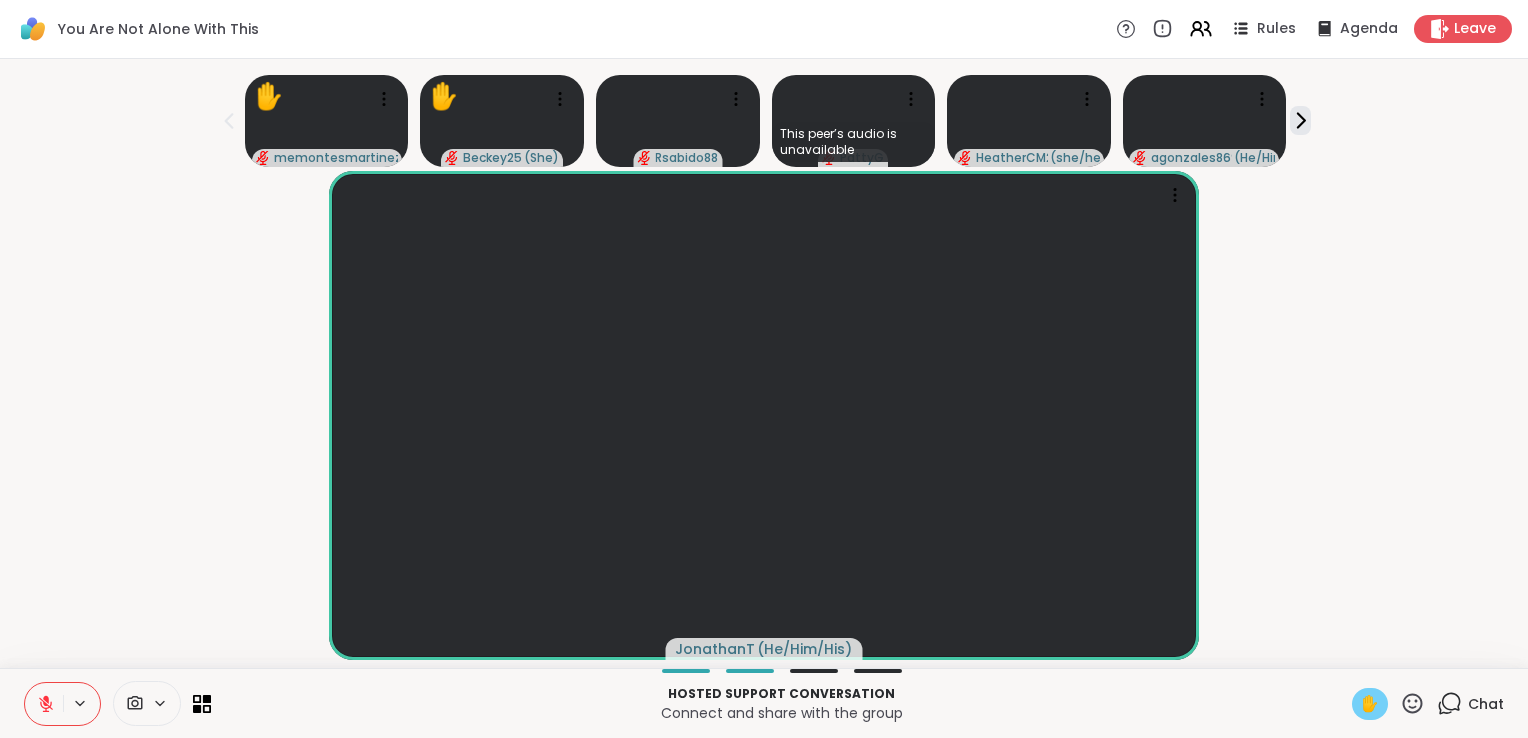 click at bounding box center [44, 704] 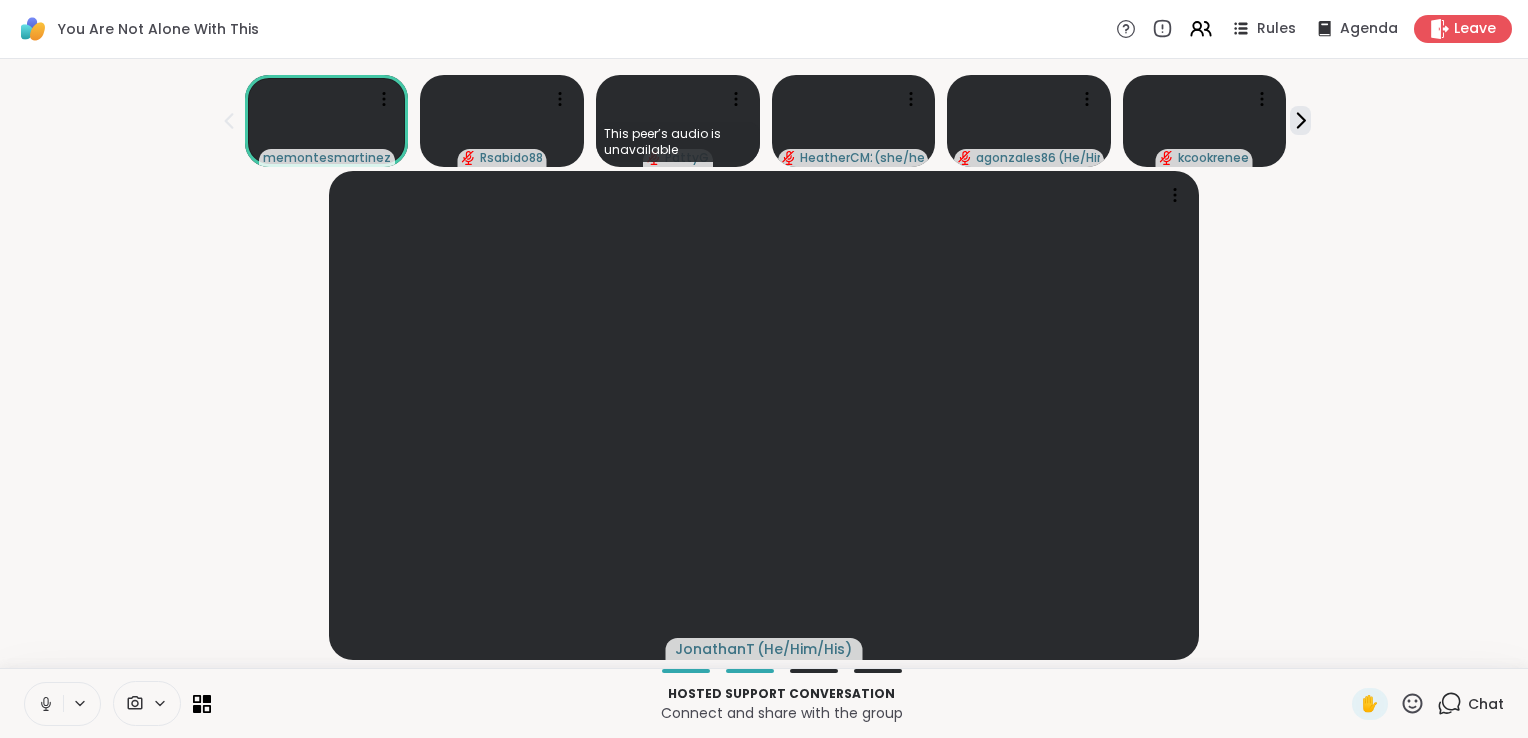 click on "[NAME] ( He/Him/His )" at bounding box center (764, 415) 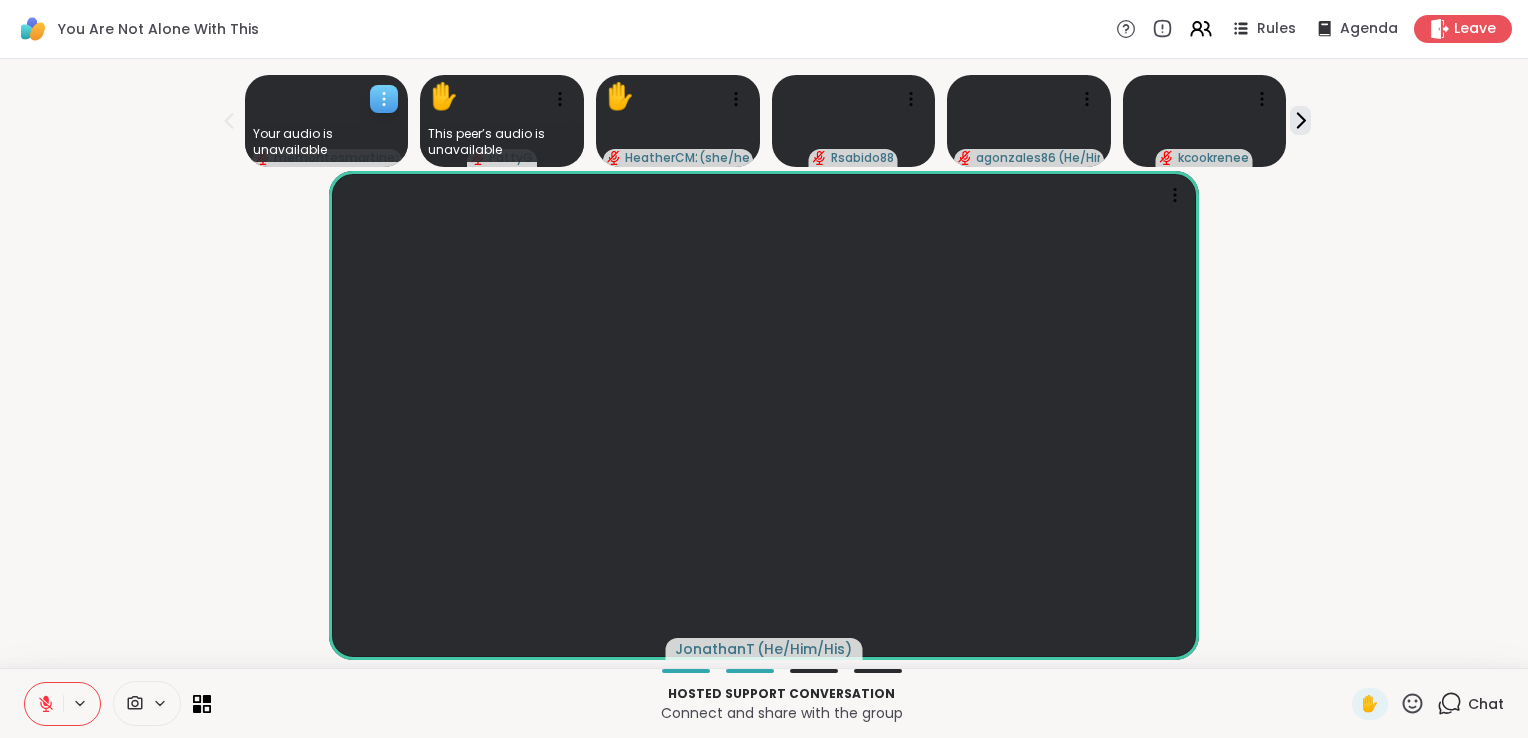 click 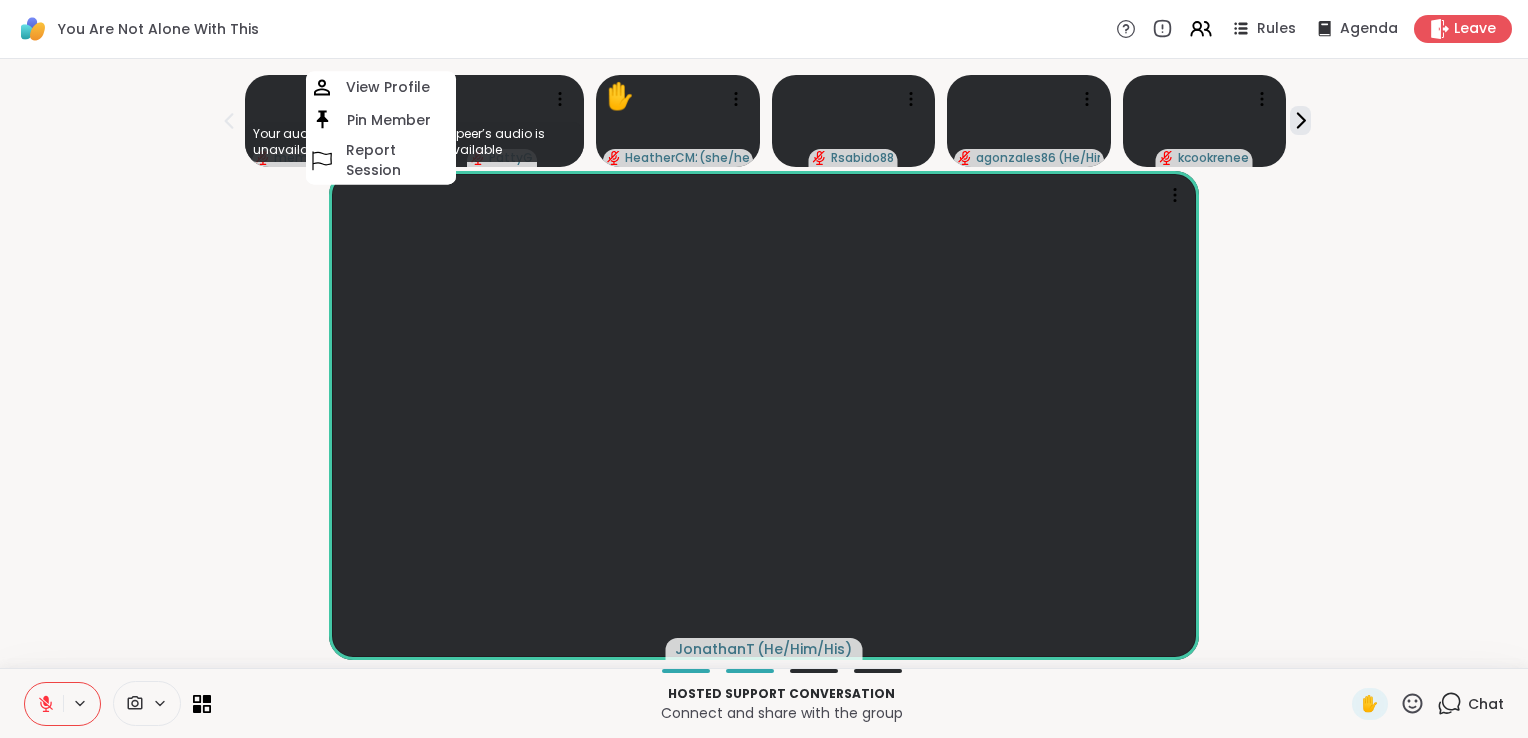 click on "[NAME] ( He/Him/His )" at bounding box center (764, 415) 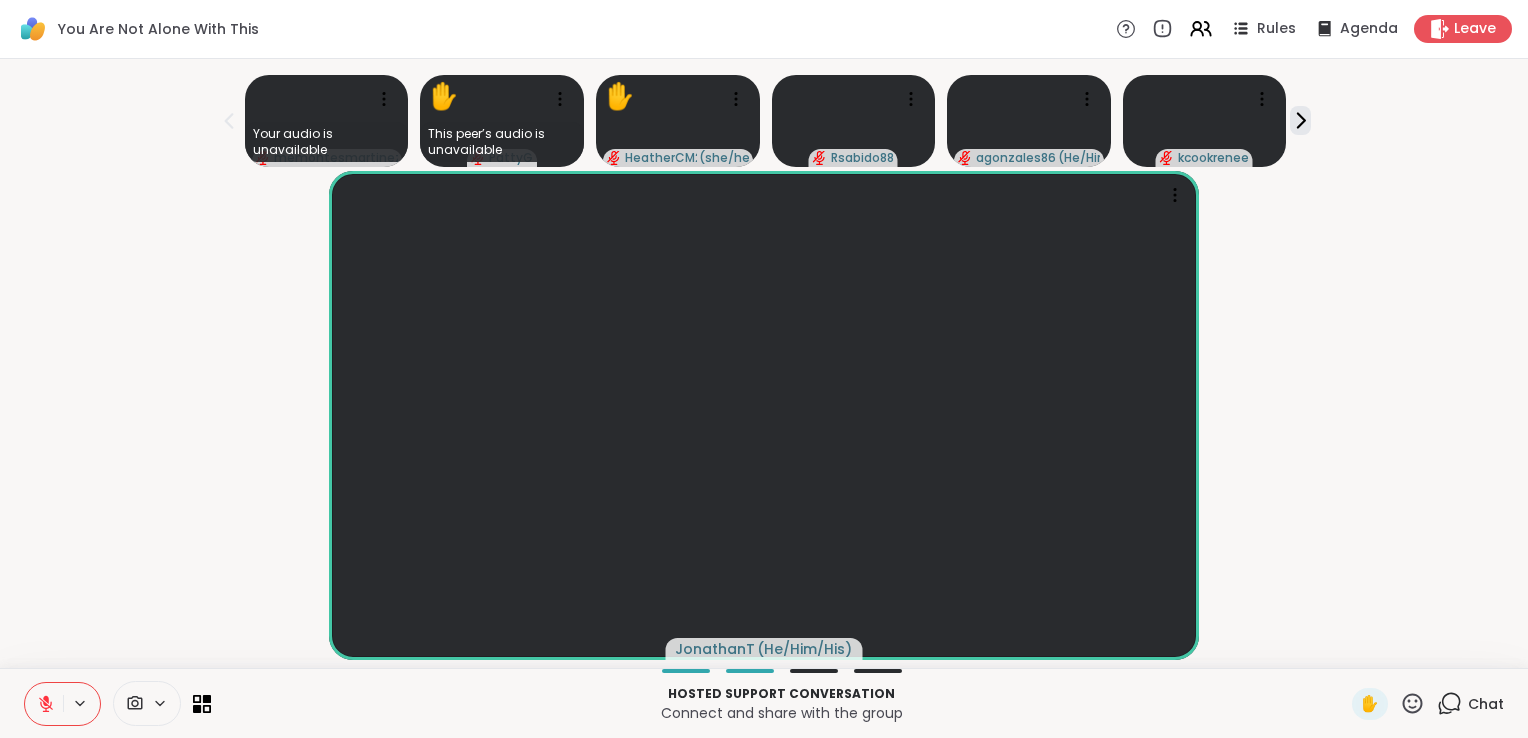 click 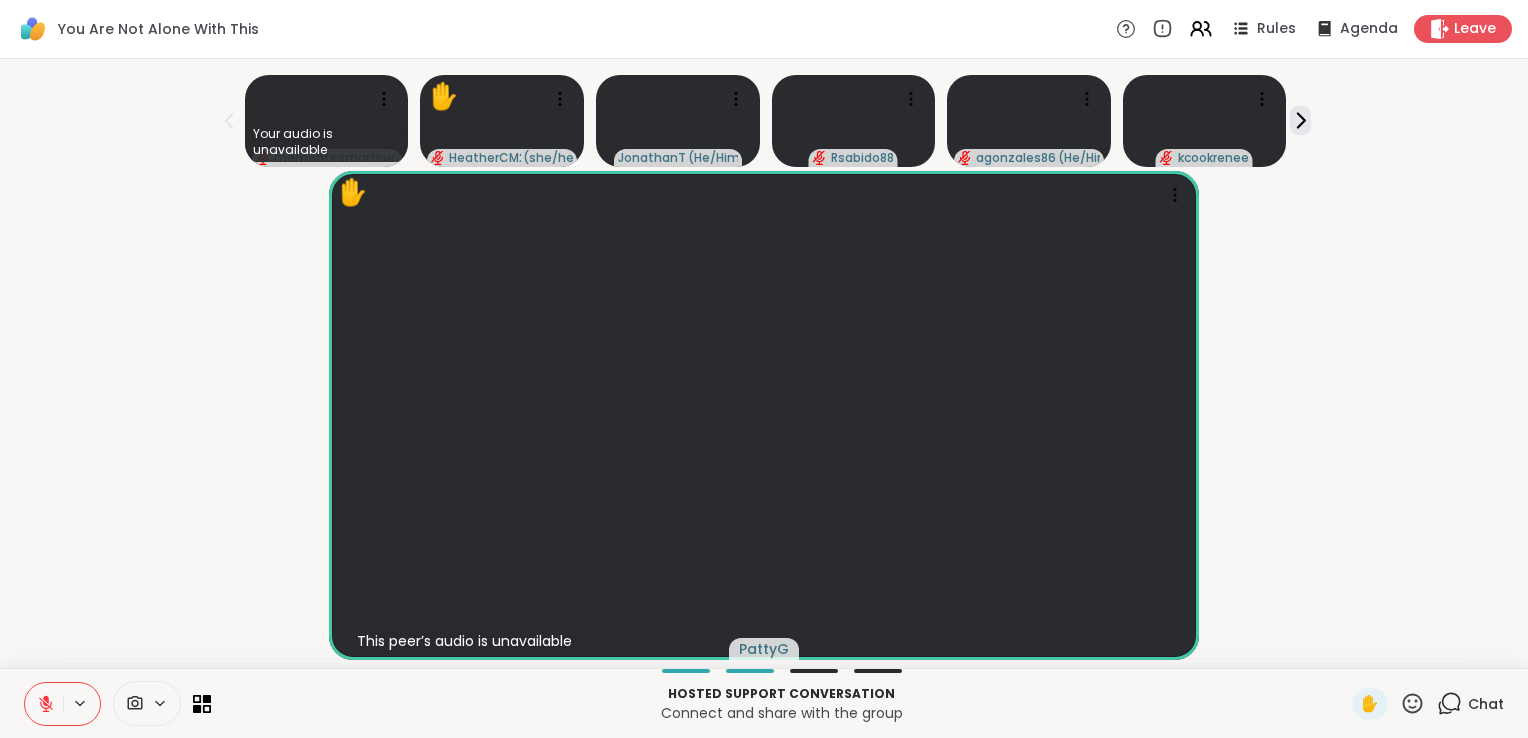 click on "✋ This peer’s audio is unavailable [NAME]" at bounding box center (764, 415) 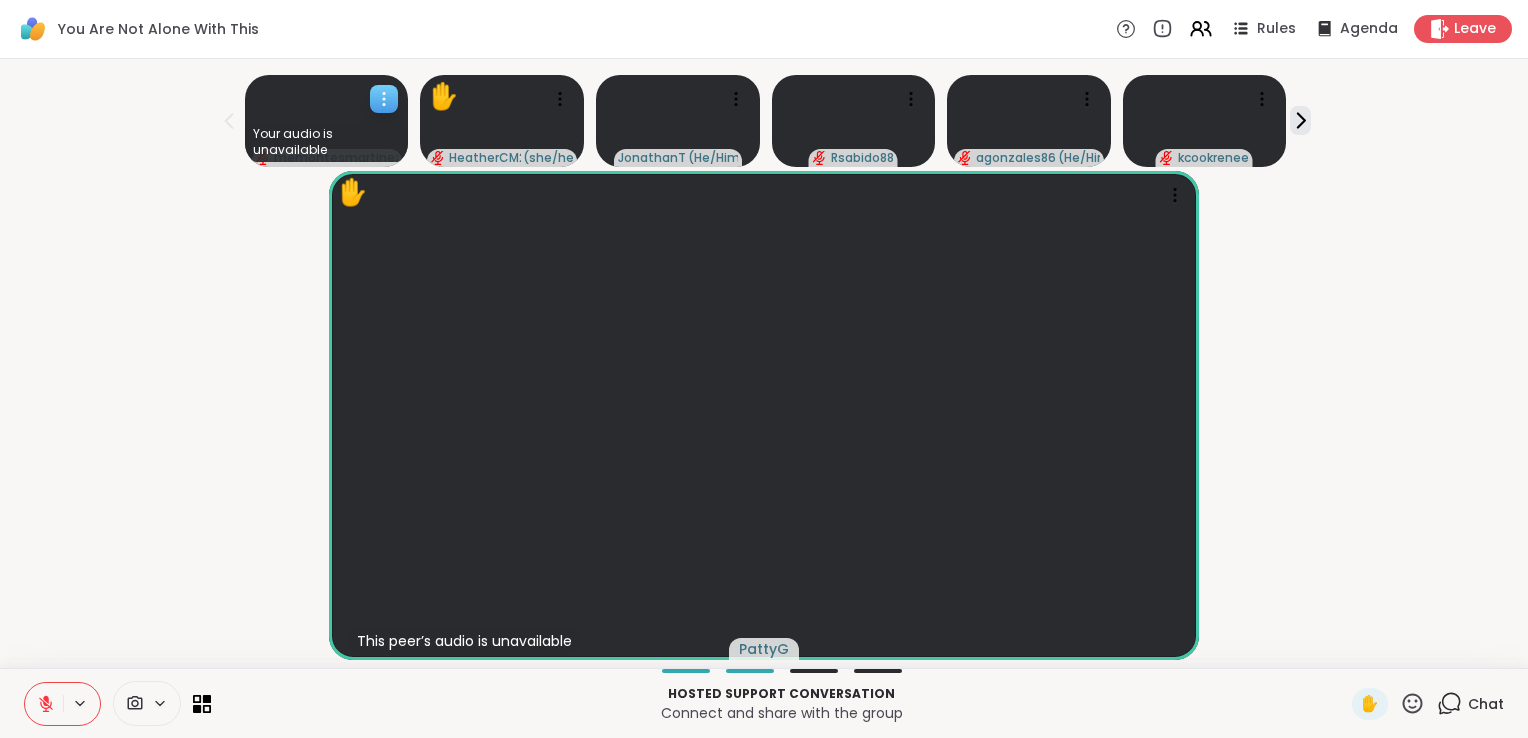 click on "Your audio is unavailable" at bounding box center (327, 142) 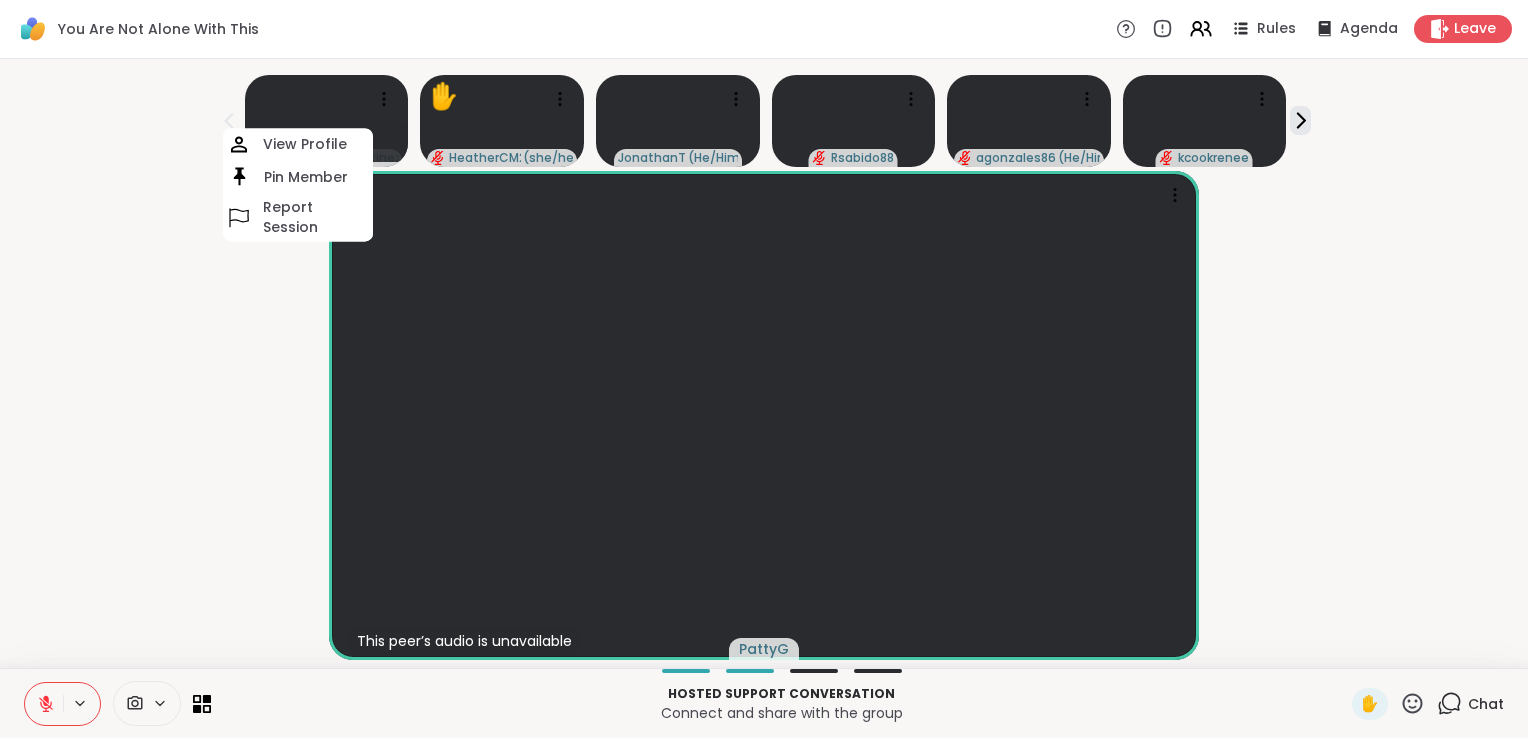 click on "✋ This peer’s audio is unavailable [NAME]" at bounding box center (764, 415) 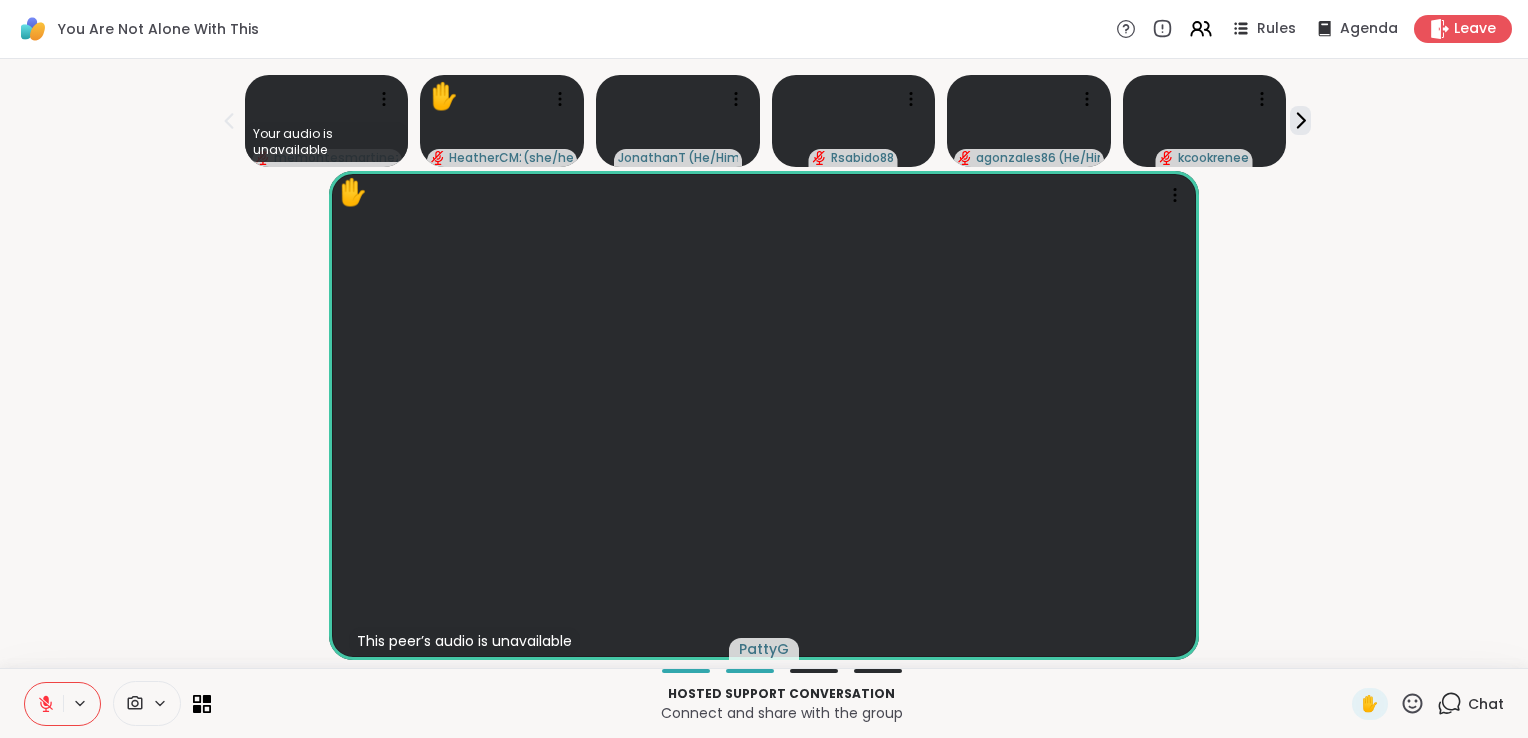 click 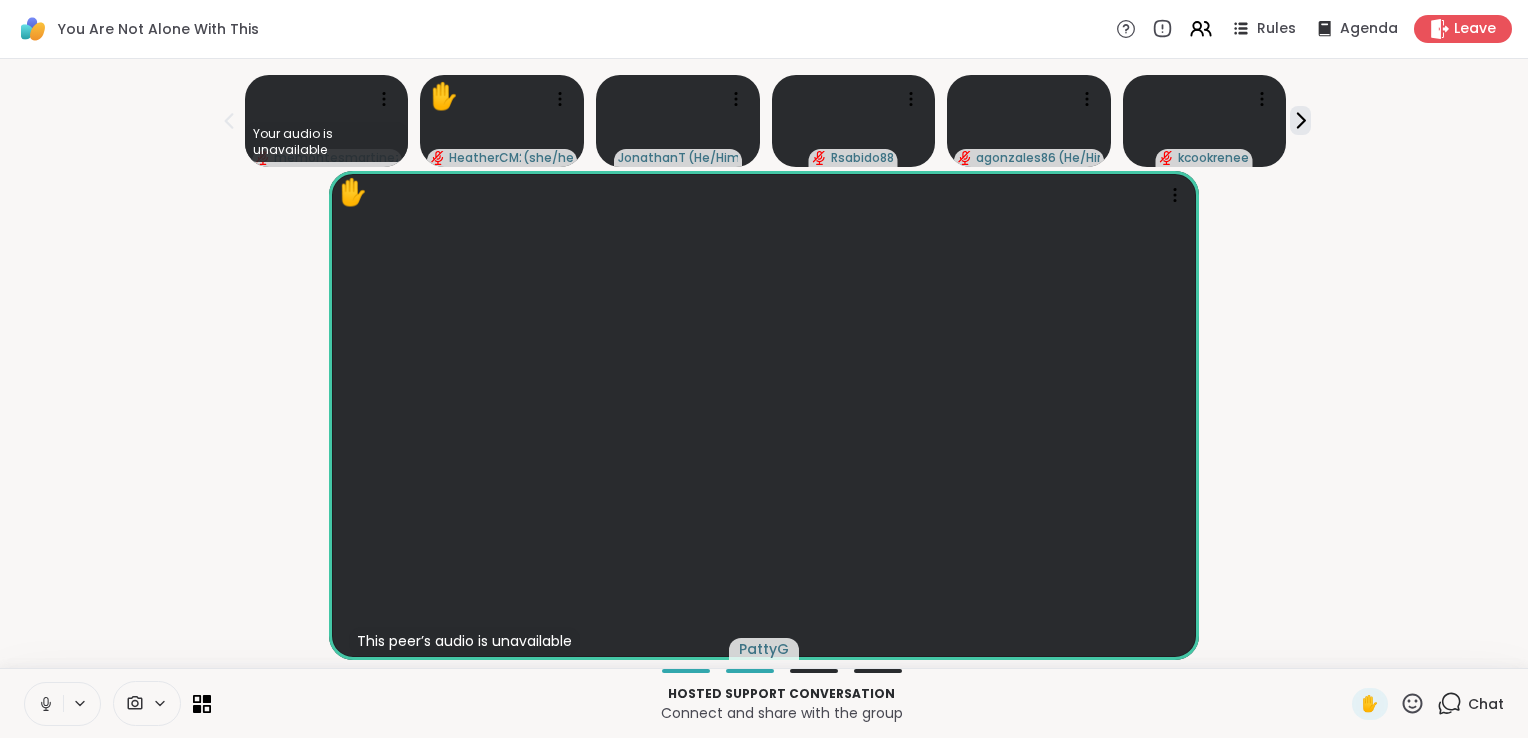 click 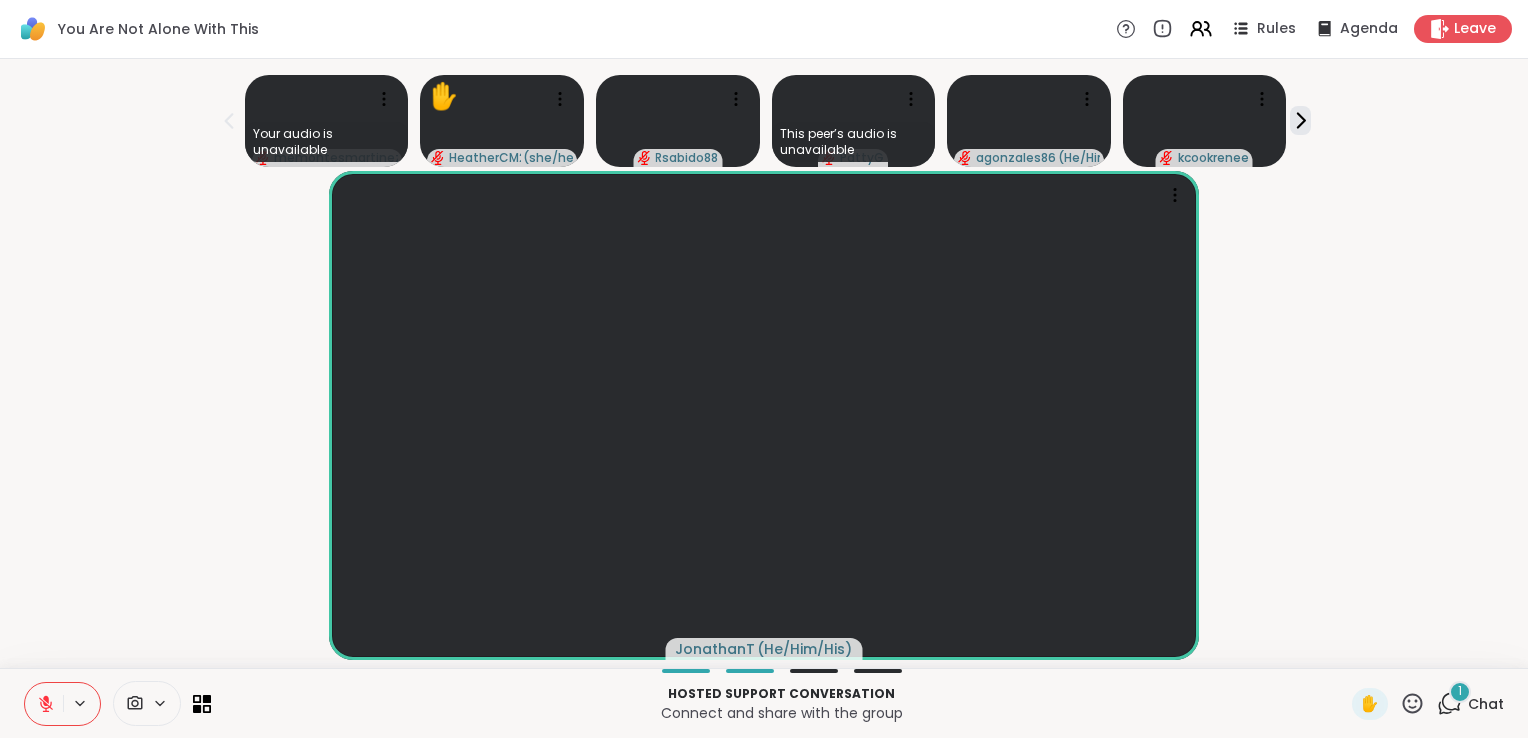 click 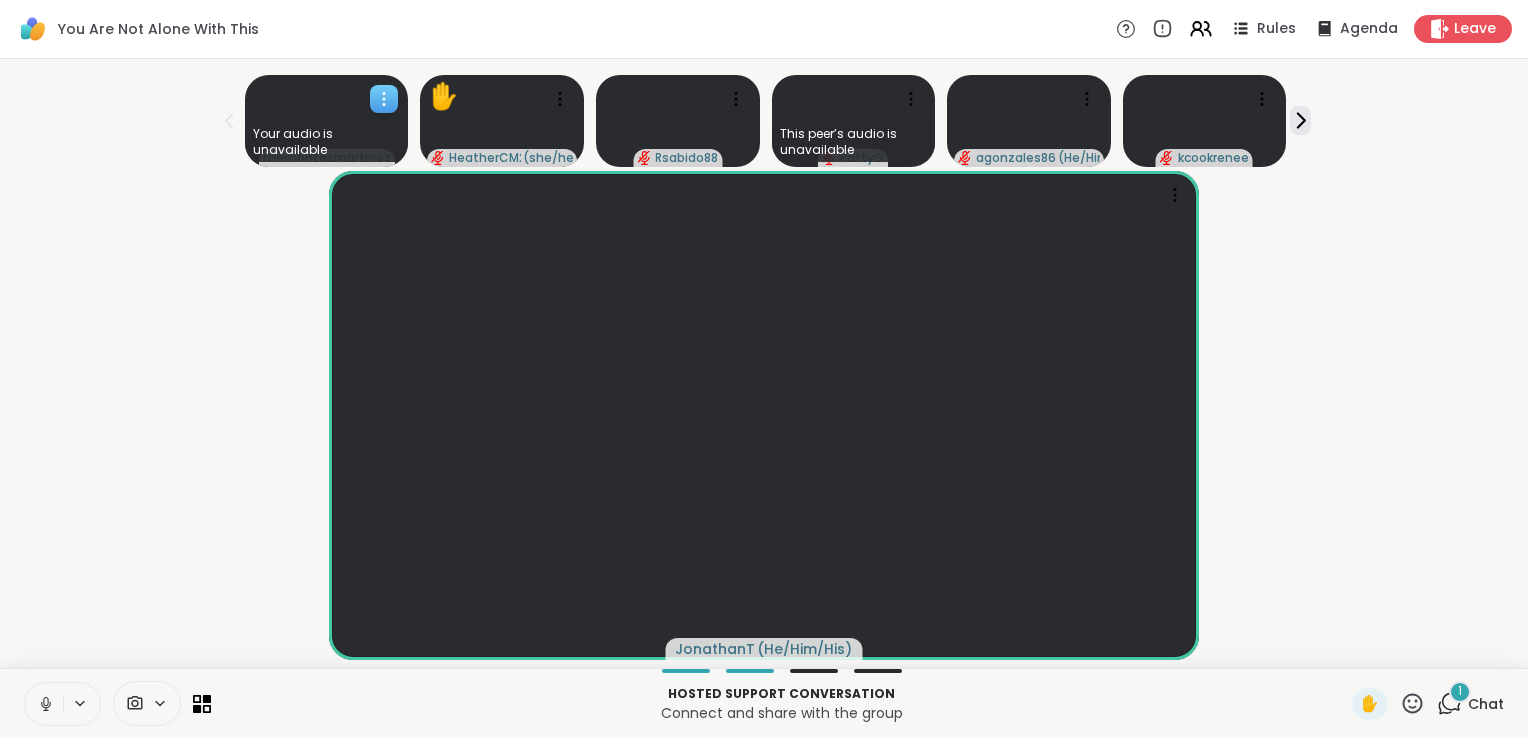 click on "Your audio is unavailable" at bounding box center [327, 142] 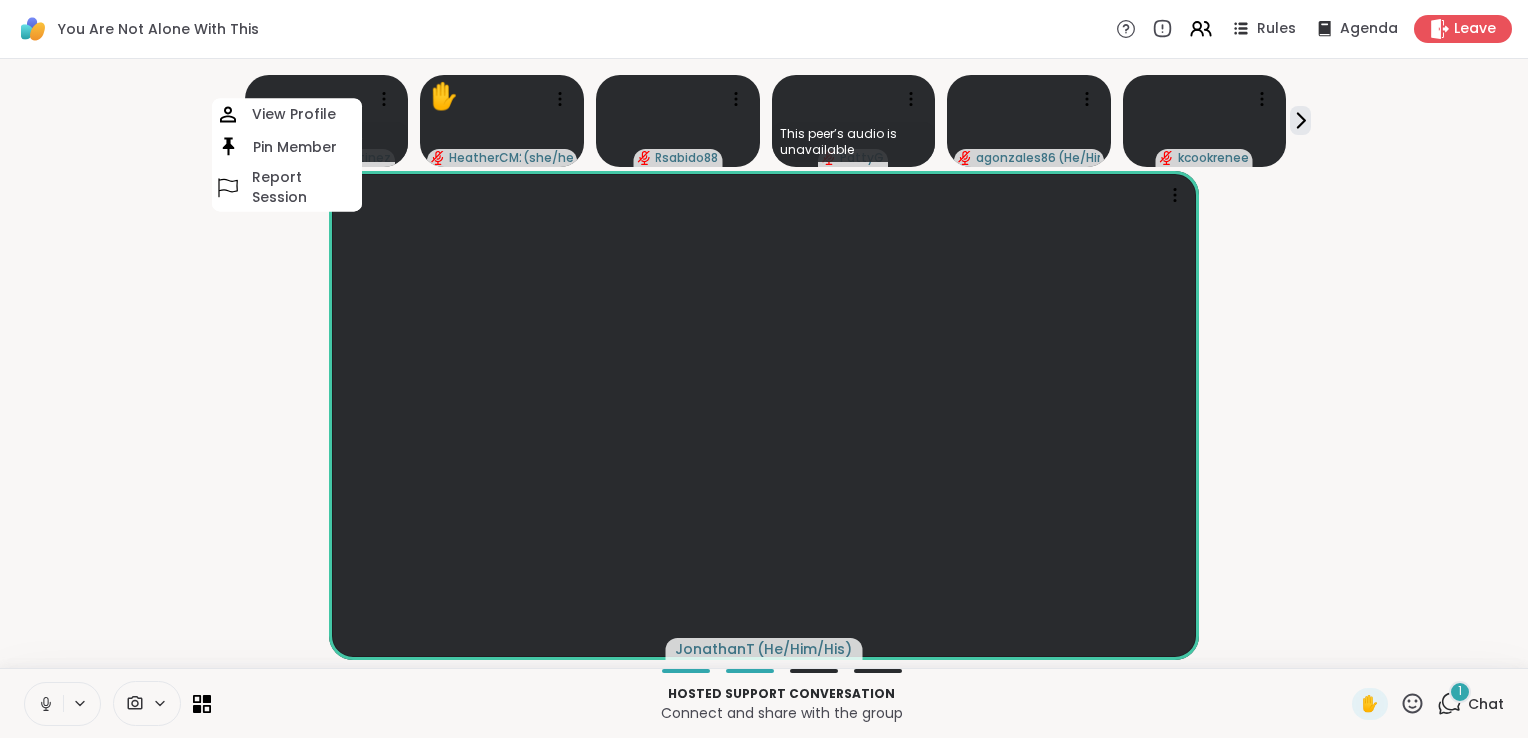 click on "[NAME] ( He/Him/His )" at bounding box center [764, 415] 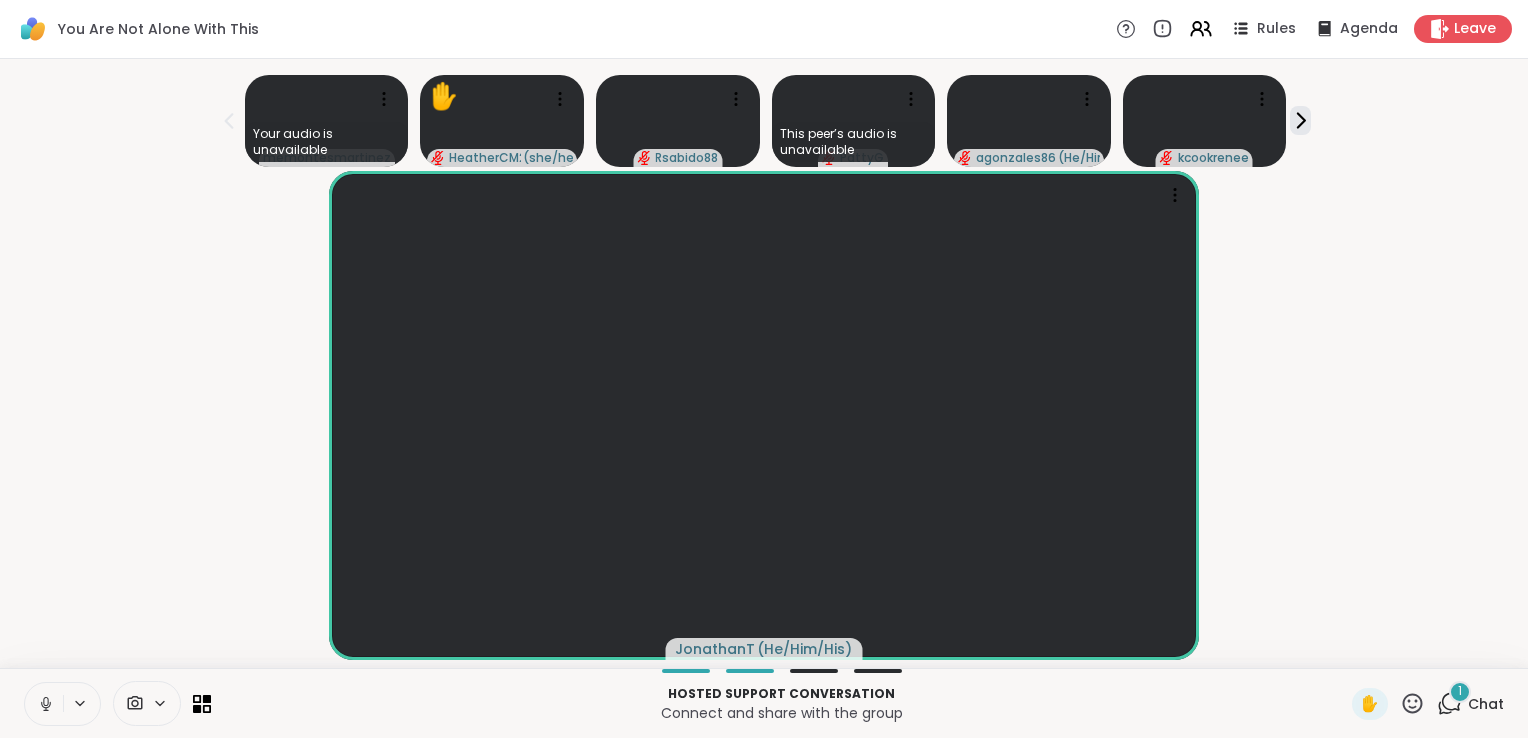 click at bounding box center (44, 704) 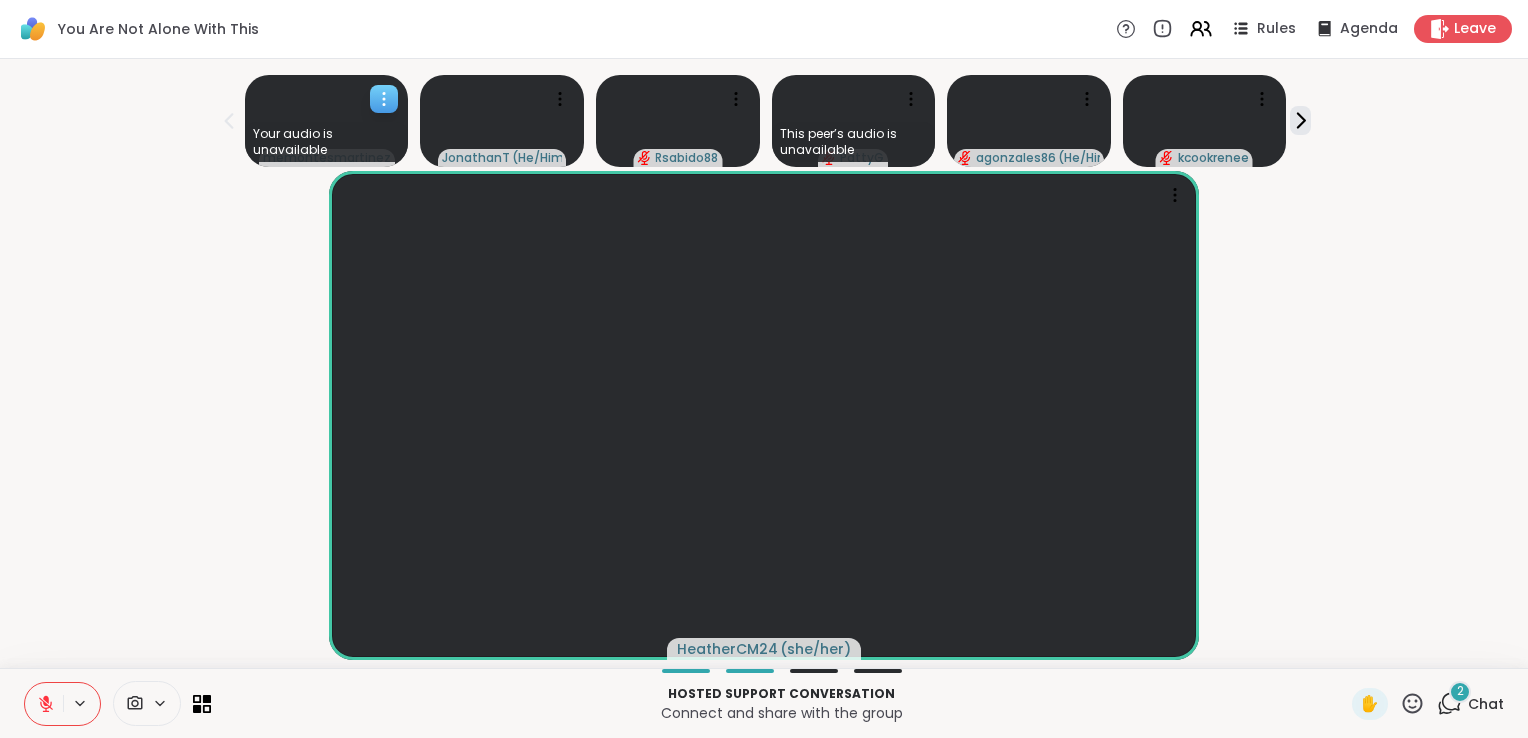 click on "Your audio is unavailable" at bounding box center (327, 142) 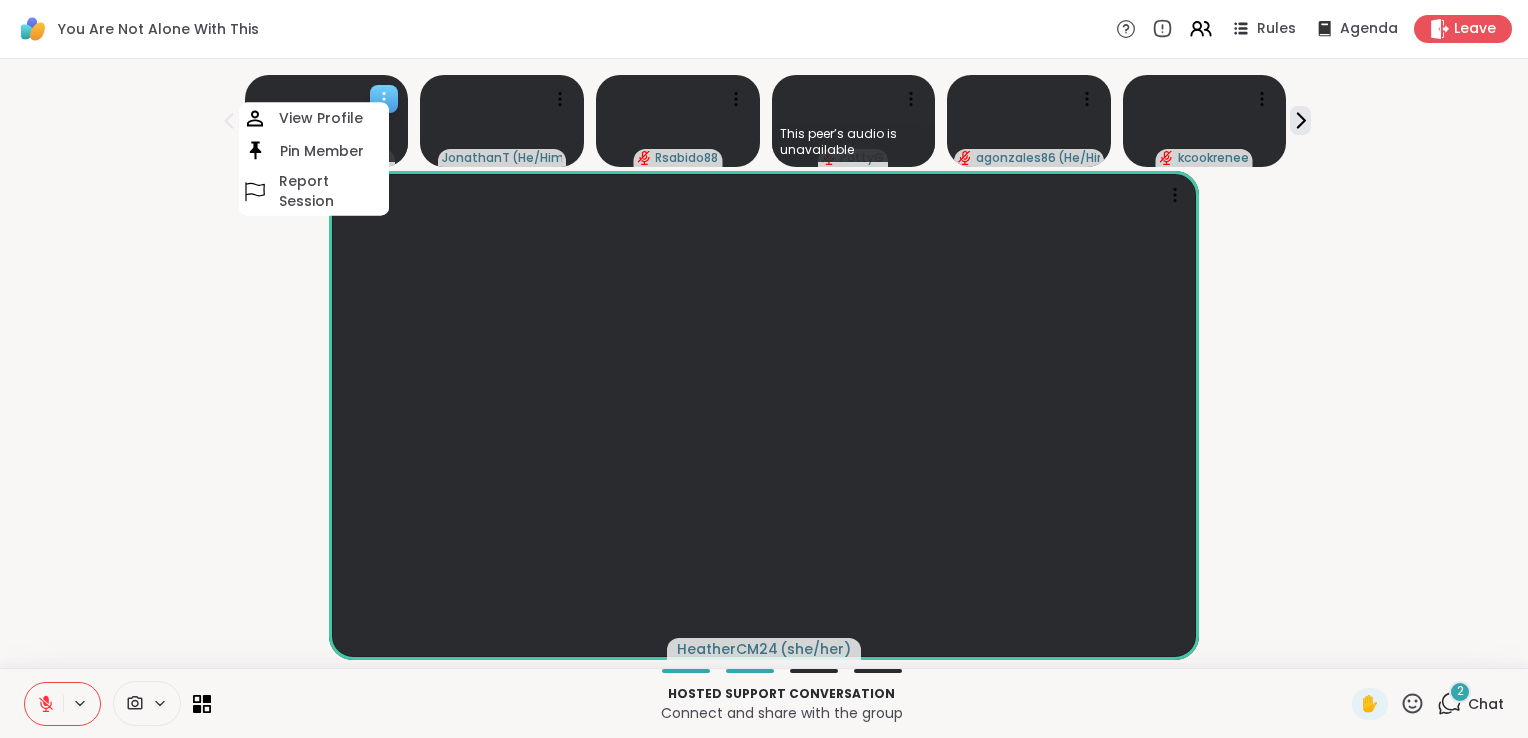 click on "View Profile" at bounding box center (321, 119) 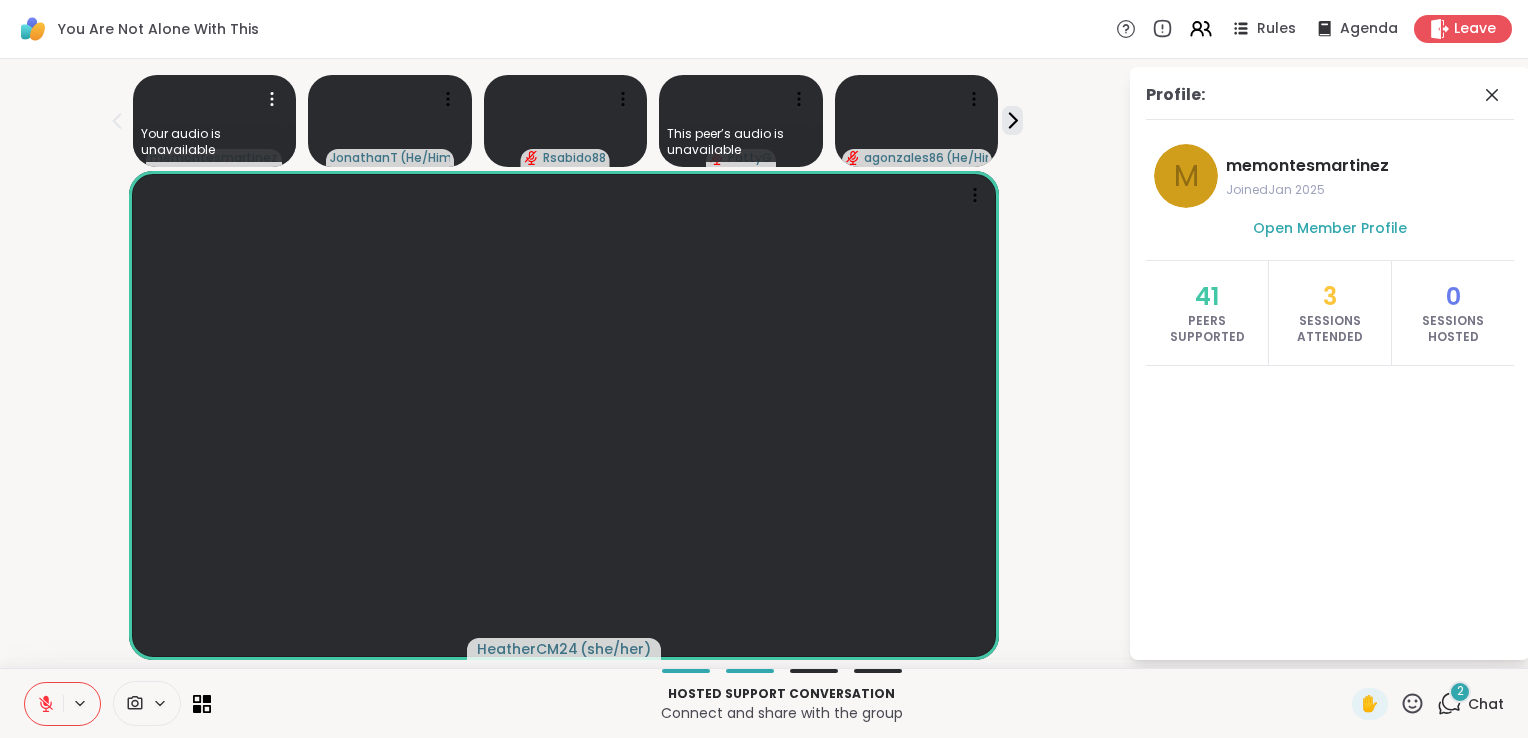 click on "Profile:" at bounding box center [1330, 101] 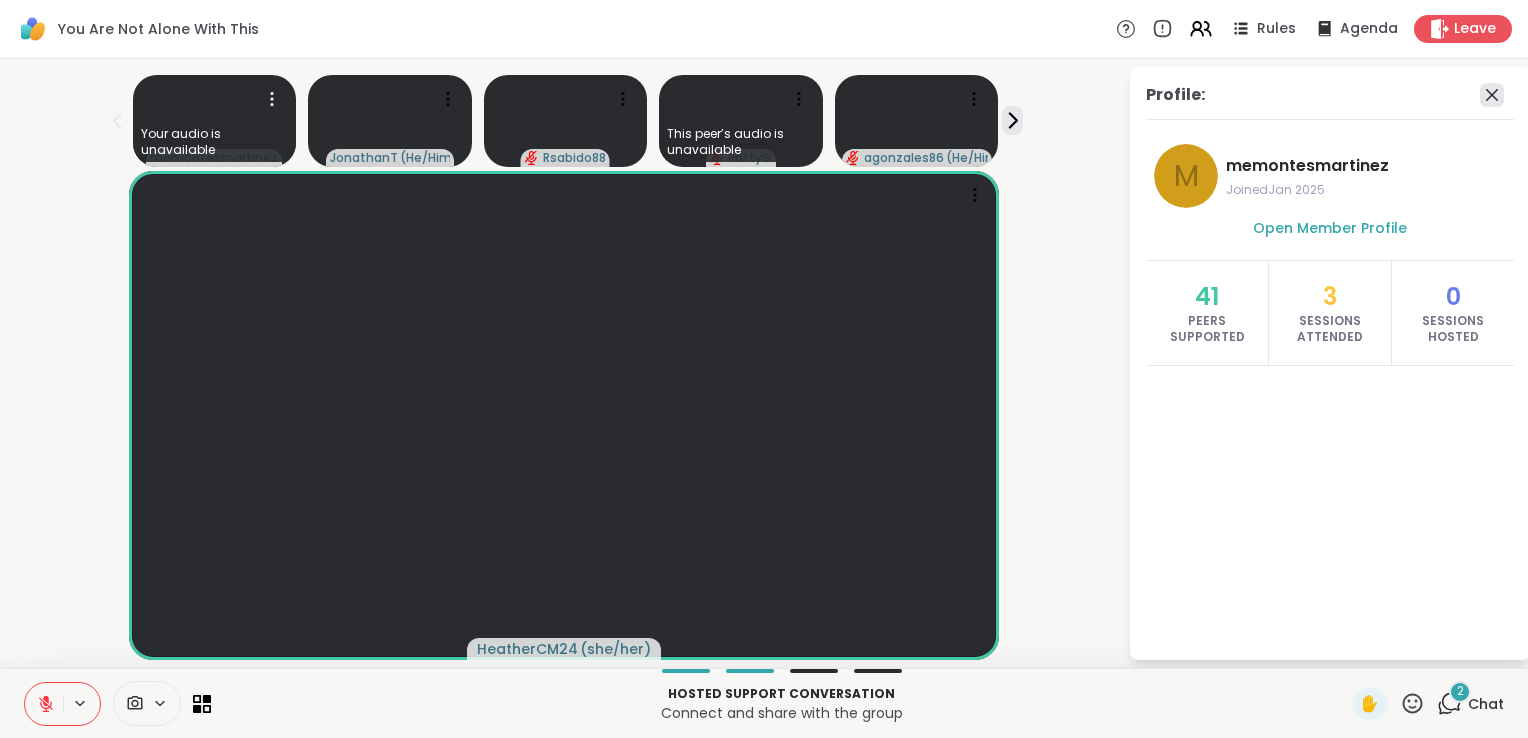 click 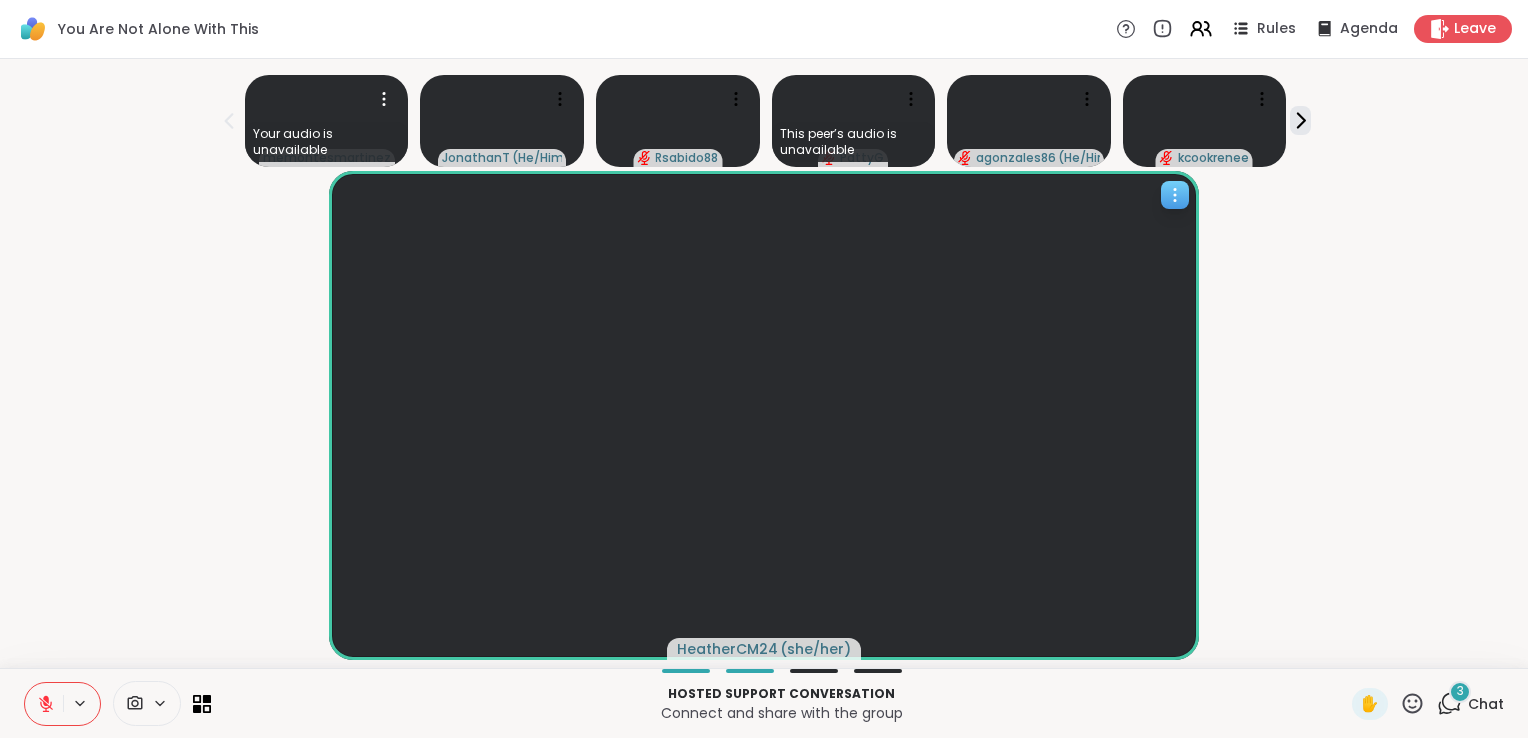 click on "HeatherCM24" at bounding box center (727, 649) 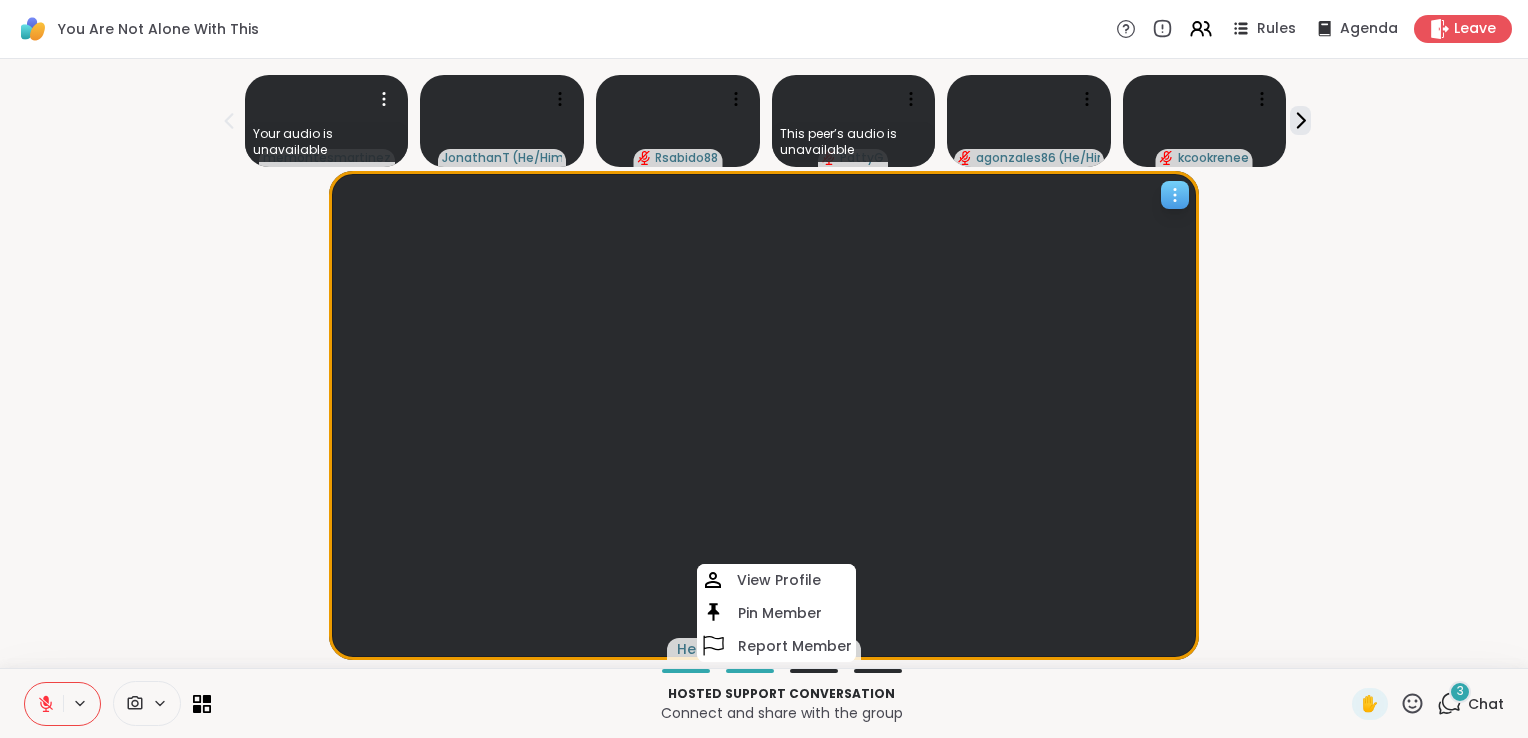 click at bounding box center [764, 415] 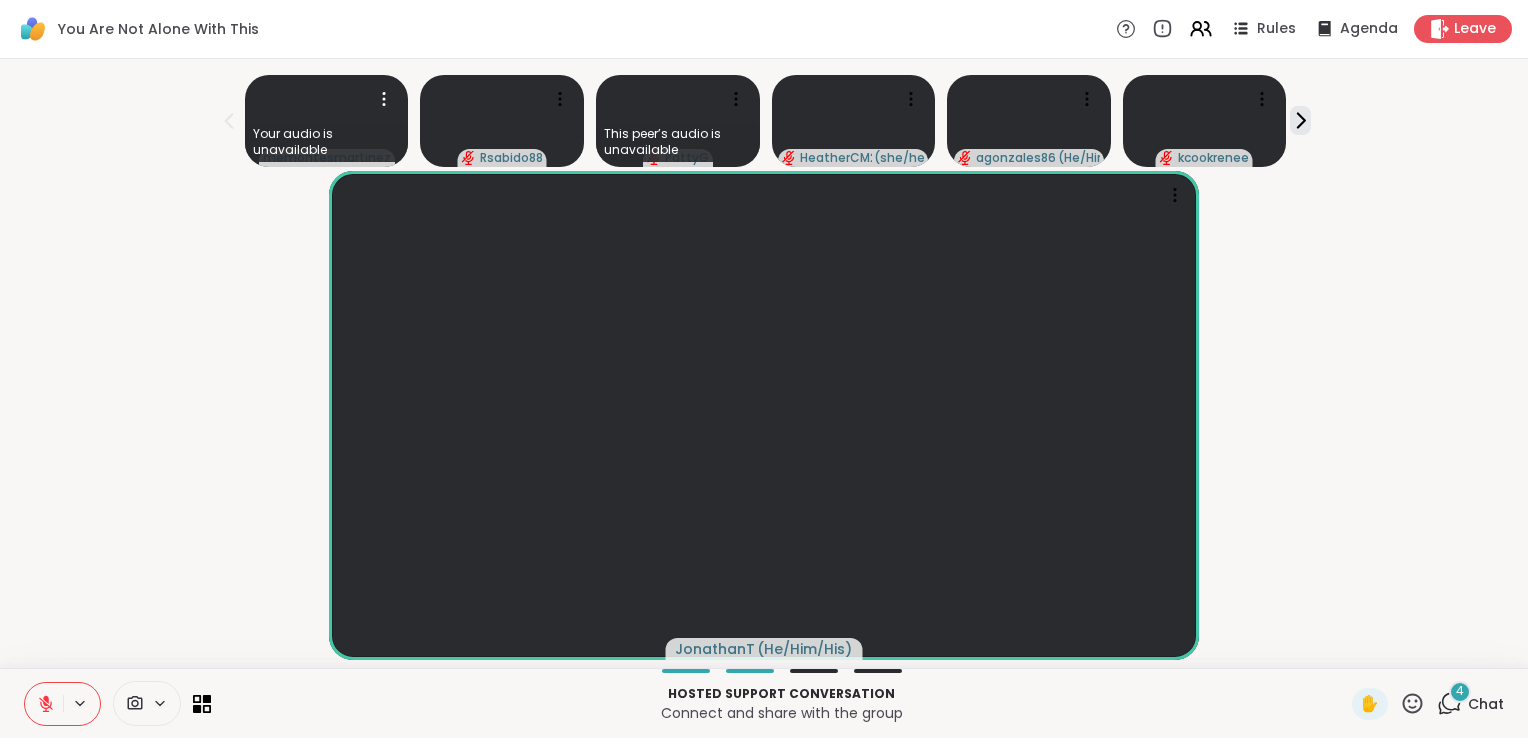 click at bounding box center [44, 704] 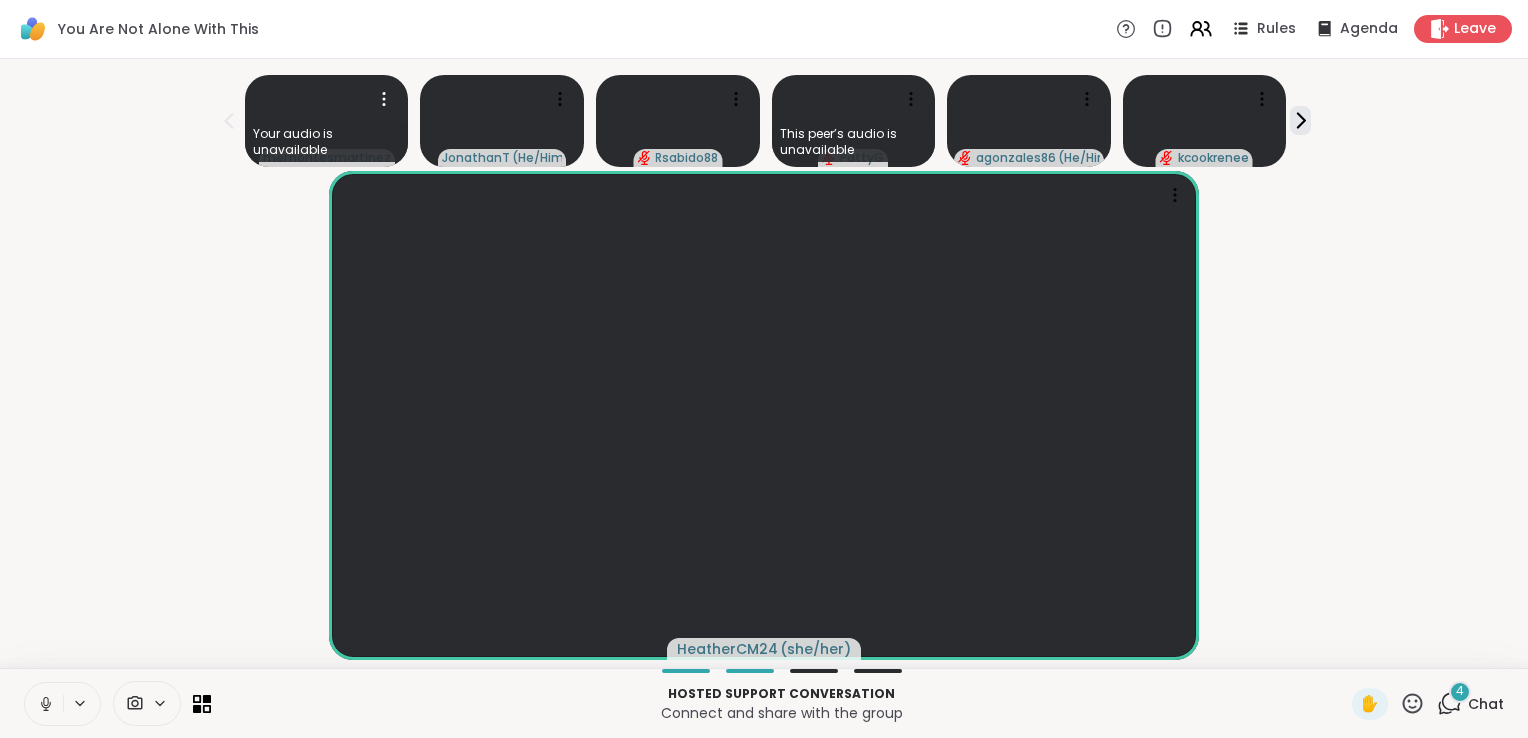 click at bounding box center (44, 704) 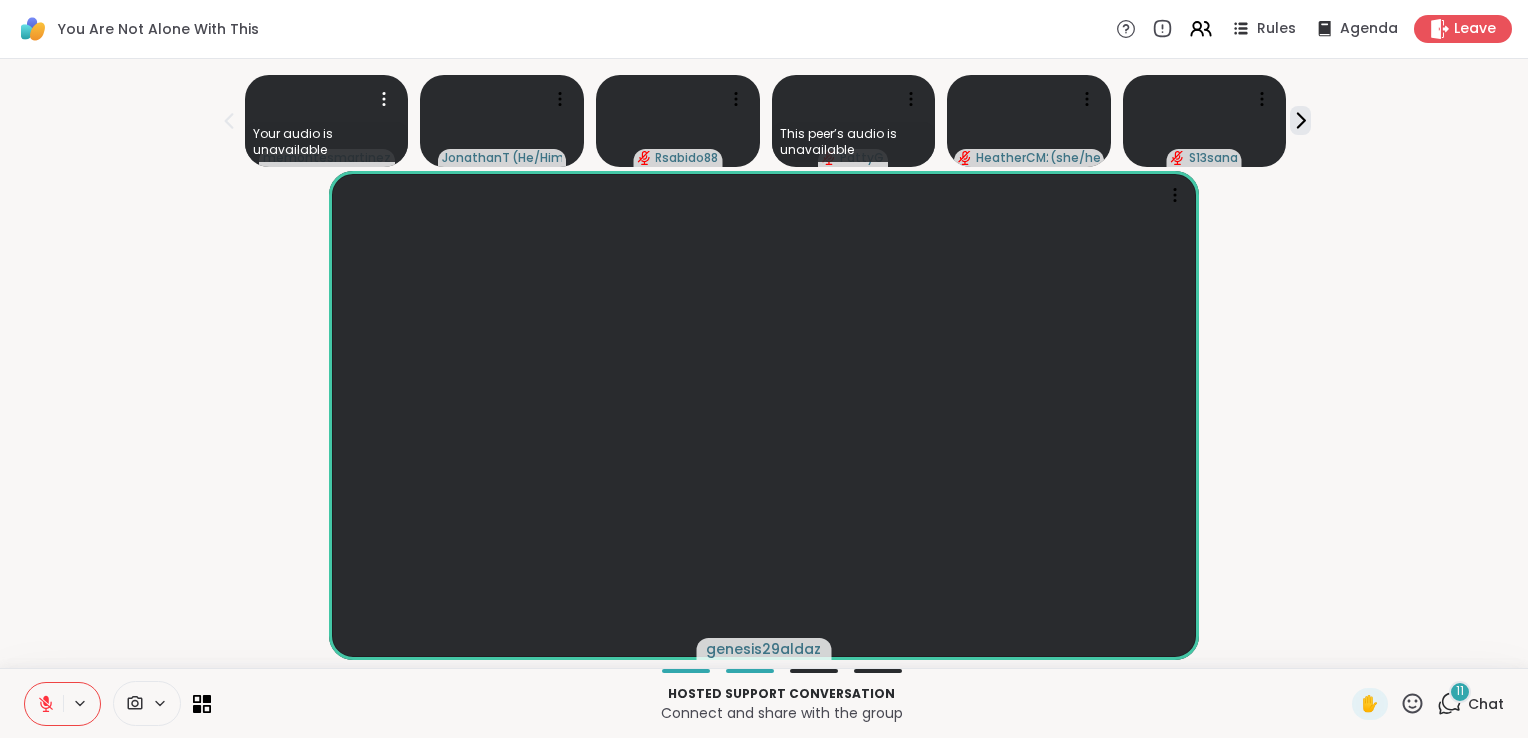 click 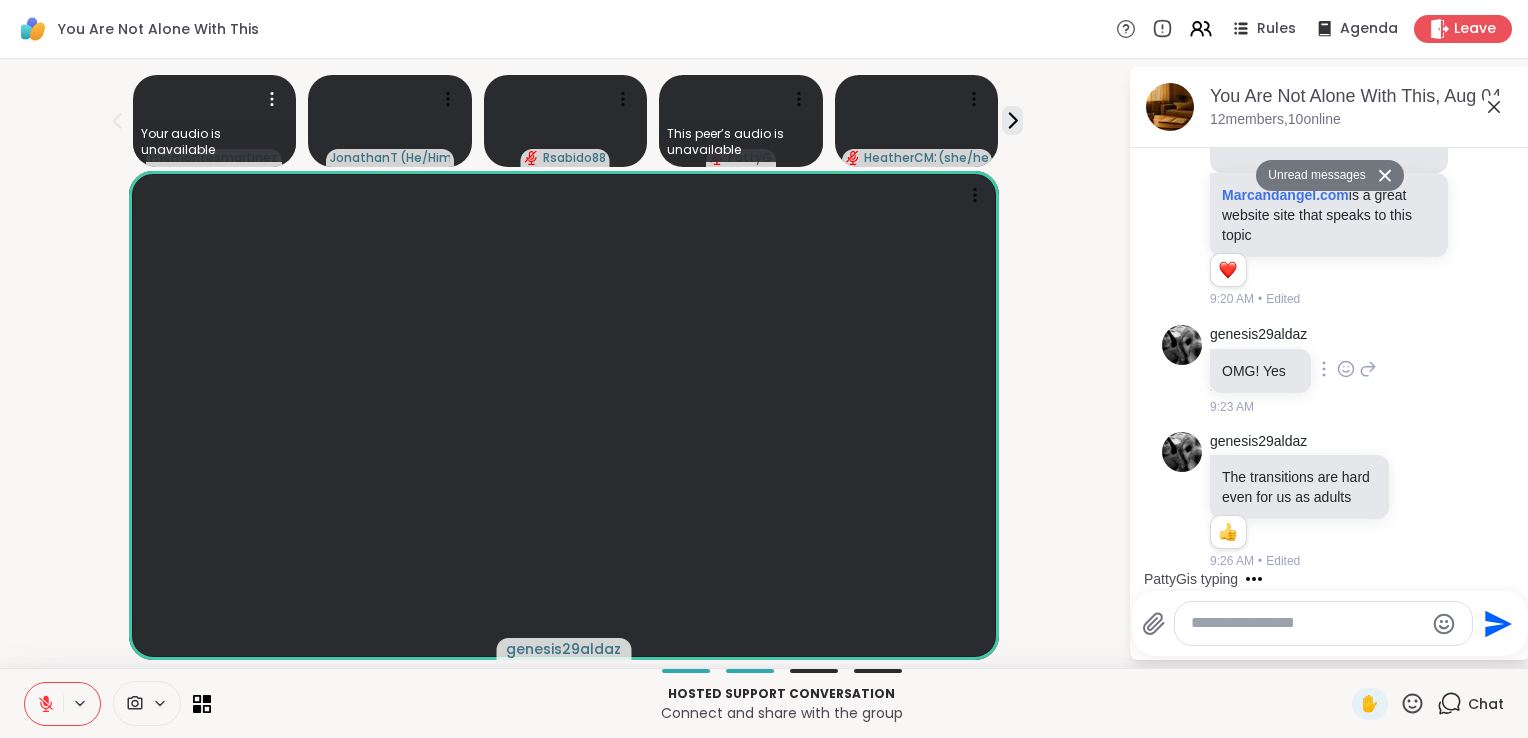 scroll, scrollTop: 3934, scrollLeft: 0, axis: vertical 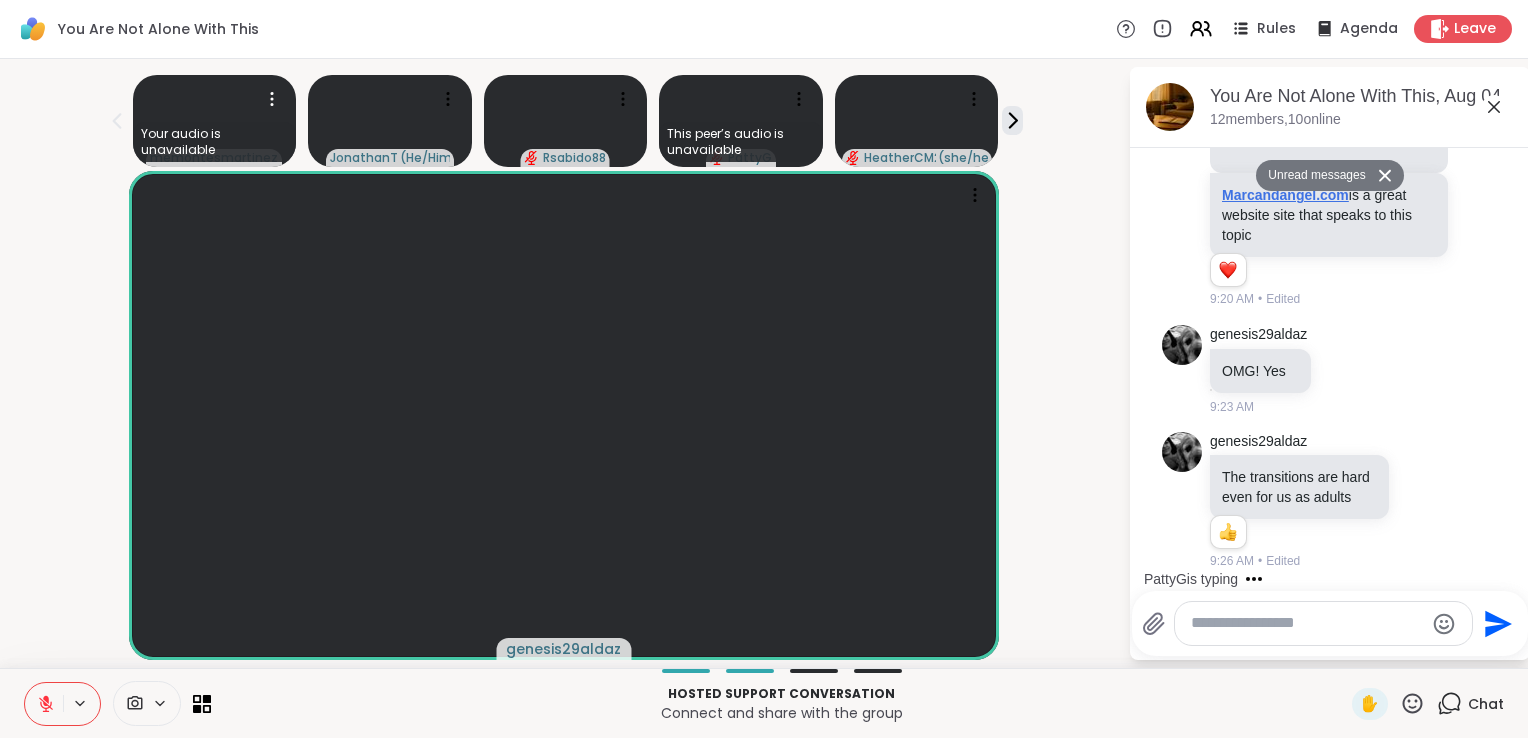 click on "Marcandangel.com" at bounding box center [1285, 195] 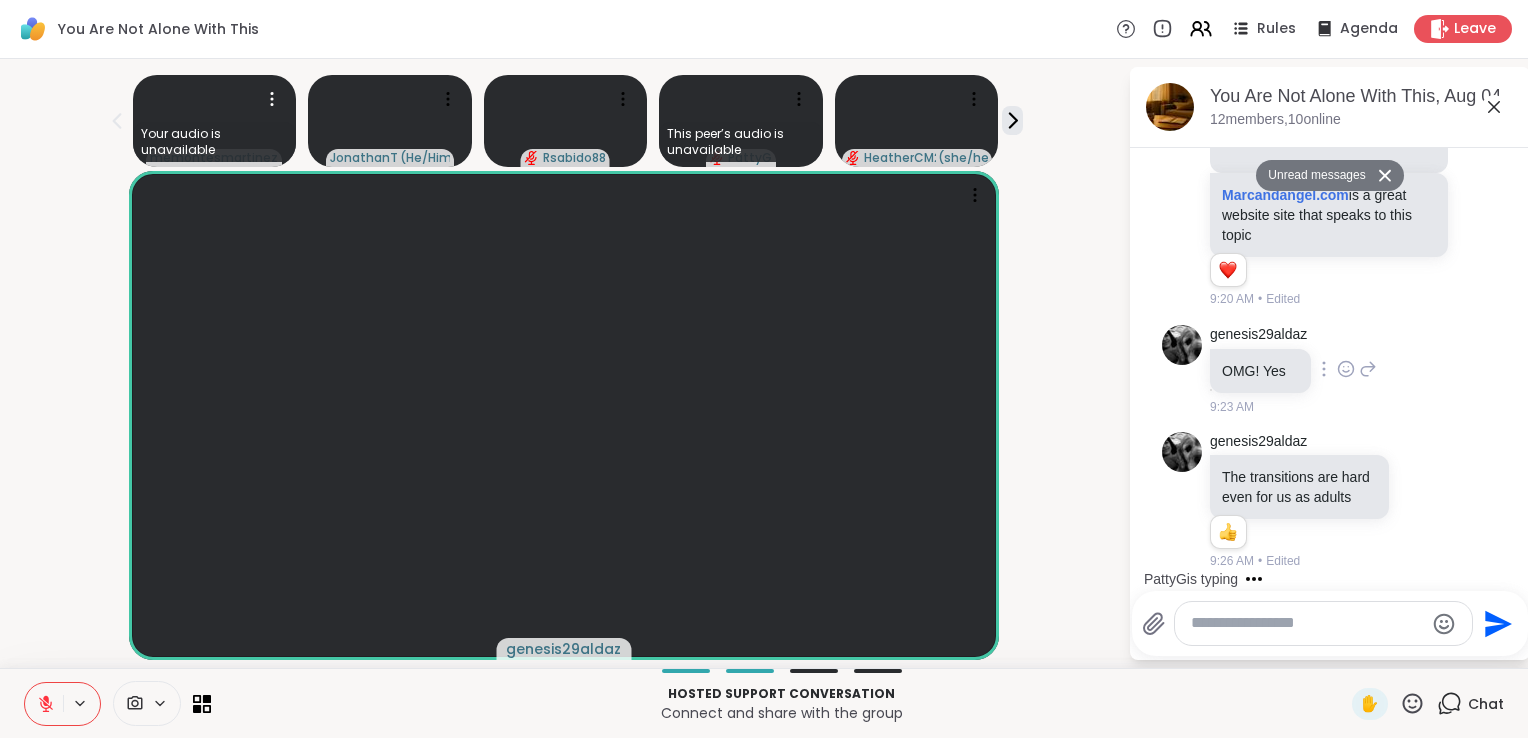 scroll, scrollTop: 3955, scrollLeft: 0, axis: vertical 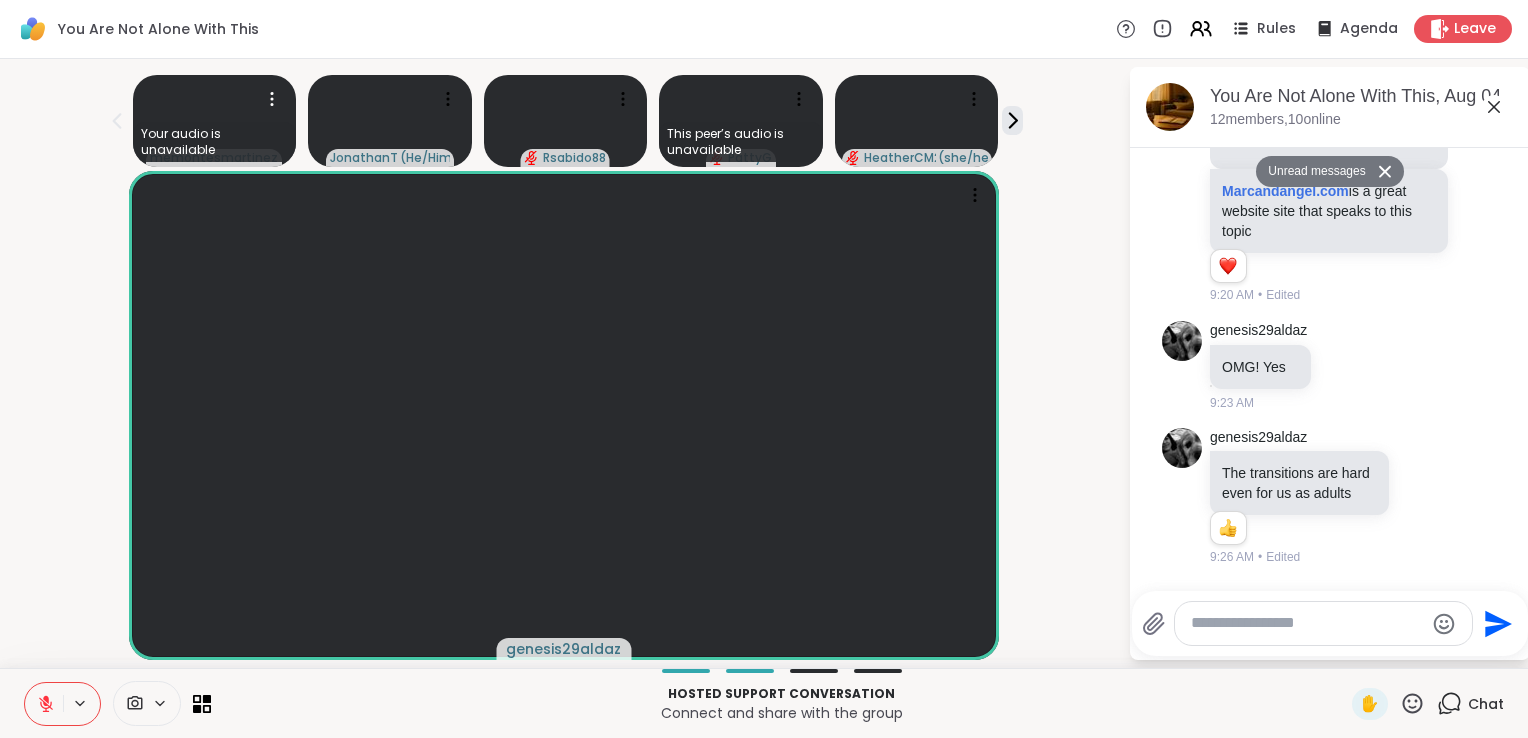 click 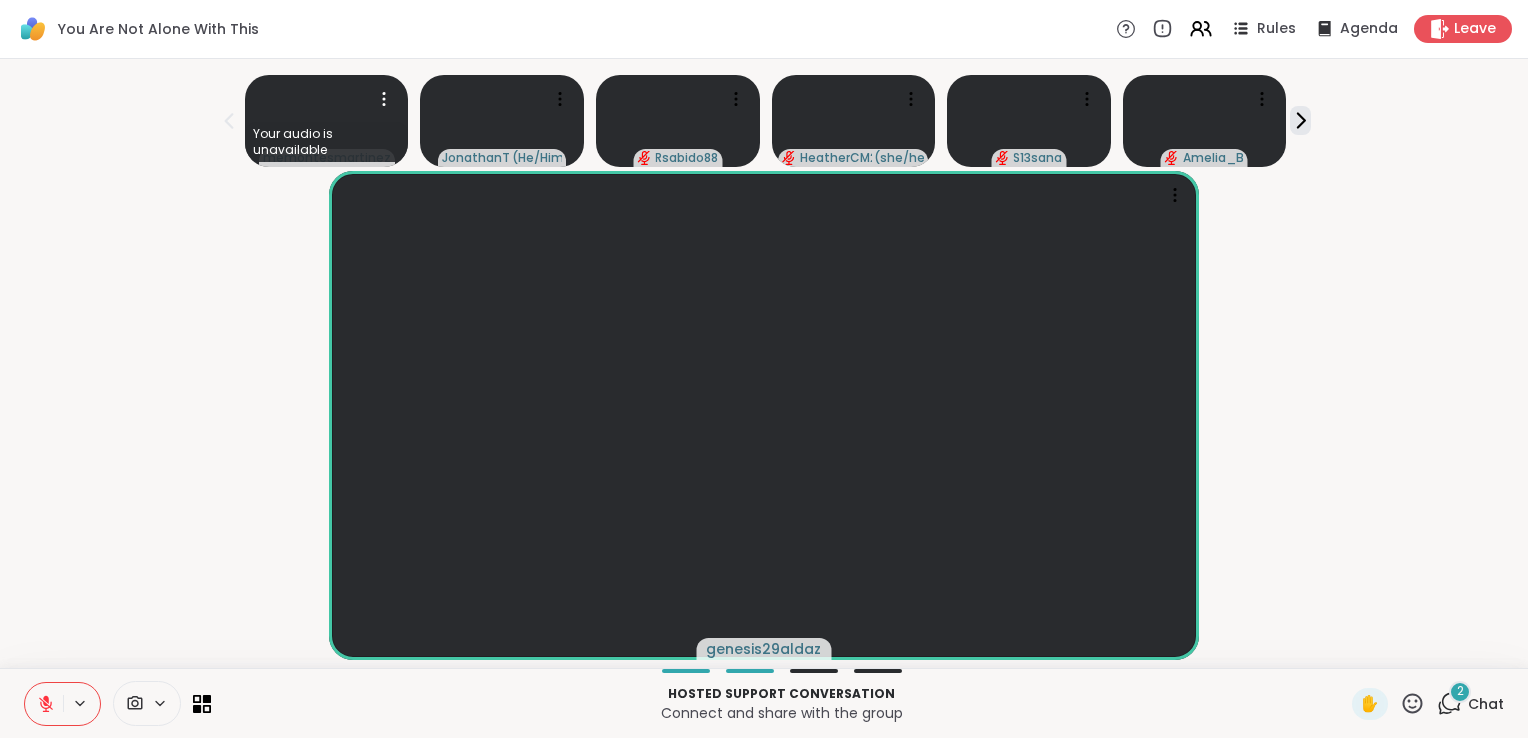 click 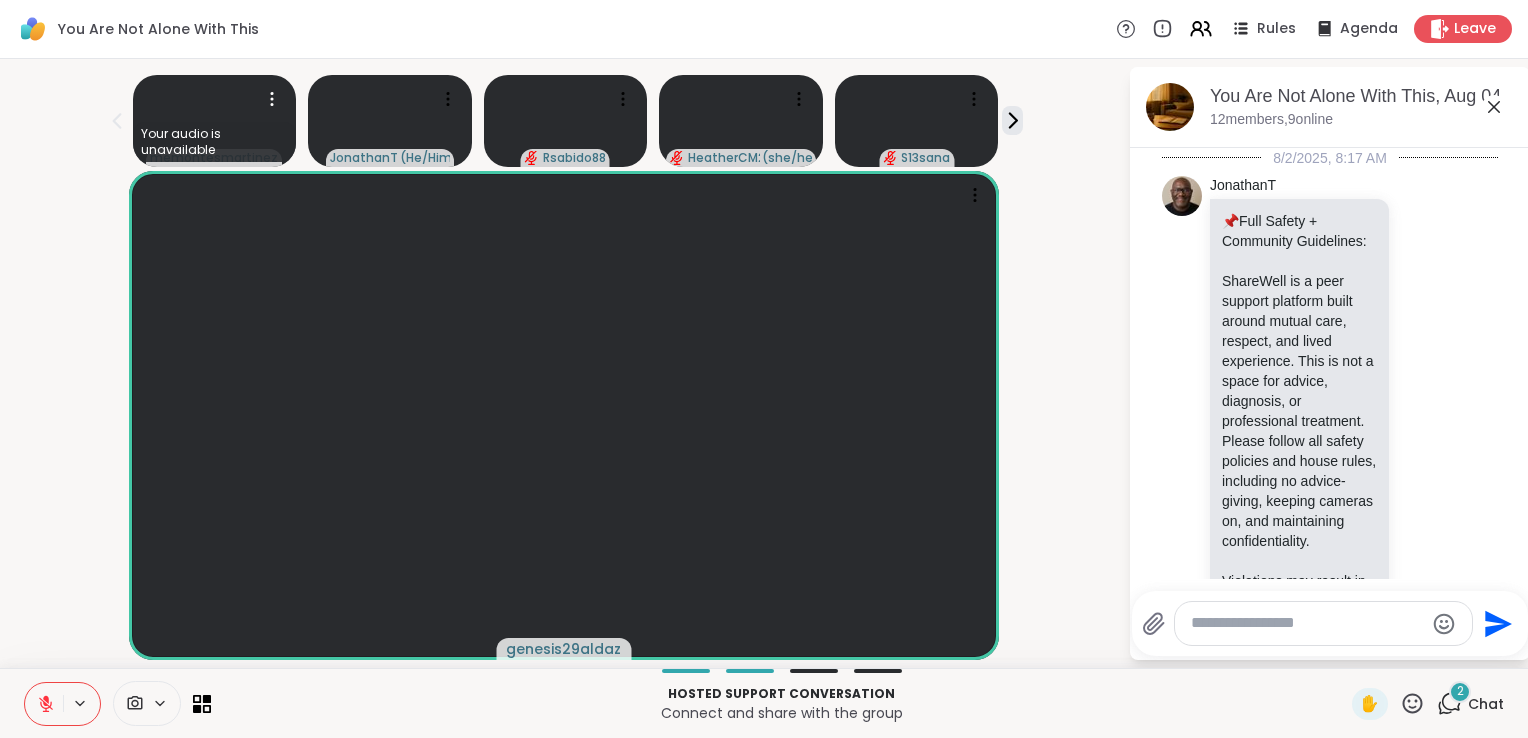scroll, scrollTop: 4515, scrollLeft: 0, axis: vertical 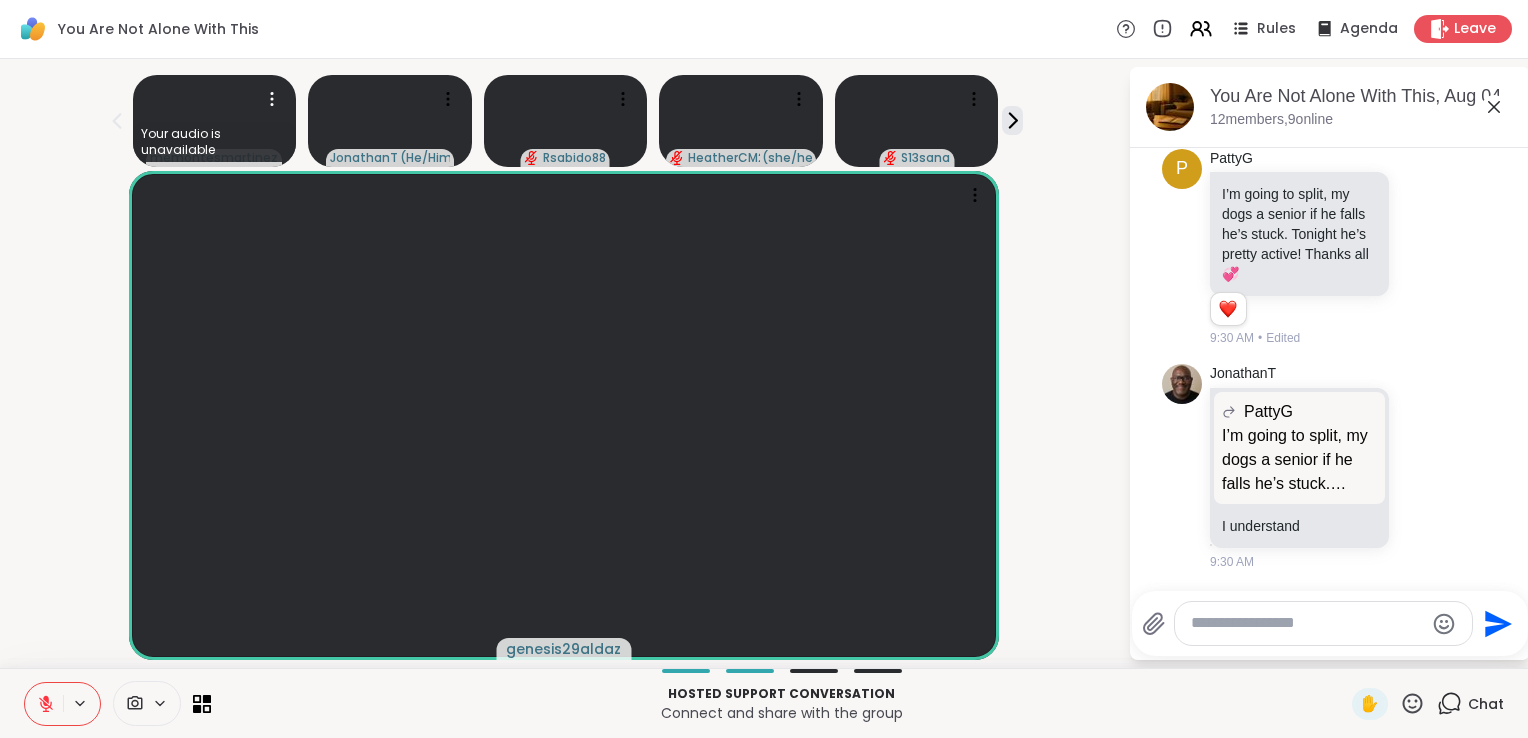 click 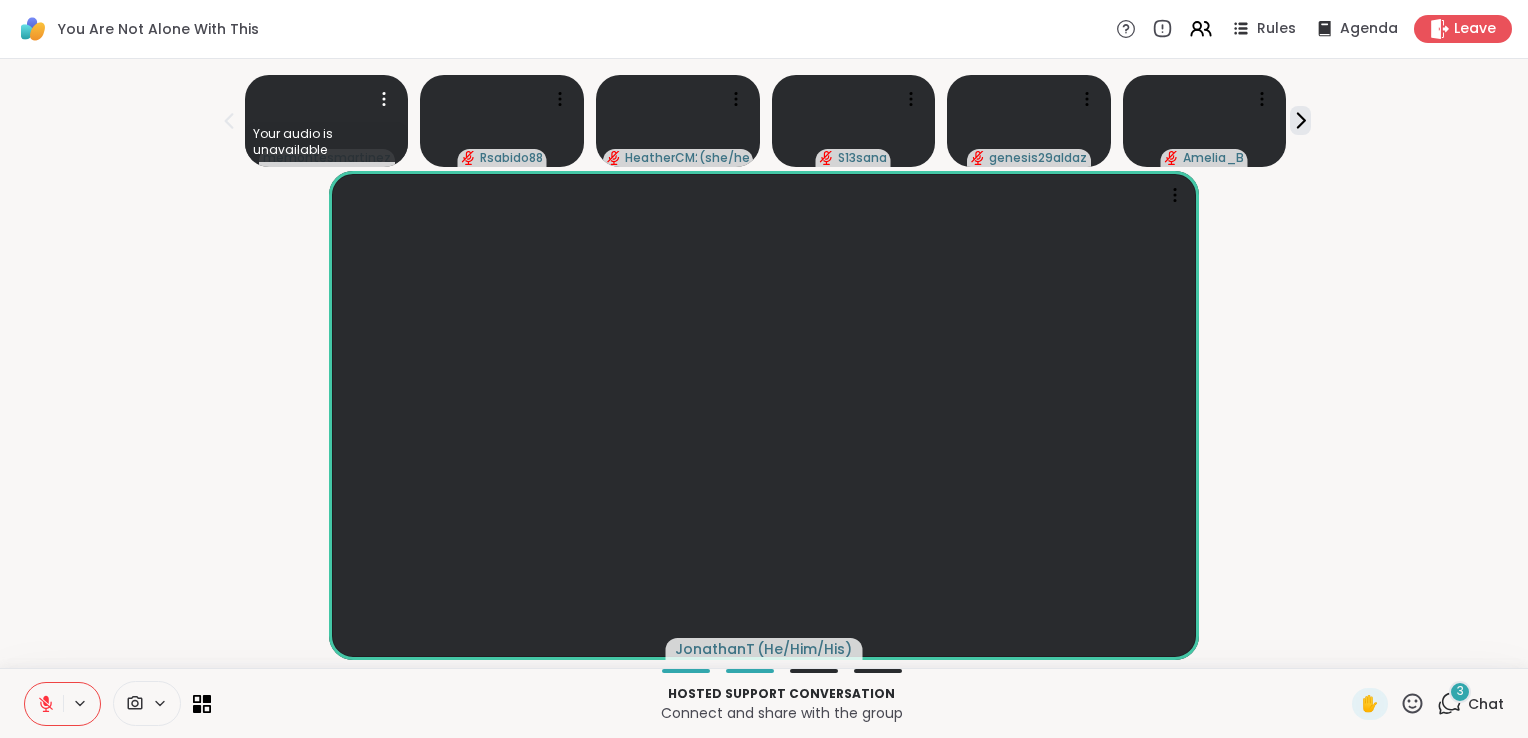 click 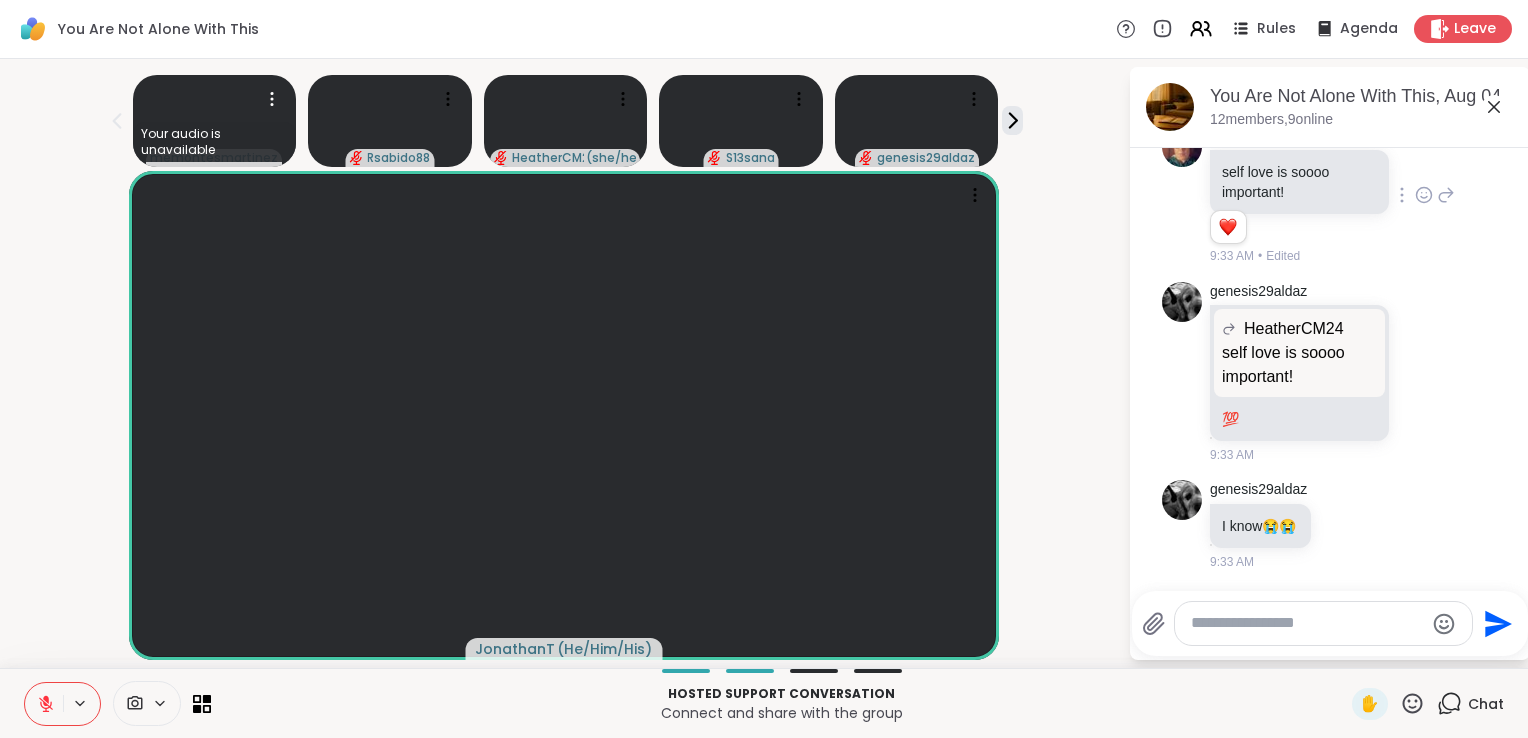 scroll, scrollTop: 4974, scrollLeft: 0, axis: vertical 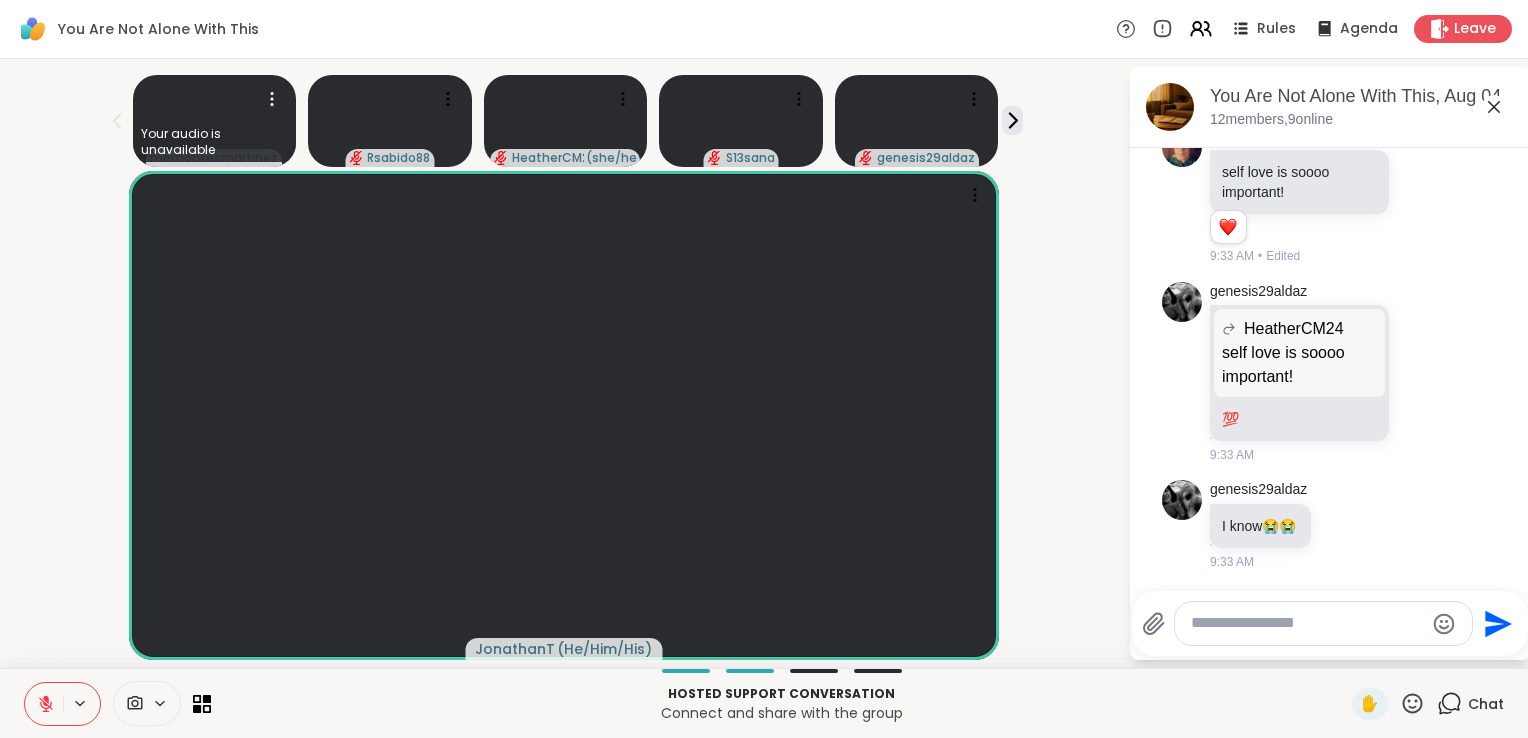 click 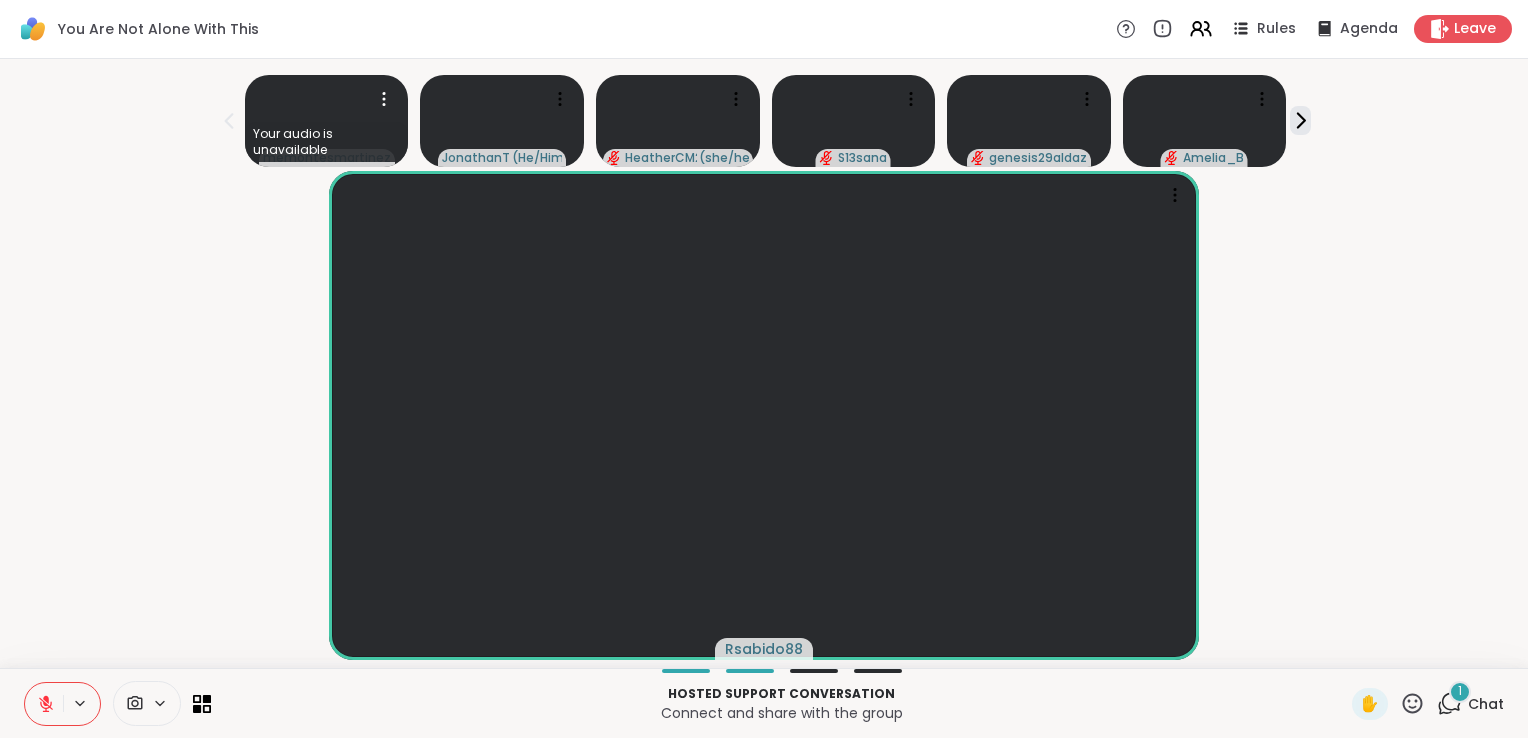 click 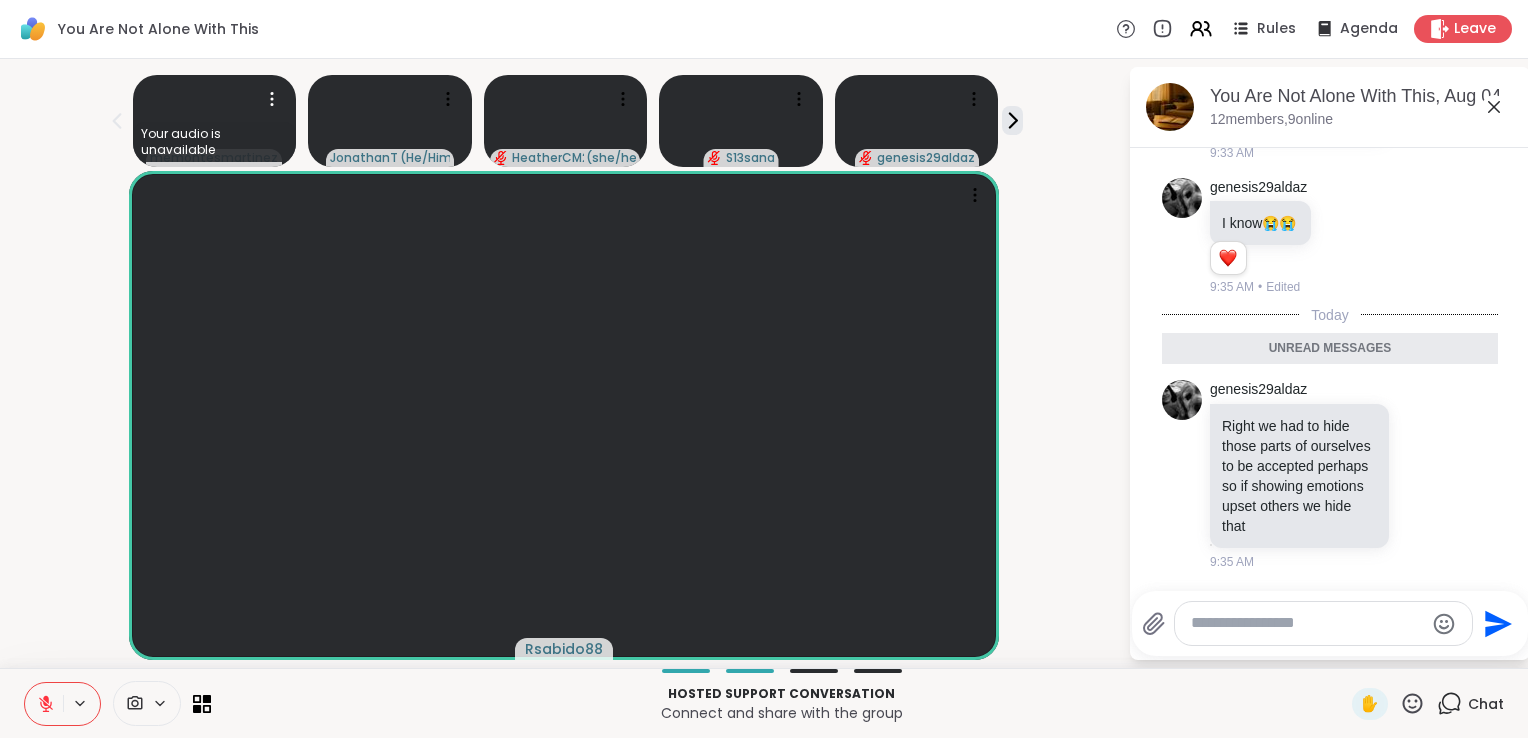 scroll, scrollTop: 5257, scrollLeft: 0, axis: vertical 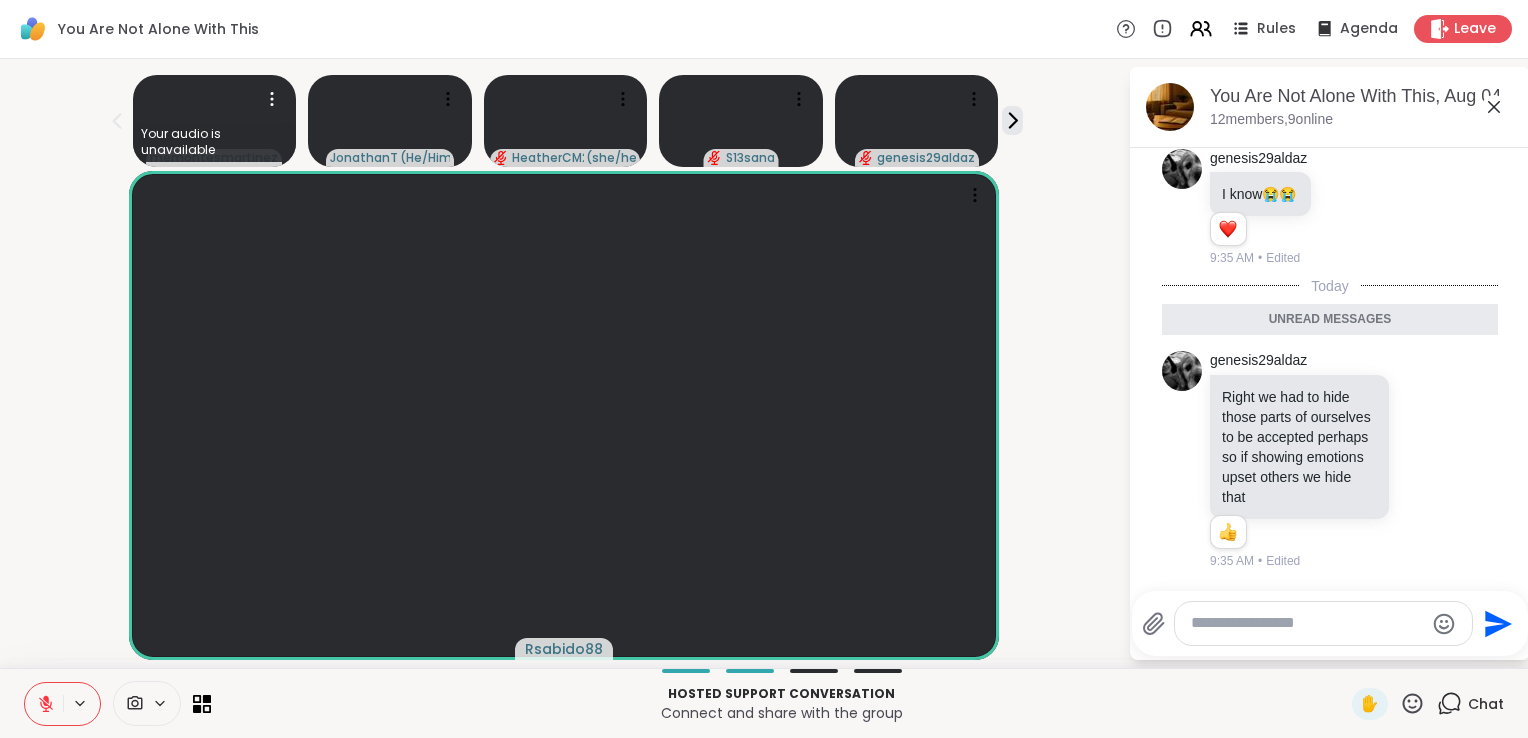 click 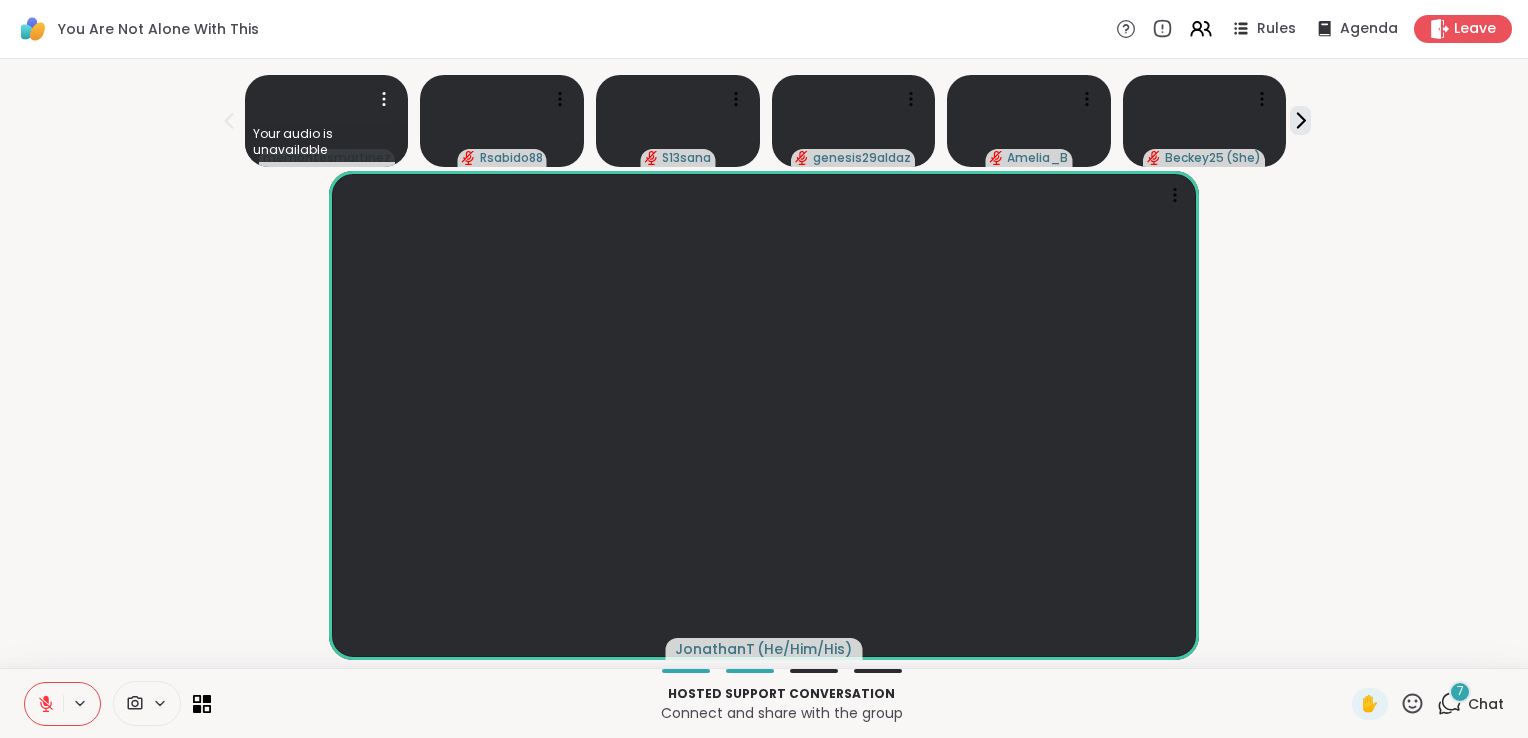 click 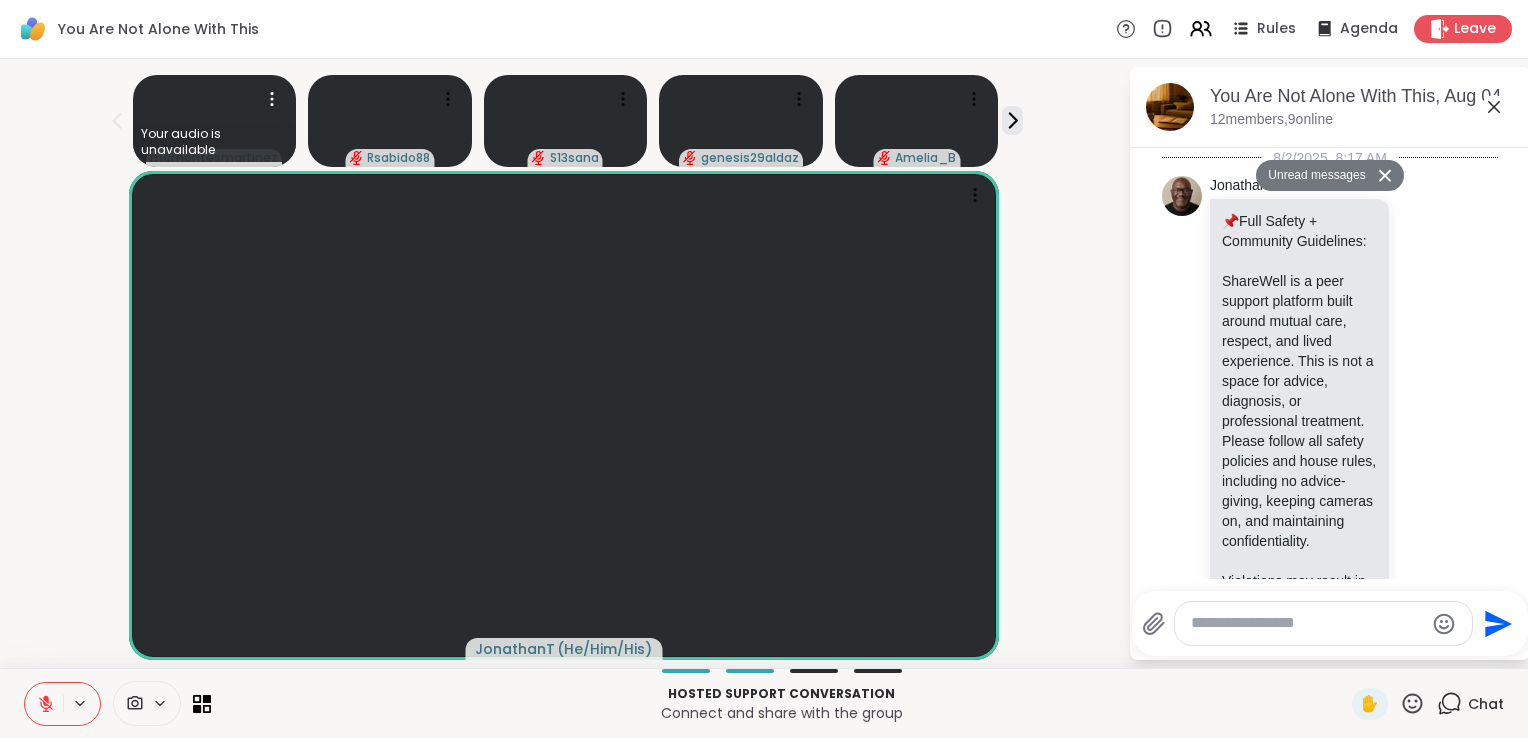 scroll, scrollTop: 6632, scrollLeft: 0, axis: vertical 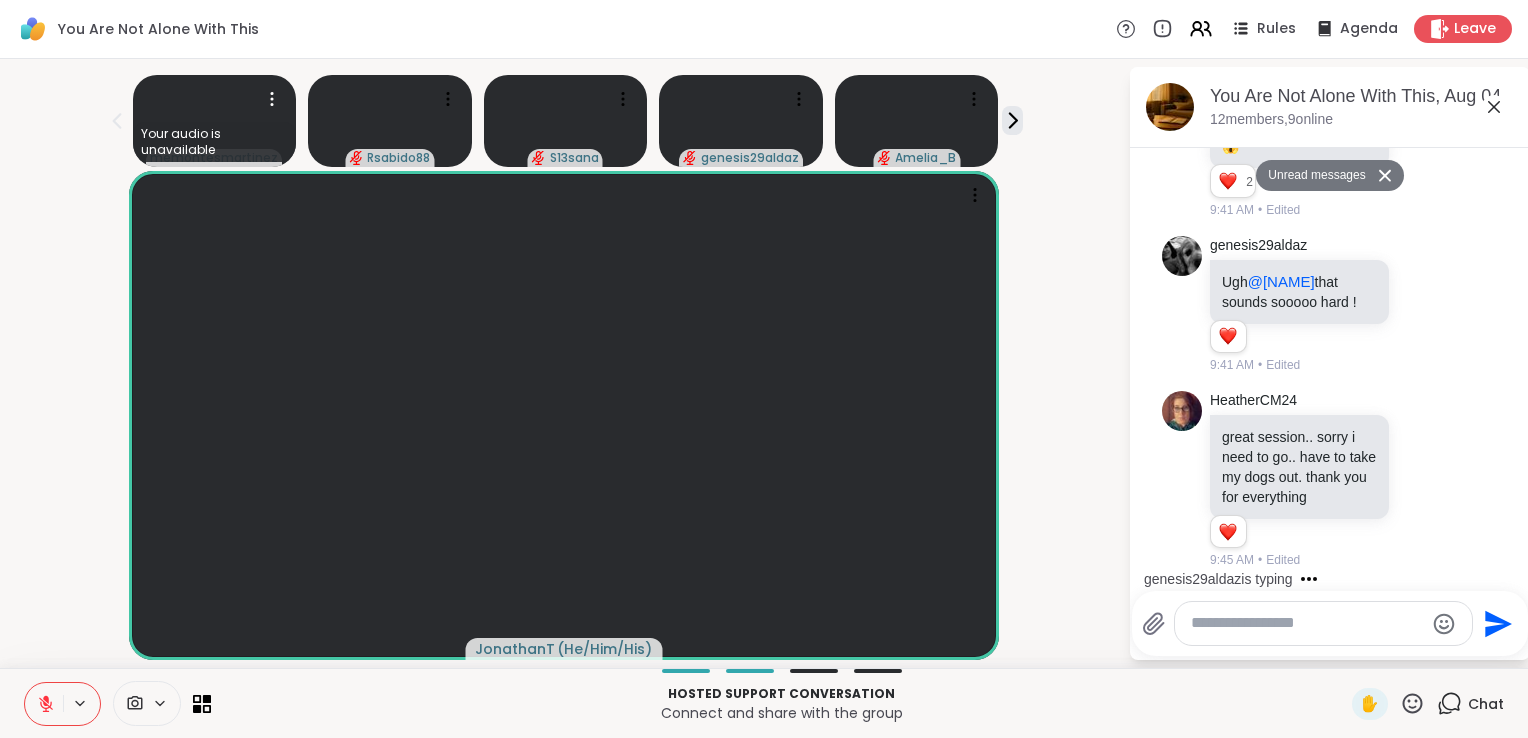 click at bounding box center [1307, 623] 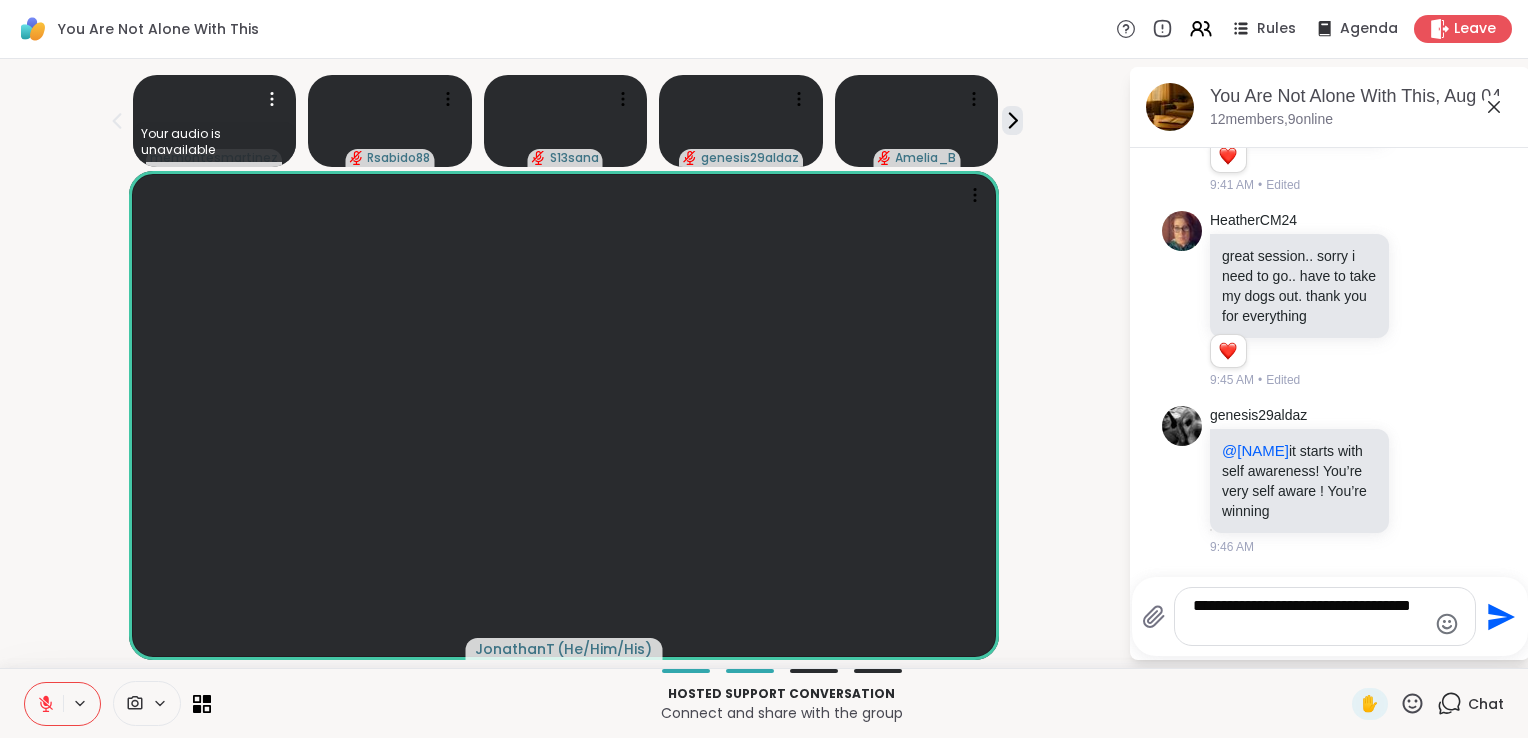 scroll, scrollTop: 6772, scrollLeft: 0, axis: vertical 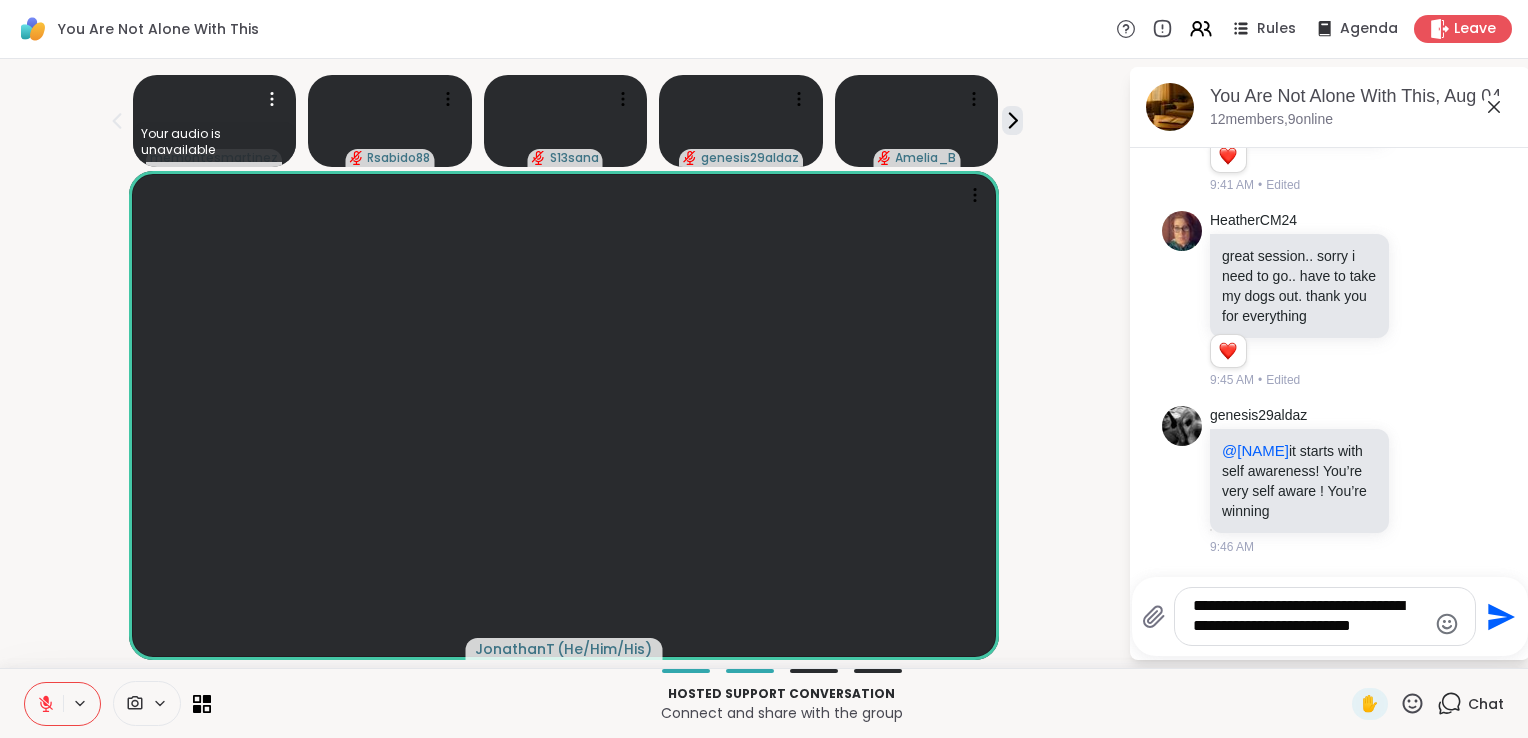 type on "**********" 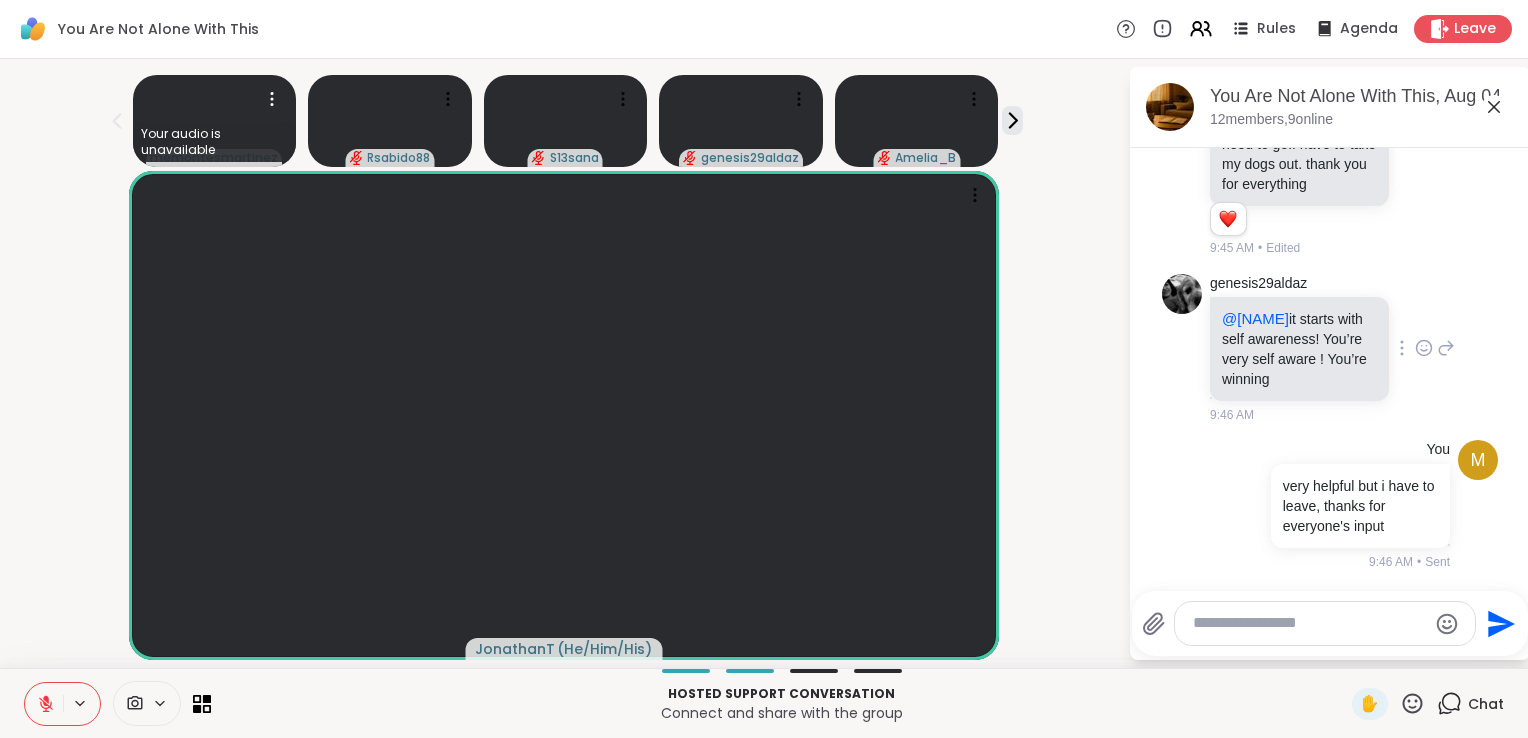 scroll, scrollTop: 6917, scrollLeft: 0, axis: vertical 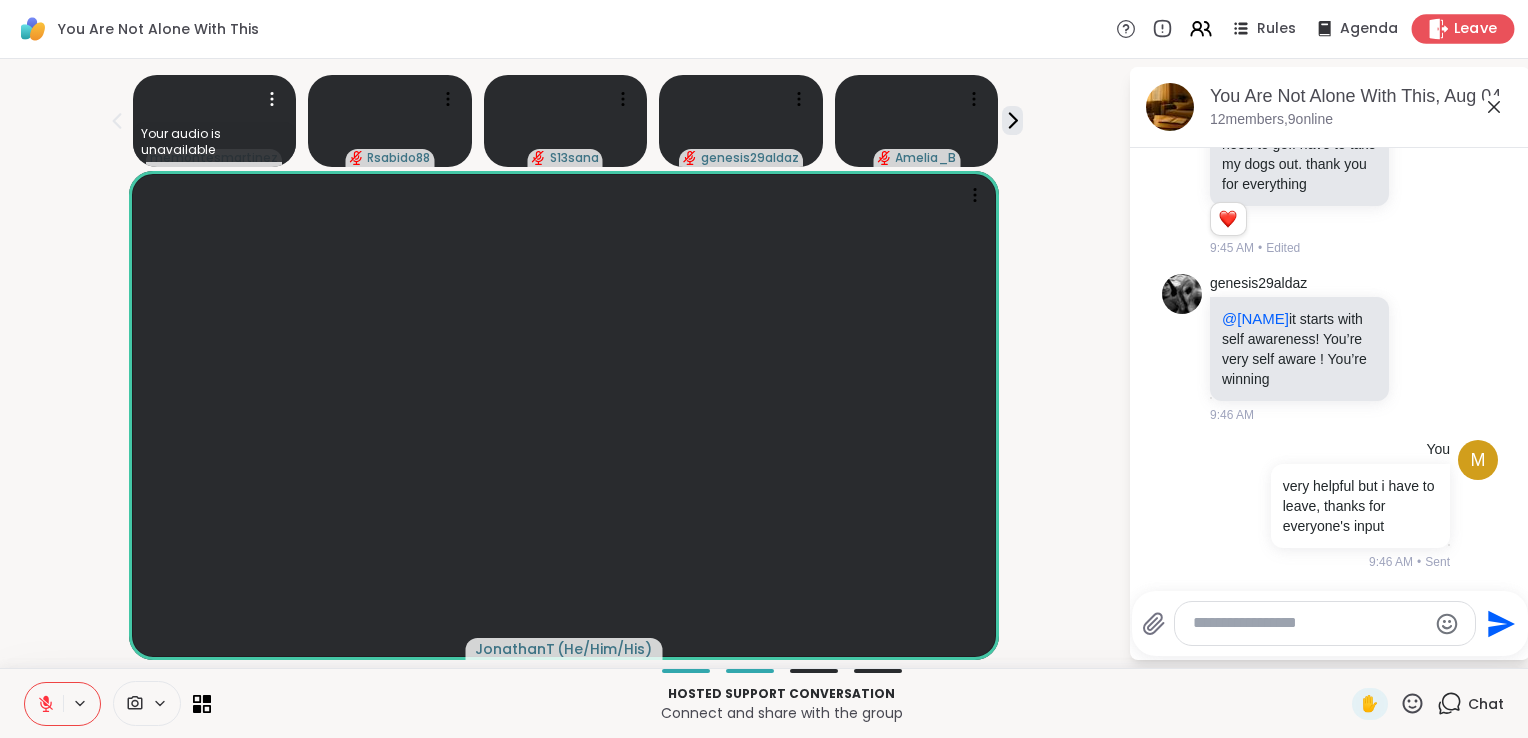 click on "Leave" at bounding box center (1463, 28) 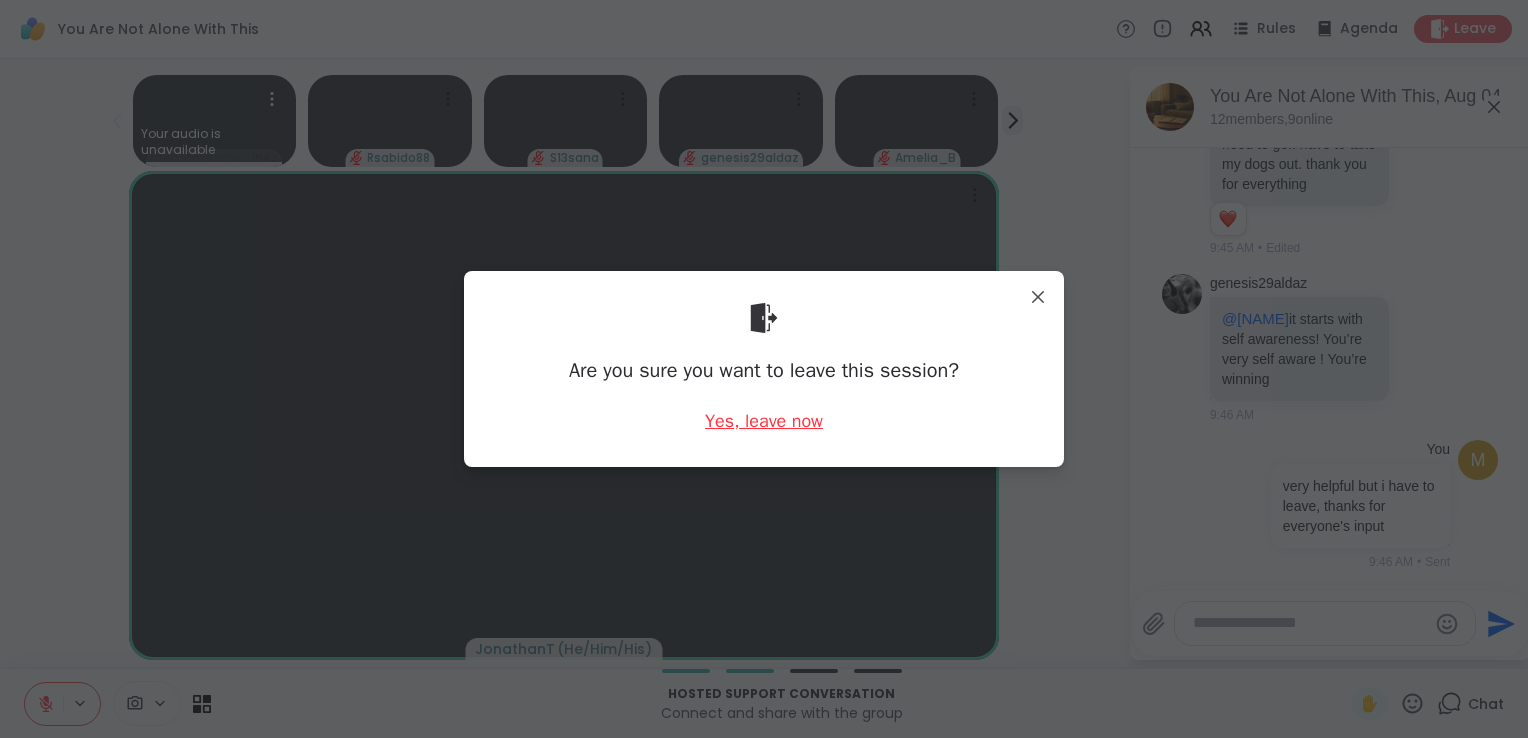 click on "Yes, leave now" at bounding box center (764, 421) 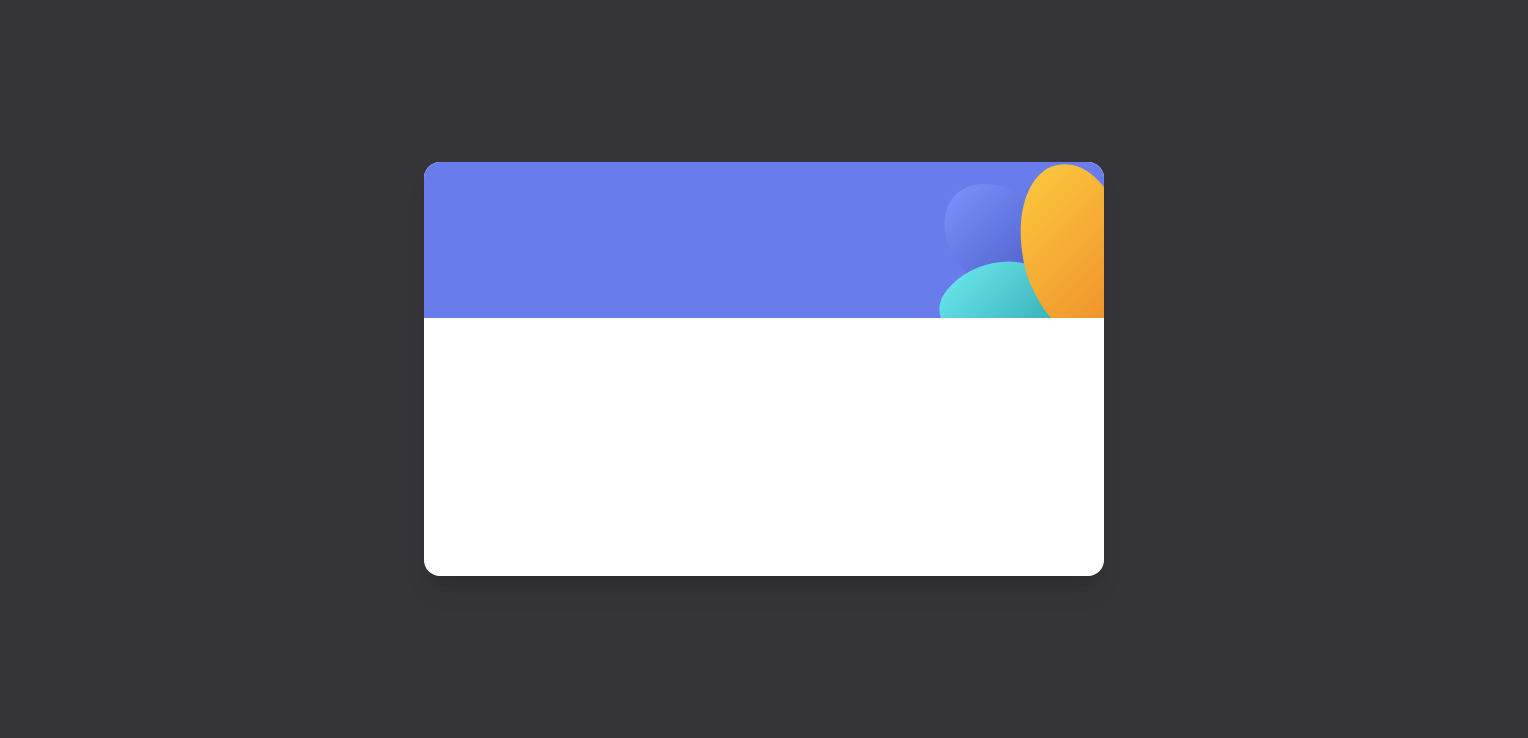 scroll, scrollTop: 0, scrollLeft: 0, axis: both 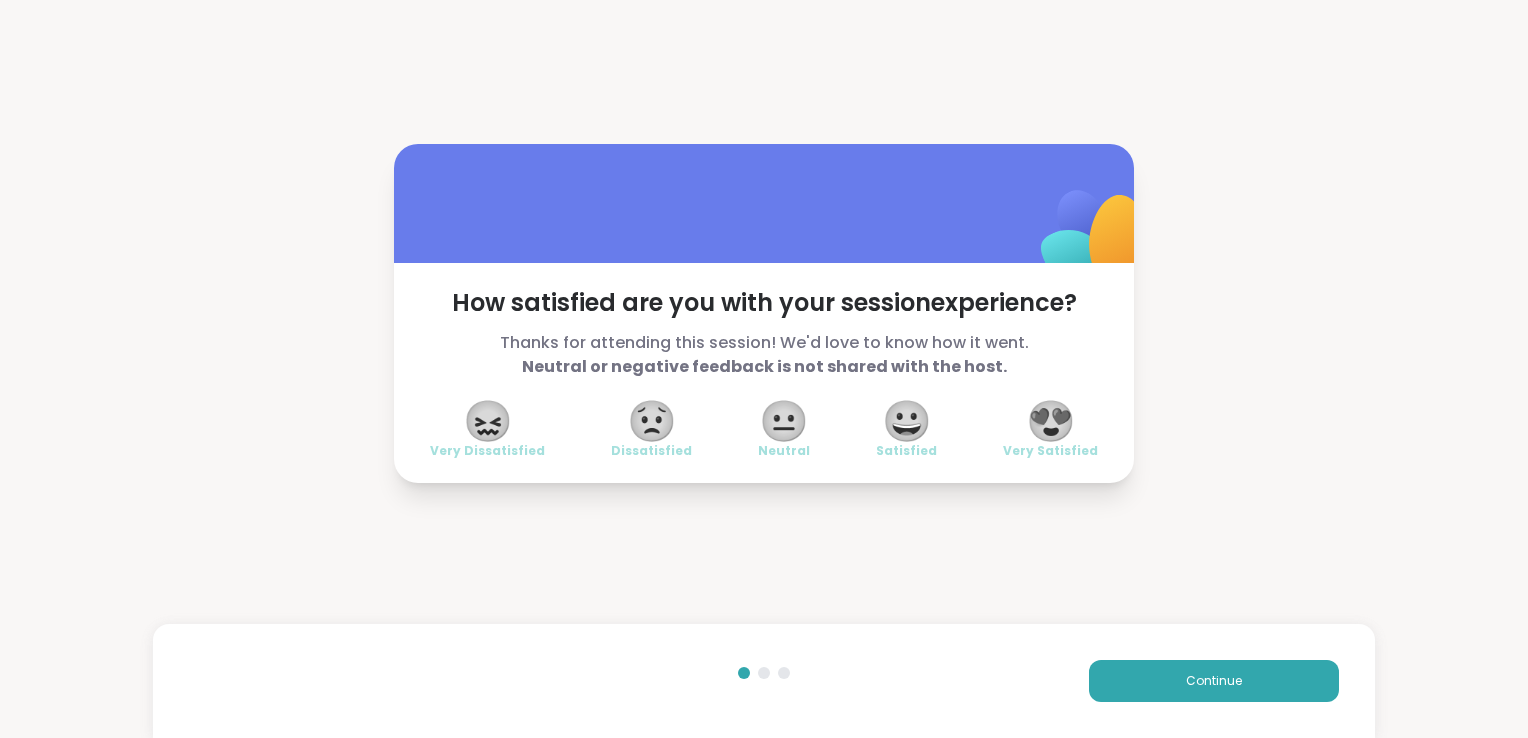 click on "😀" at bounding box center (907, 421) 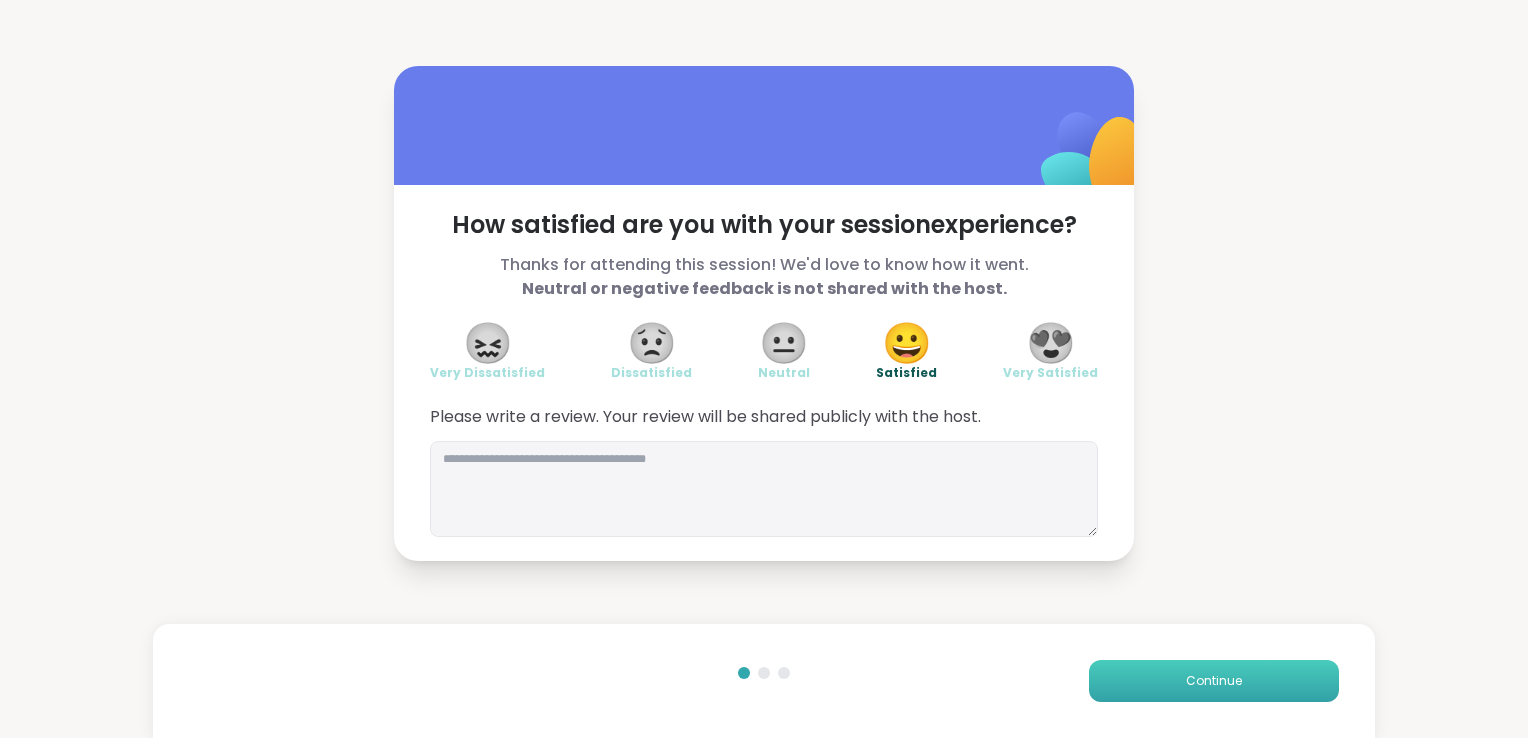 click on "Continue" at bounding box center (1214, 681) 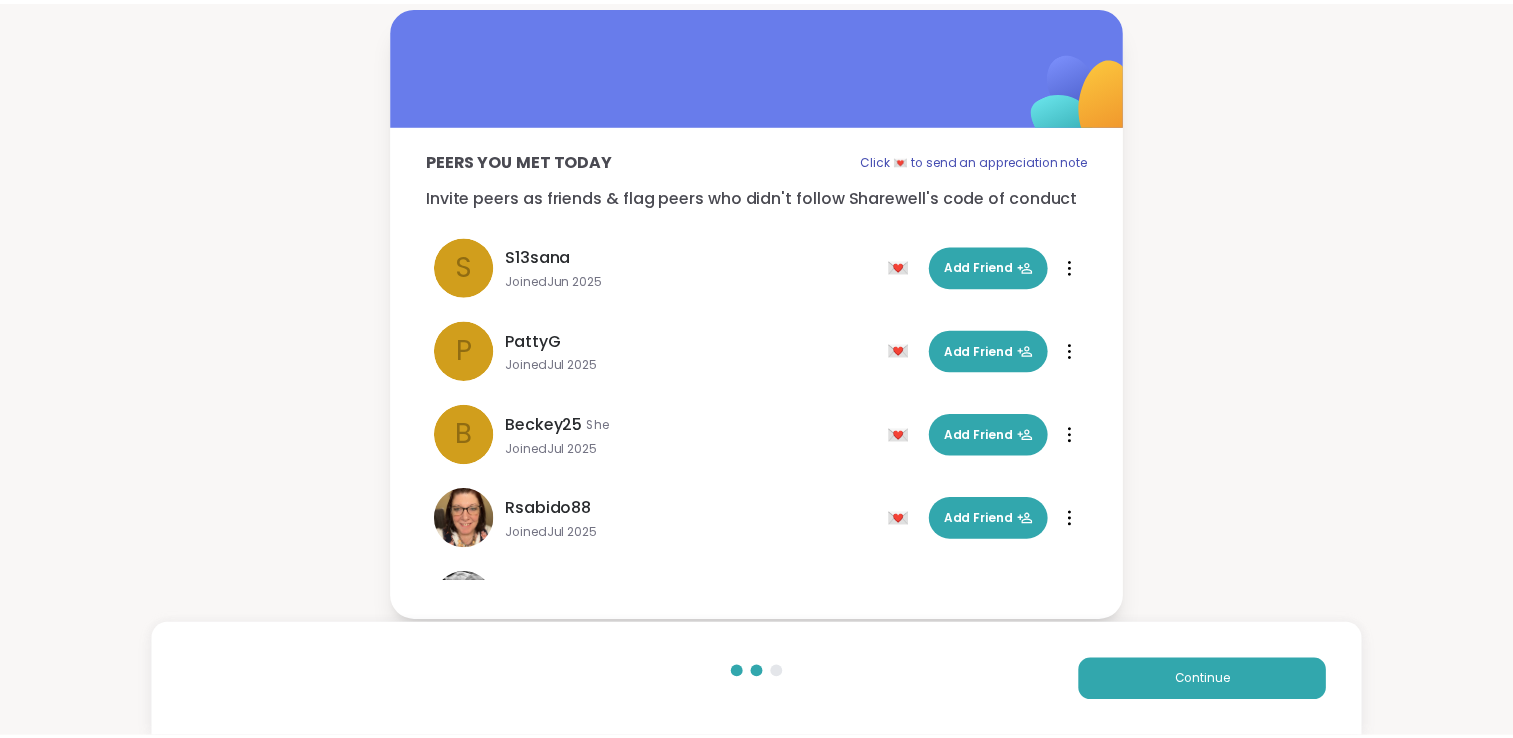 scroll, scrollTop: 0, scrollLeft: 0, axis: both 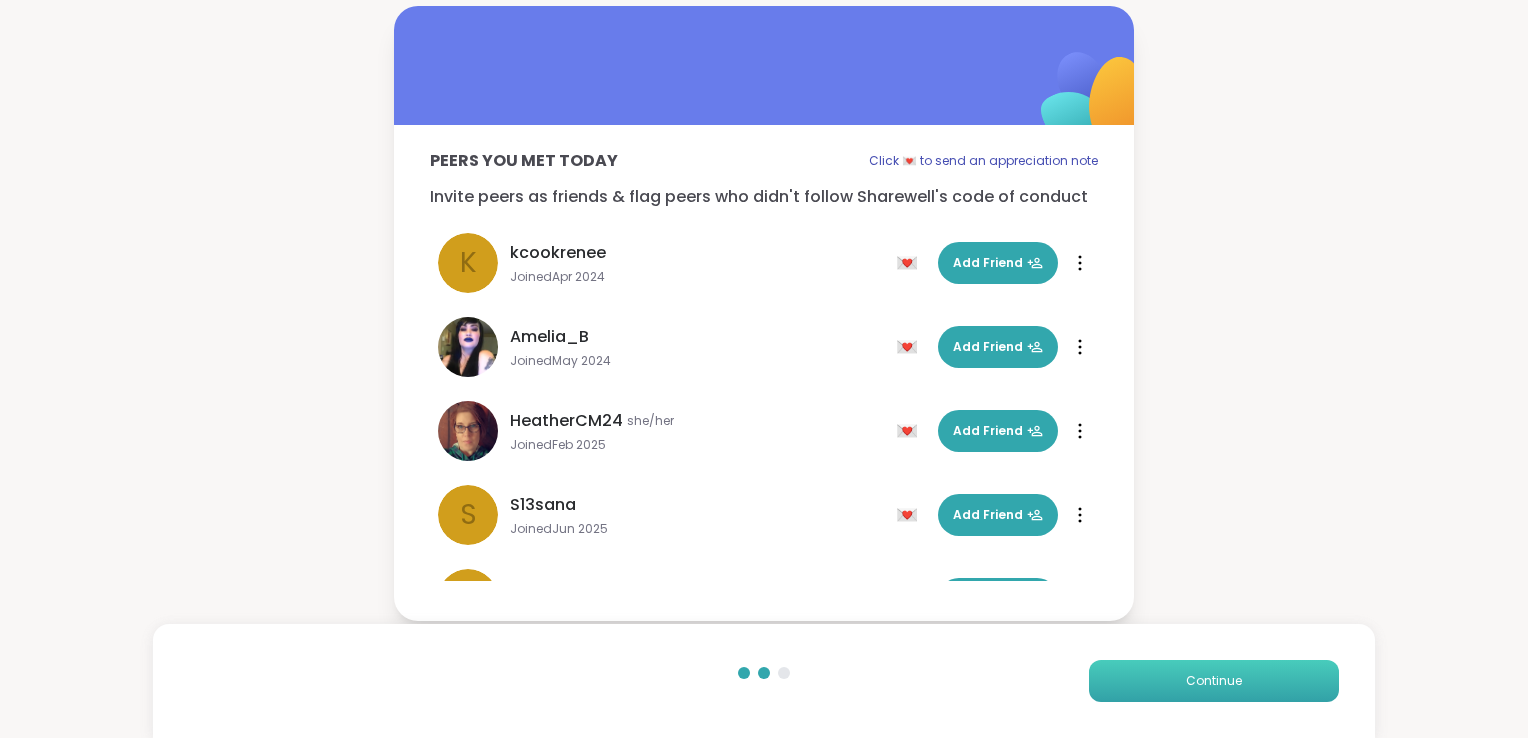 click on "Continue" at bounding box center [1214, 681] 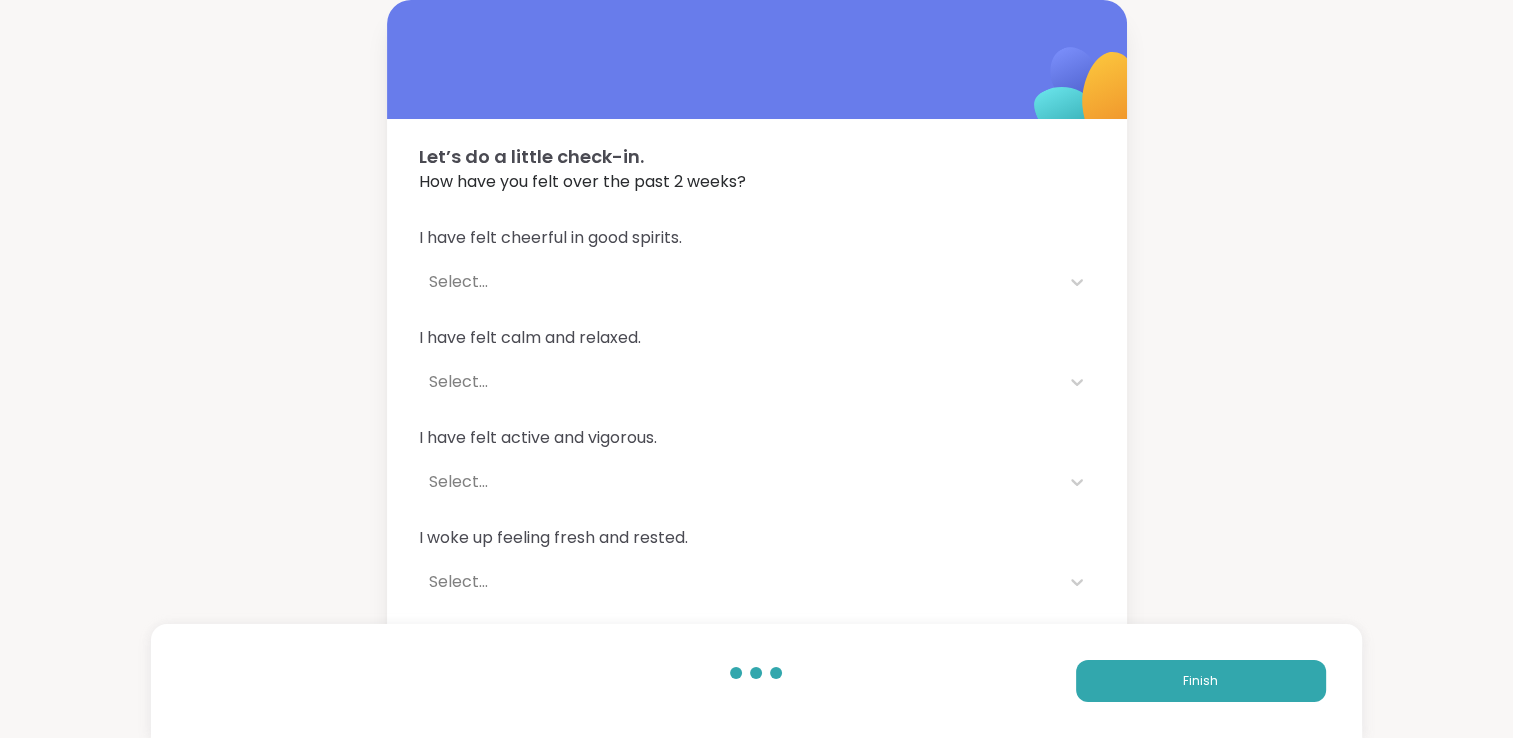 click at bounding box center (756, 673) 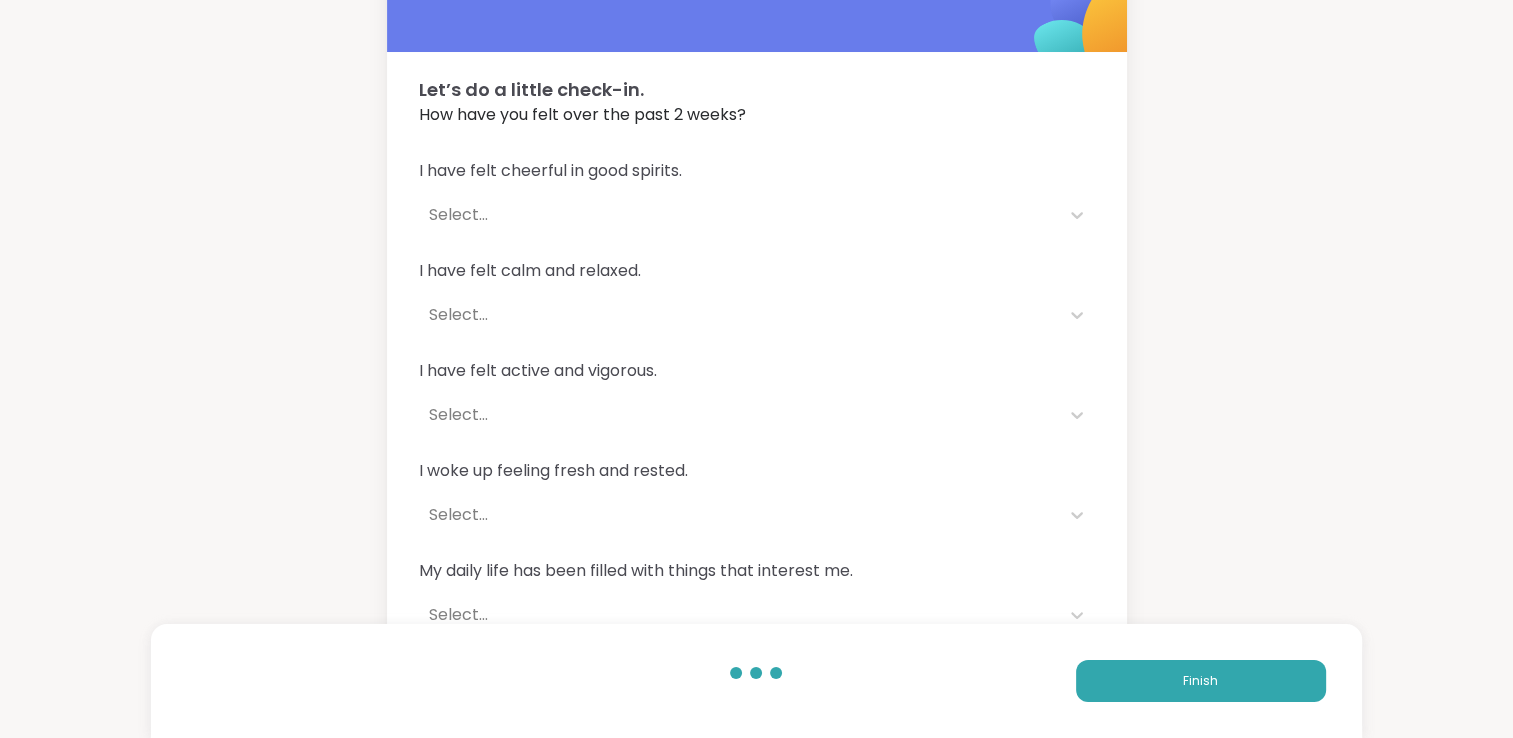 scroll, scrollTop: 100, scrollLeft: 0, axis: vertical 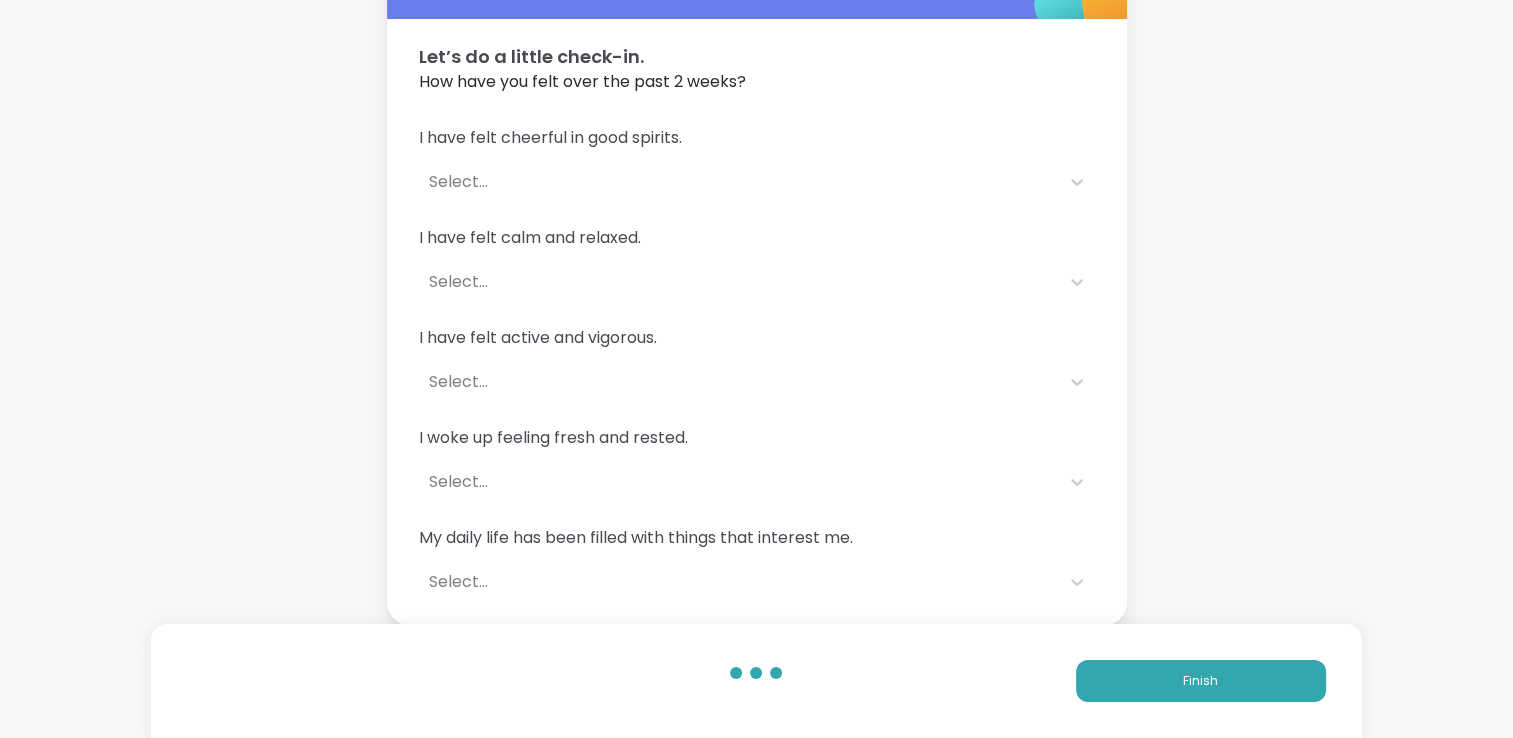 click on "Select..." at bounding box center [739, 182] 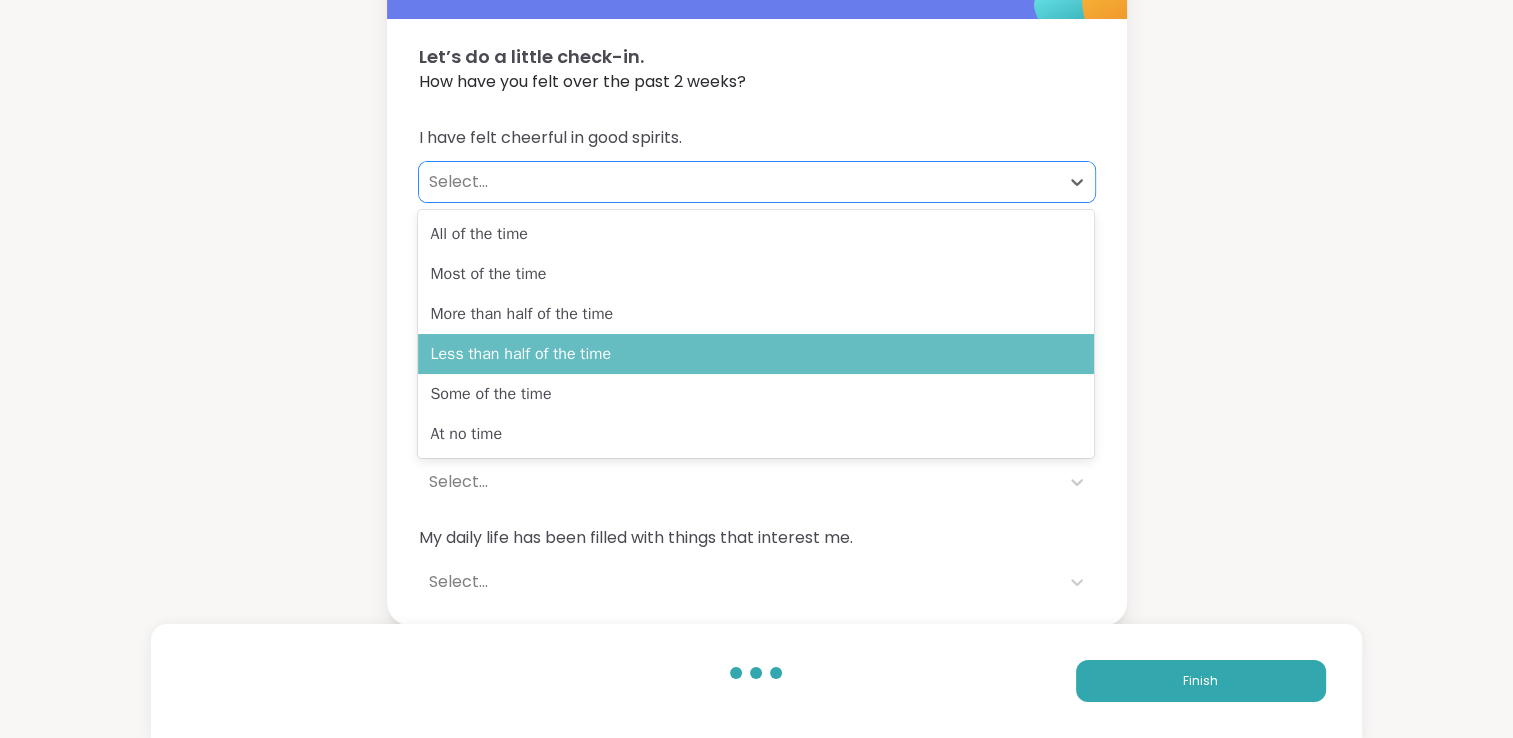 click on "Less than half of the time" at bounding box center [756, 354] 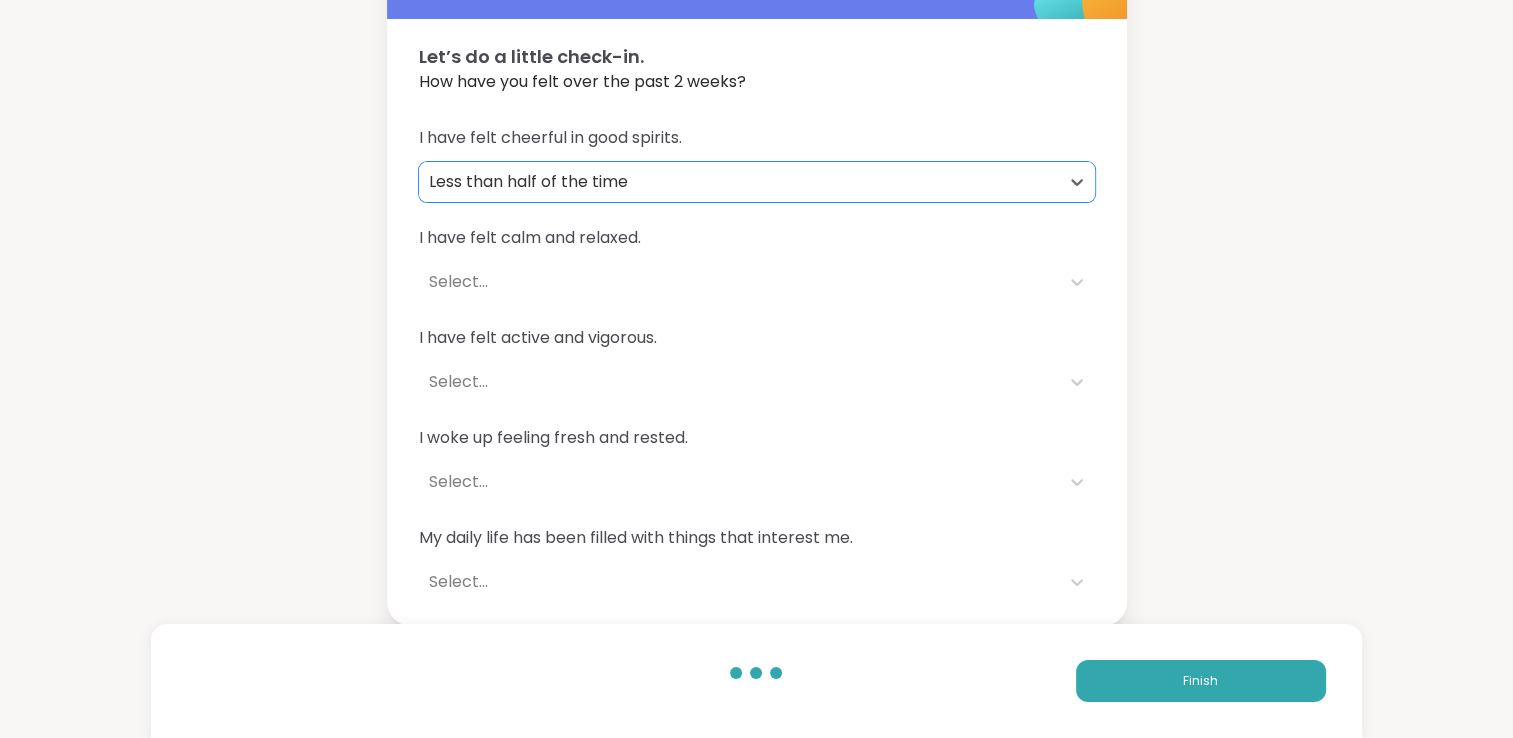 click on "Select..." at bounding box center [739, 282] 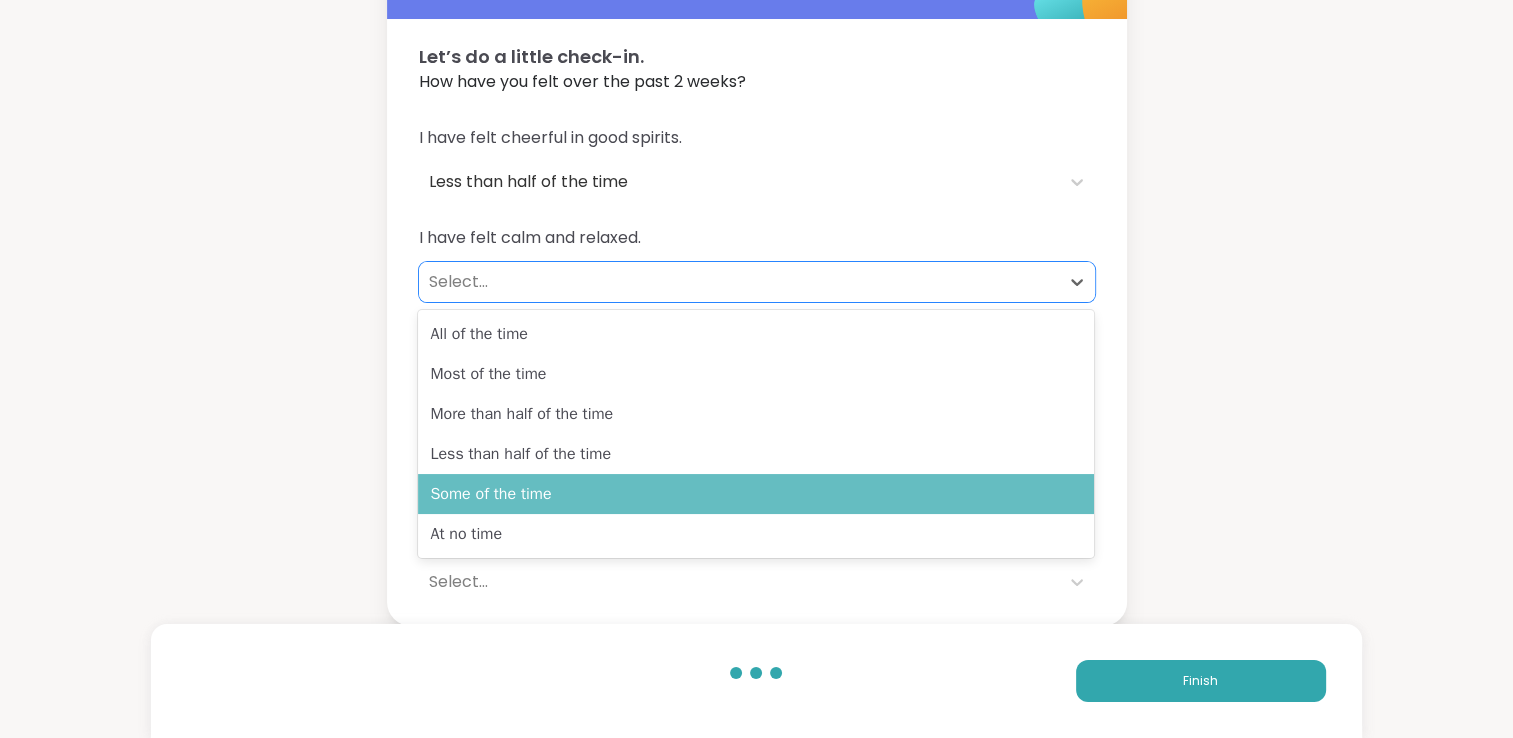 click on "Some of the time" at bounding box center (756, 494) 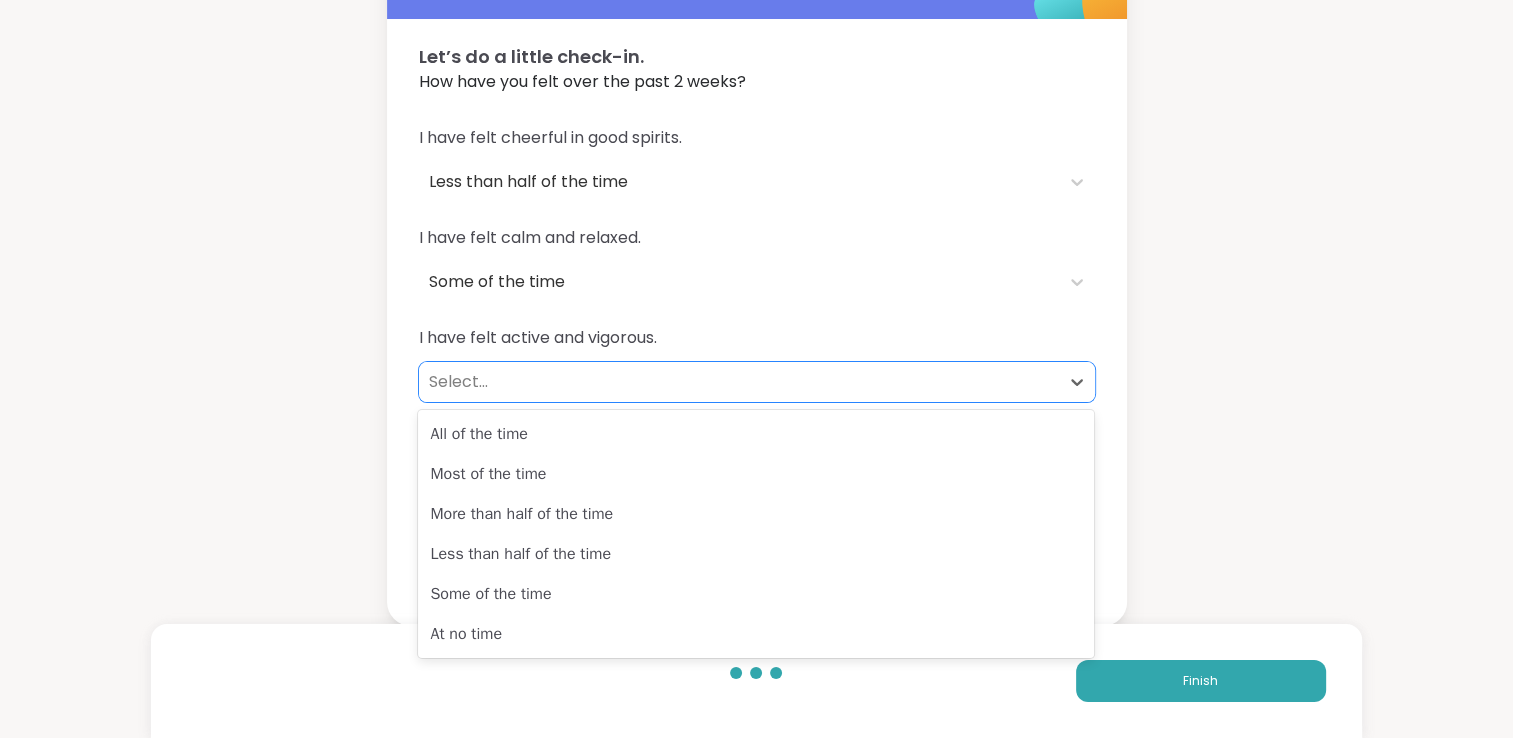 click on "Select..." at bounding box center (739, 382) 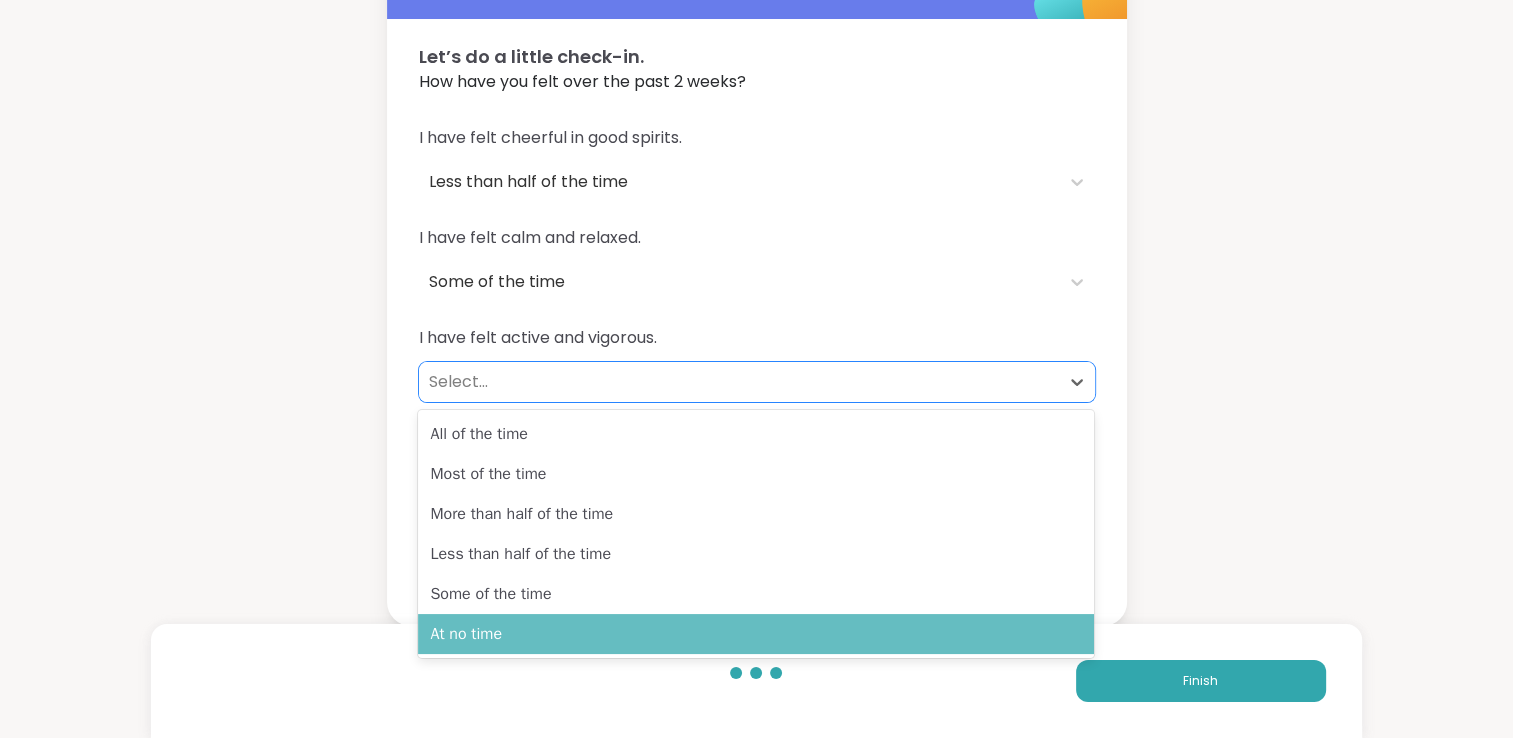 click on "At no time" at bounding box center [756, 634] 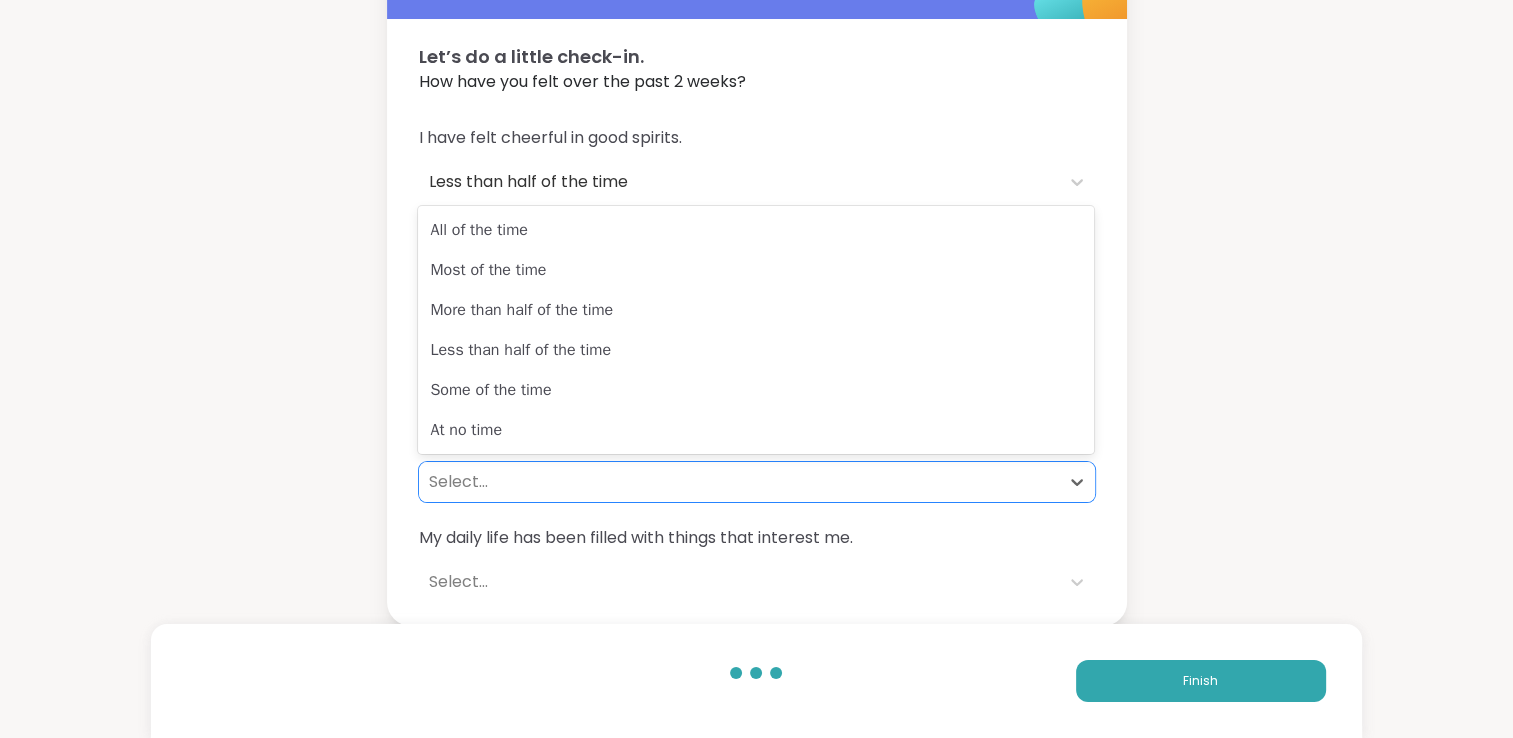 click on "Select..." at bounding box center (739, 482) 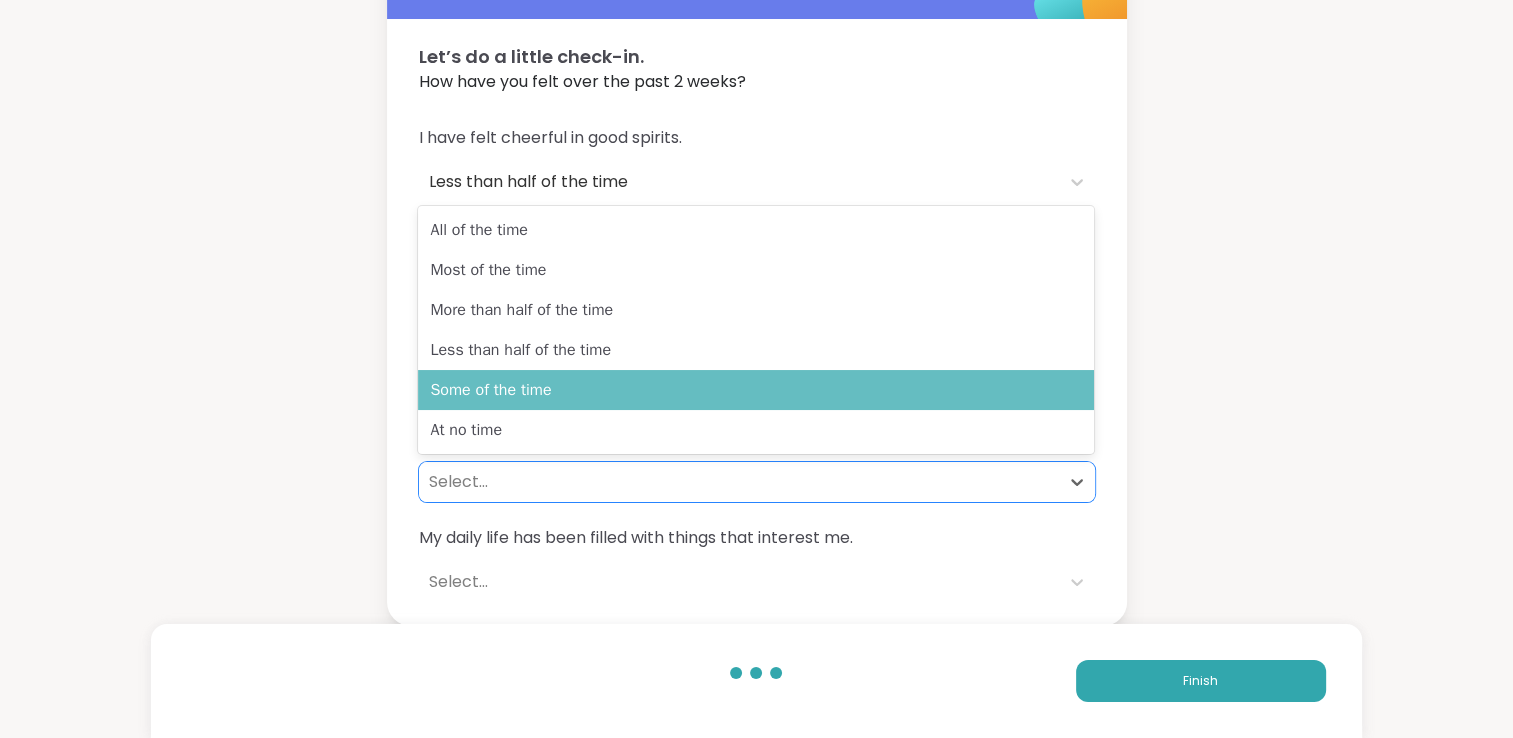 click on "Some of the time" at bounding box center [756, 390] 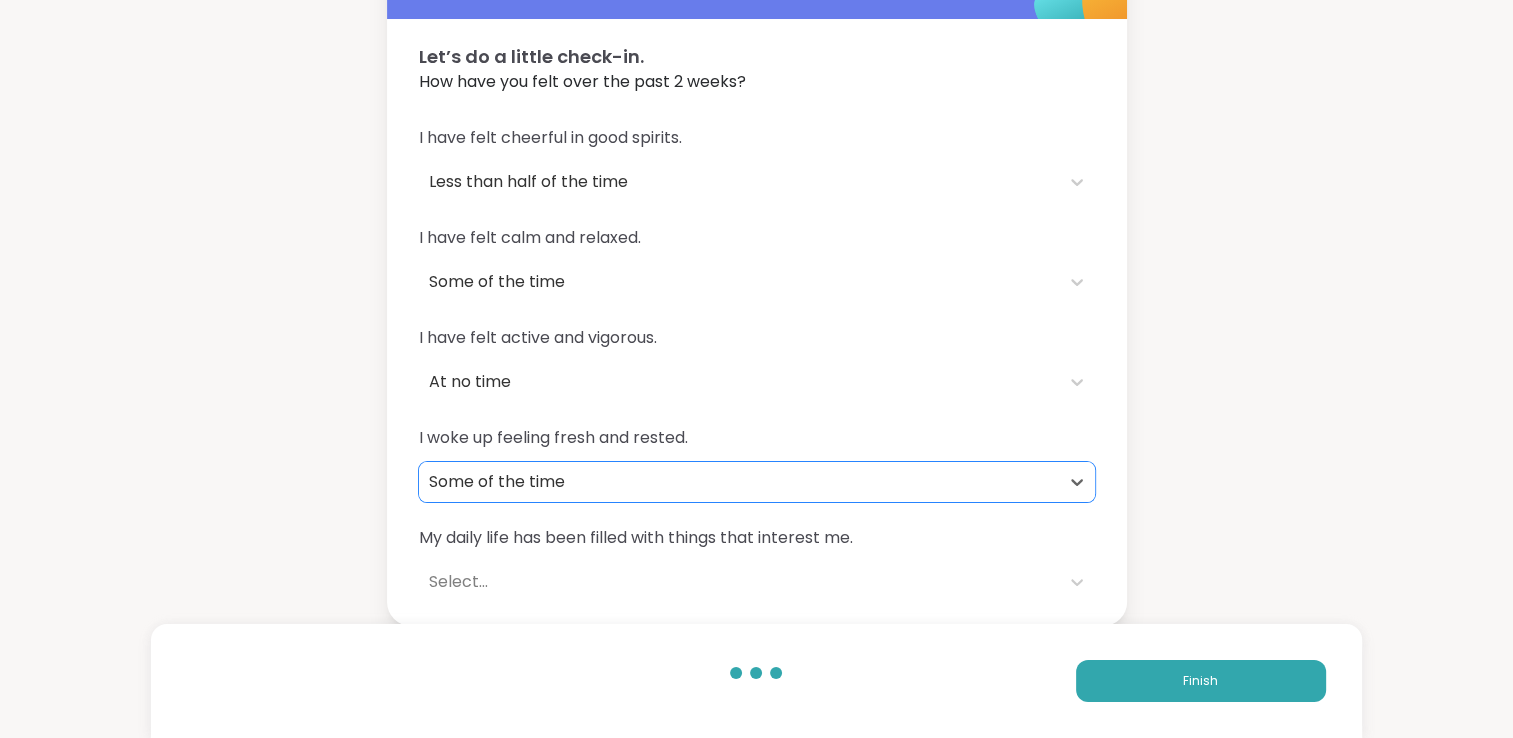 click on "I have felt cheerful in good spirits. Less than half of the time I have felt calm and relaxed. Some of the time I have felt active and vigorous. At no time I woke up feeling fresh and rested. option Some of the time, selected. Some of the time My daily life has been filled with things that interest me. Select..." at bounding box center (757, 364) 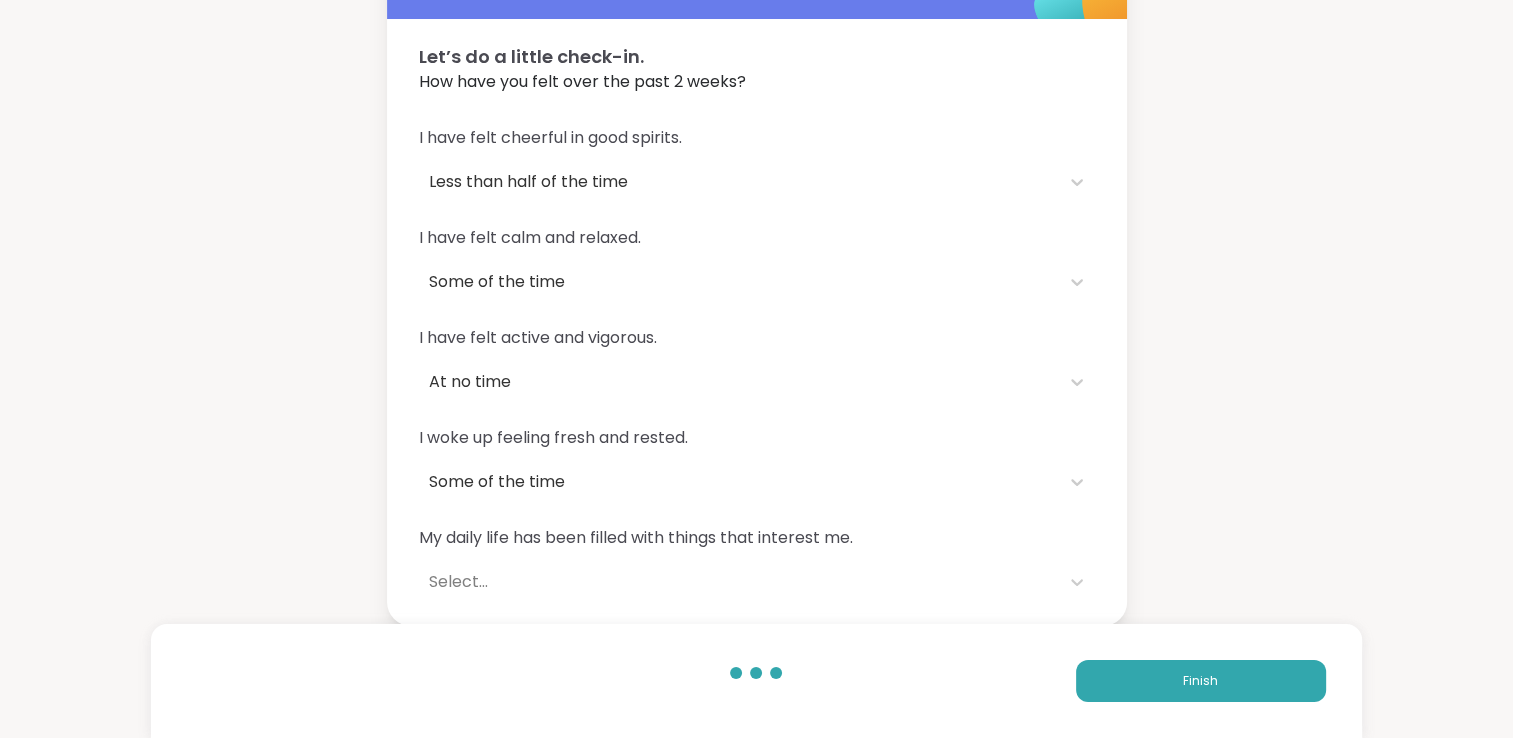 click on "Select..." at bounding box center (739, 582) 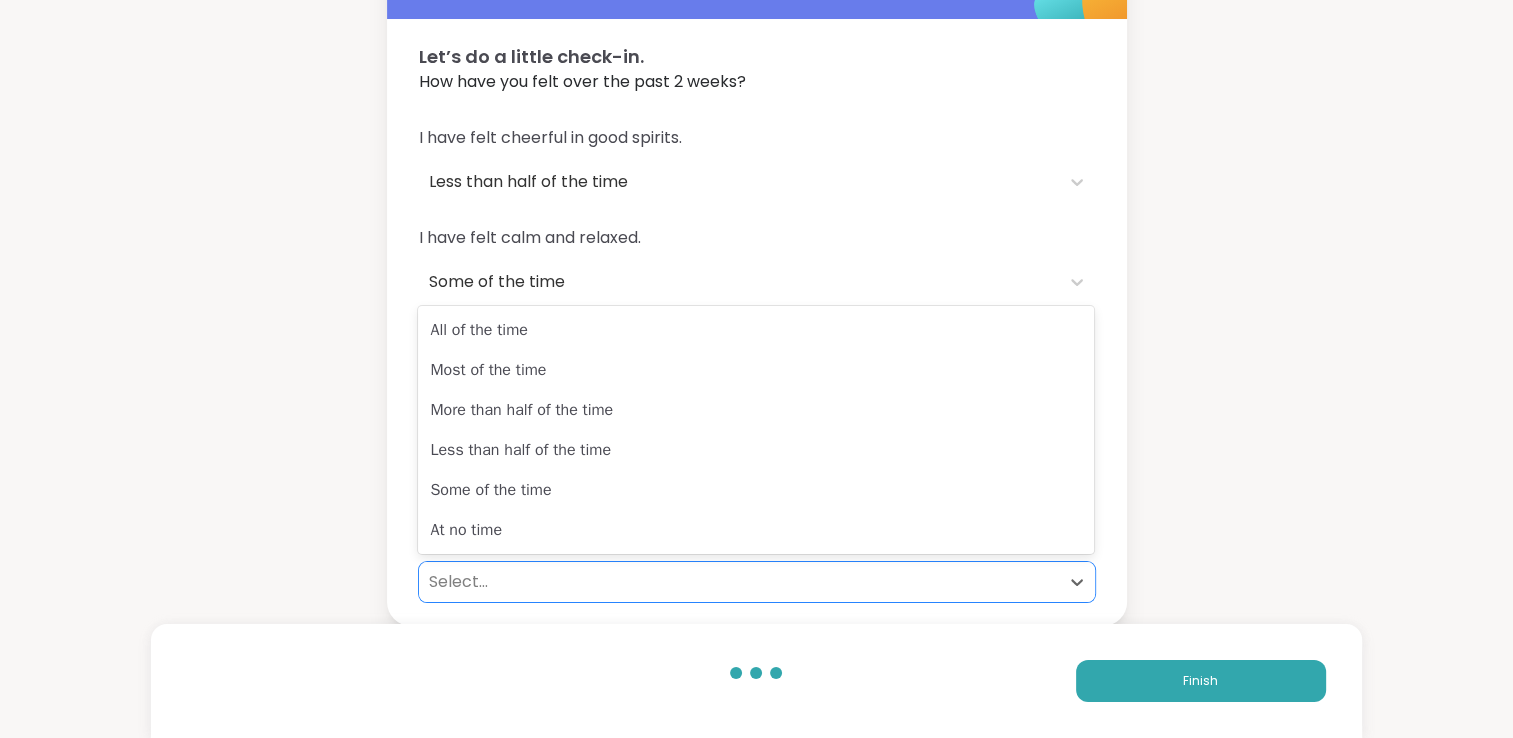 click on "All of the time Most of the time More than half of the time Less than half of the time Some of the time At no time" at bounding box center (756, 430) 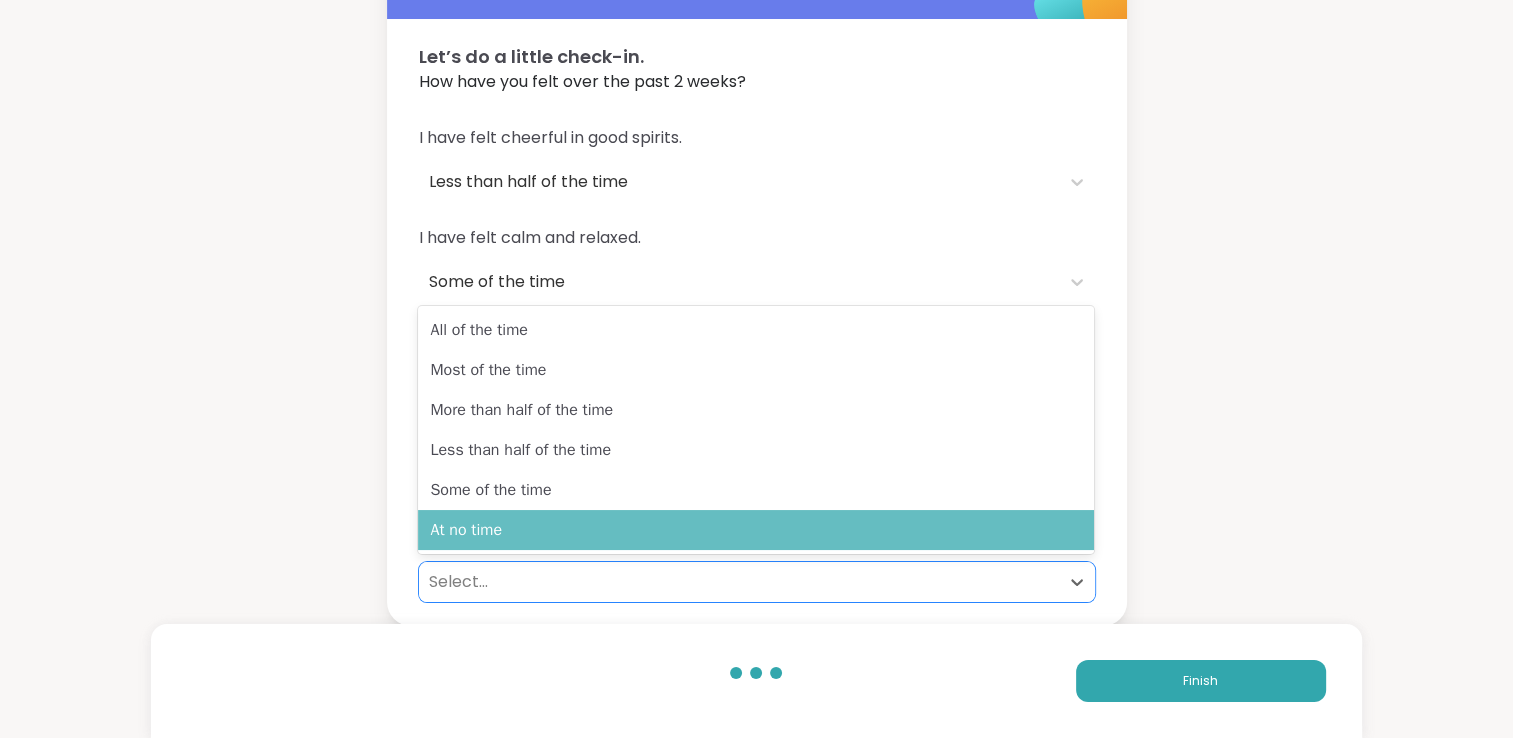 click on "At no time" at bounding box center [756, 530] 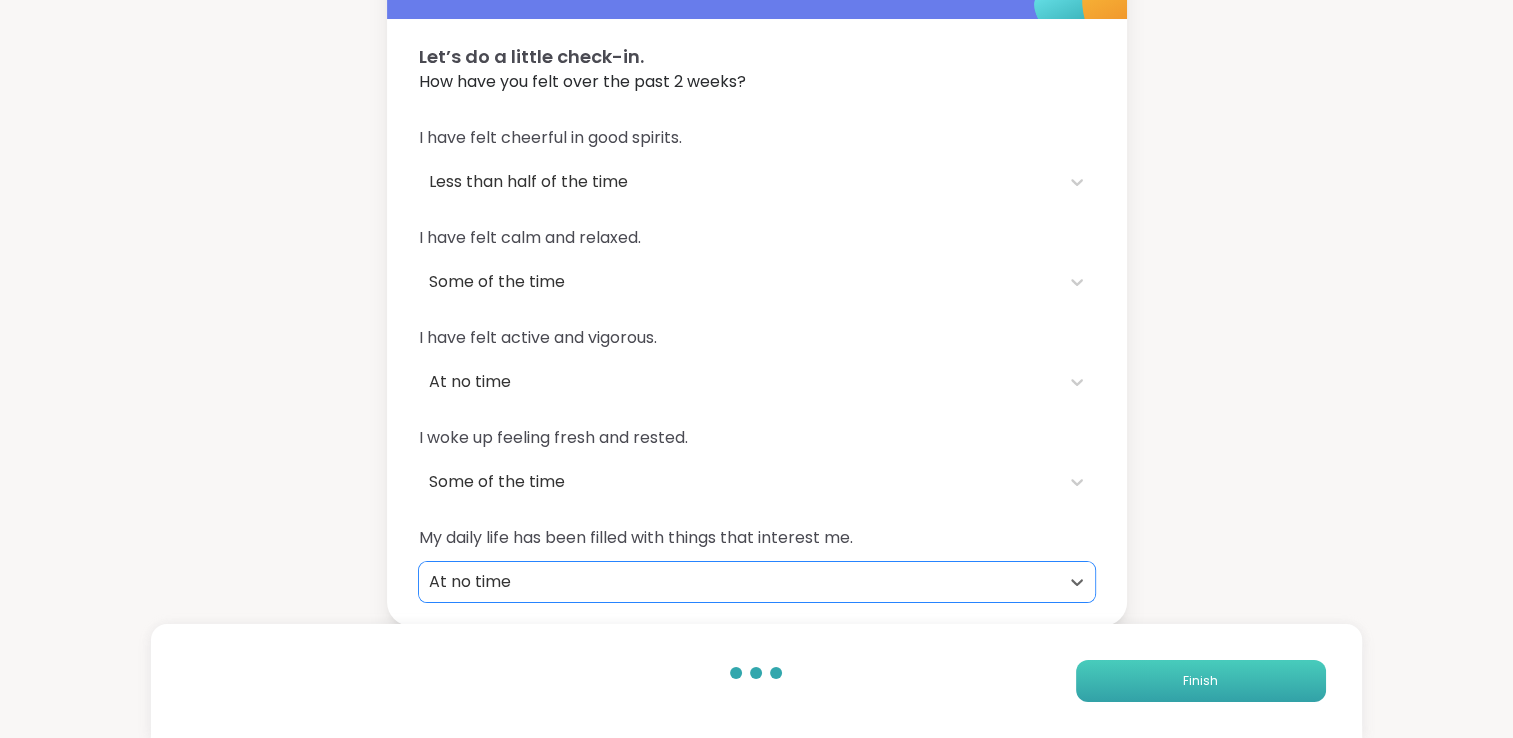 click on "Finish" at bounding box center (1201, 681) 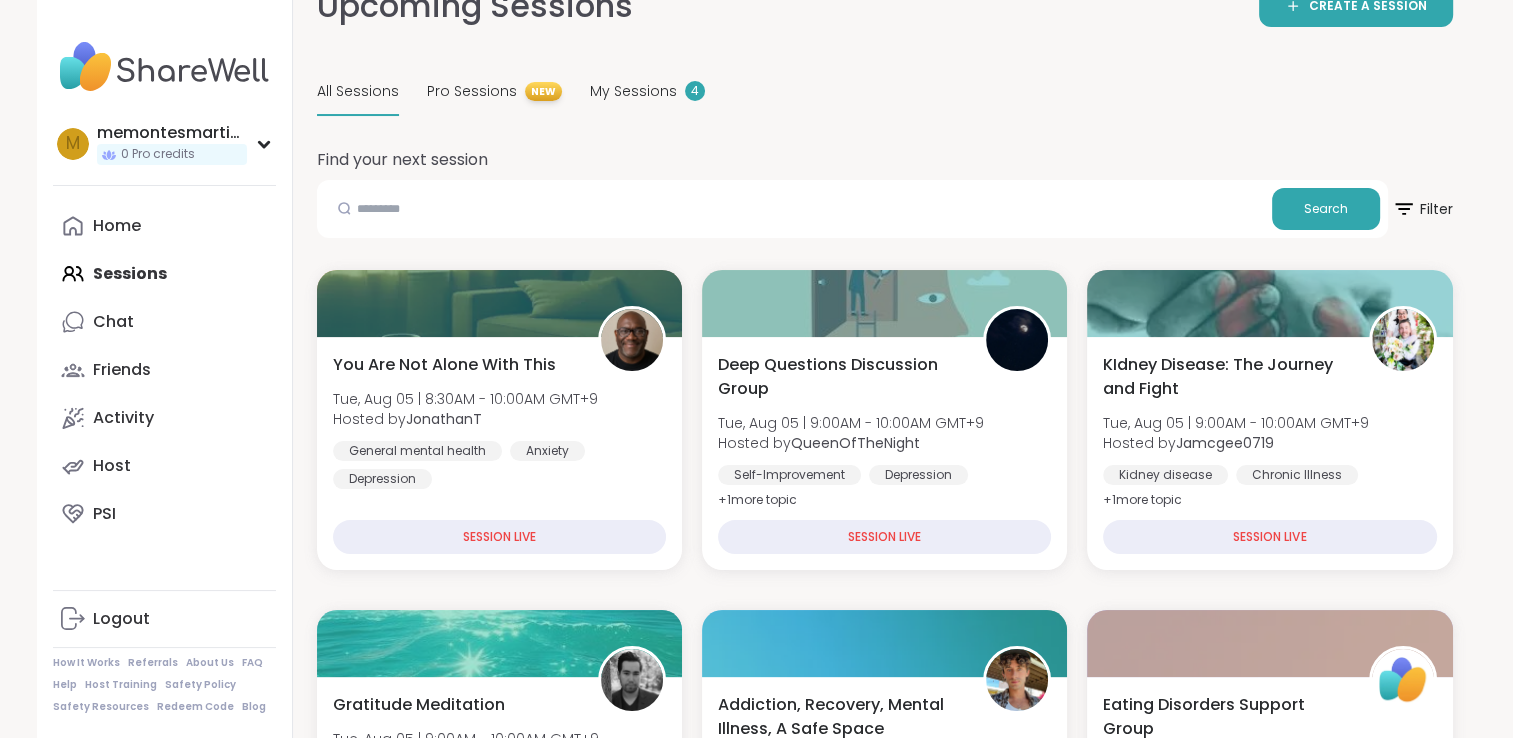 scroll, scrollTop: 146, scrollLeft: 0, axis: vertical 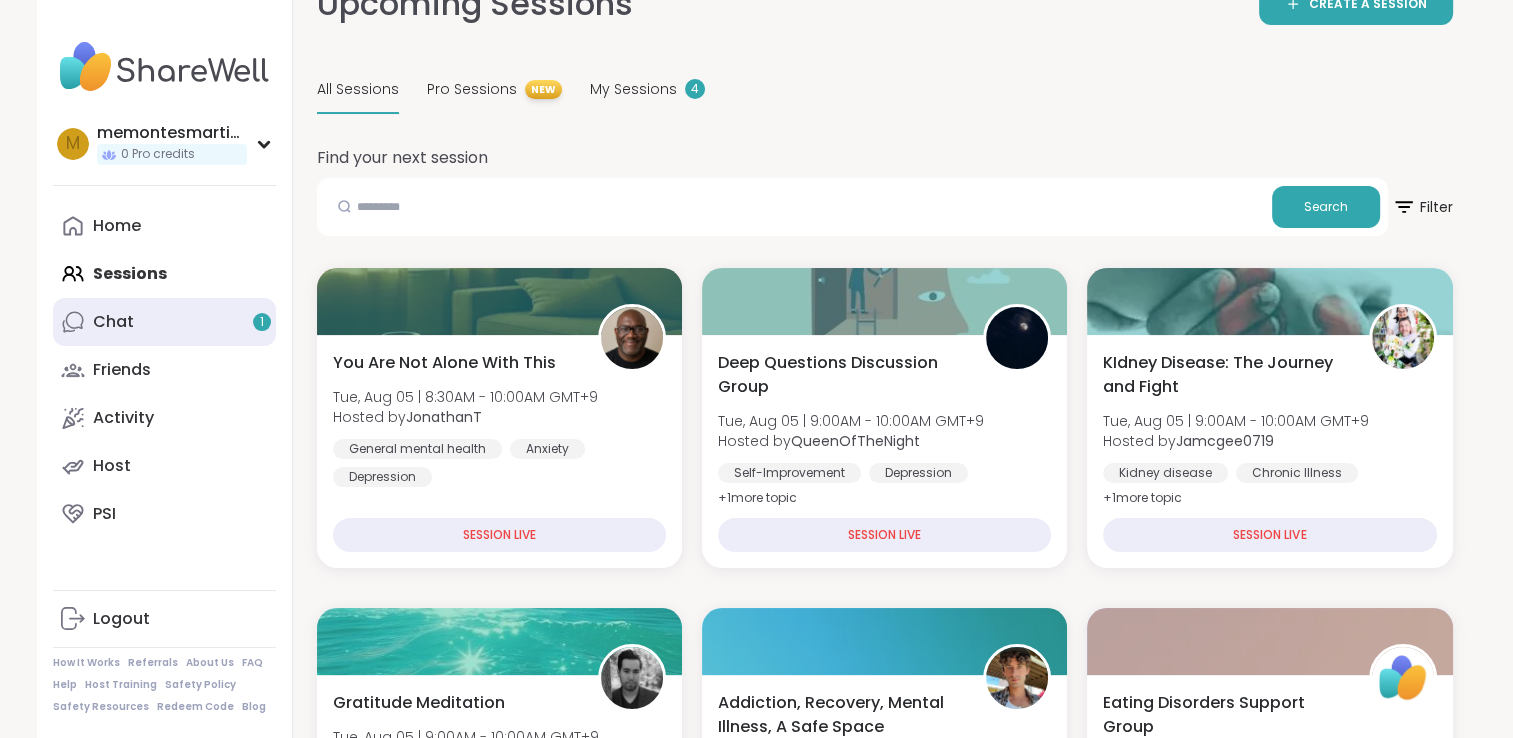 click on "Chat 1" at bounding box center (113, 322) 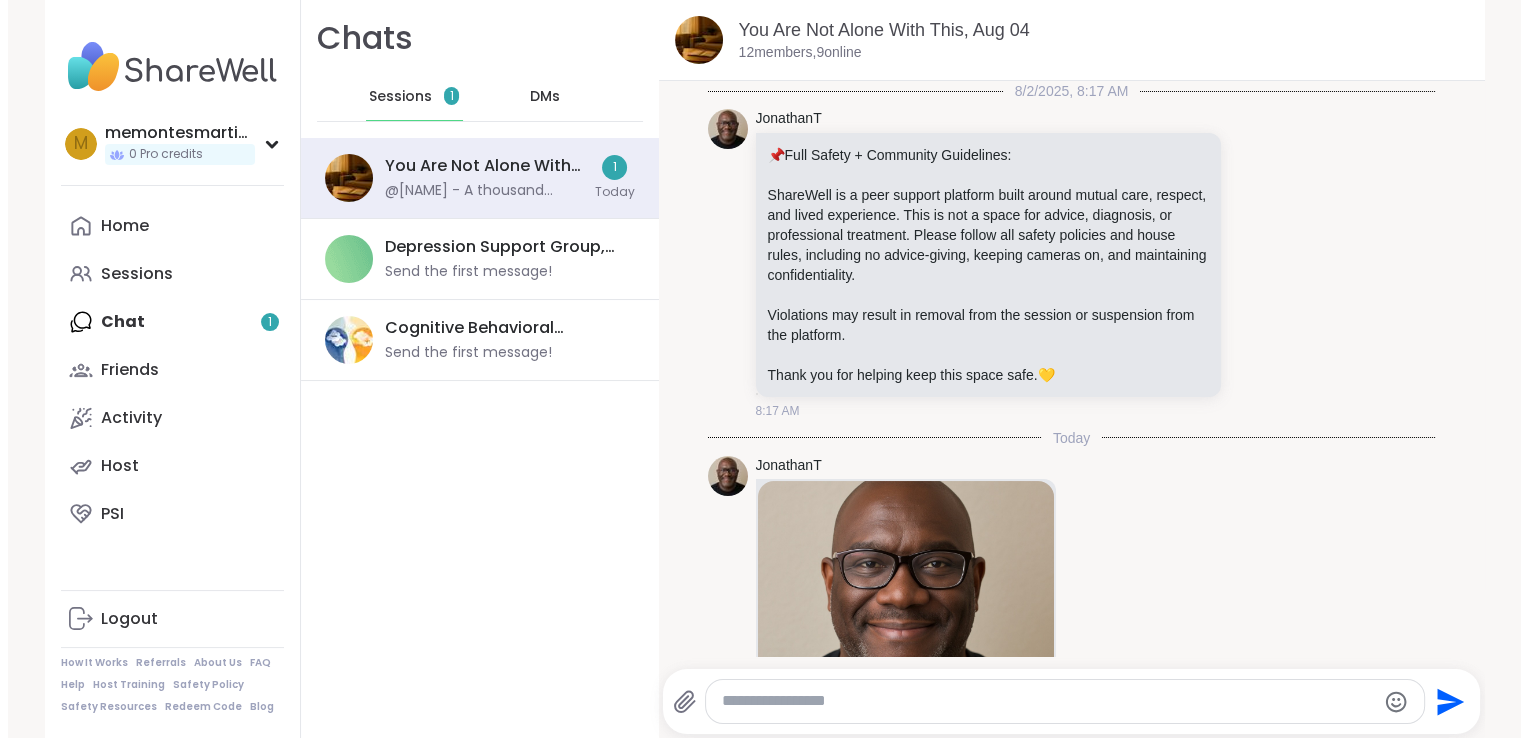 scroll, scrollTop: 0, scrollLeft: 0, axis: both 